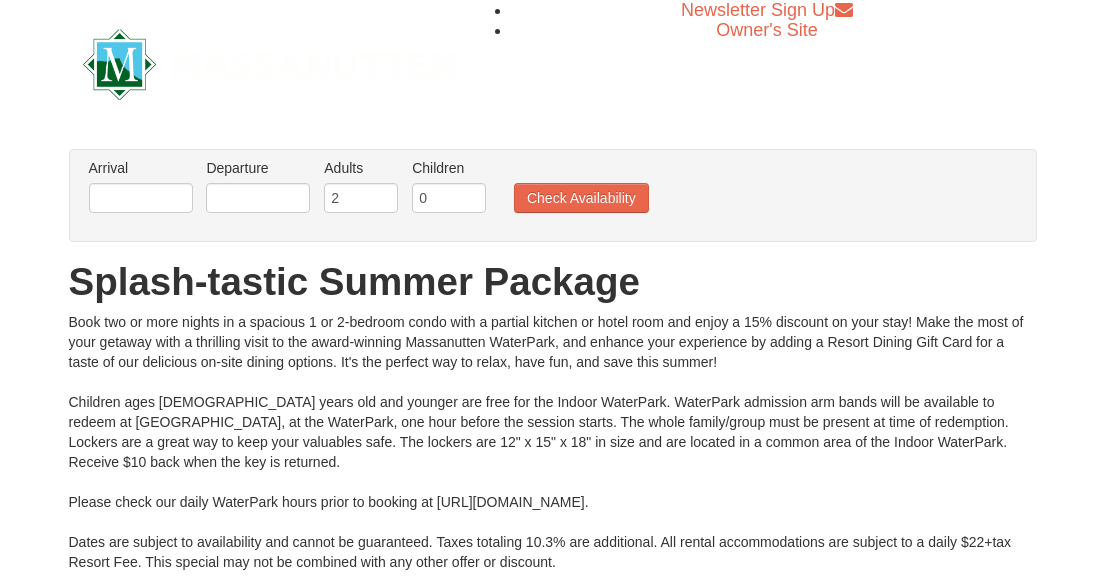 scroll, scrollTop: 0, scrollLeft: 0, axis: both 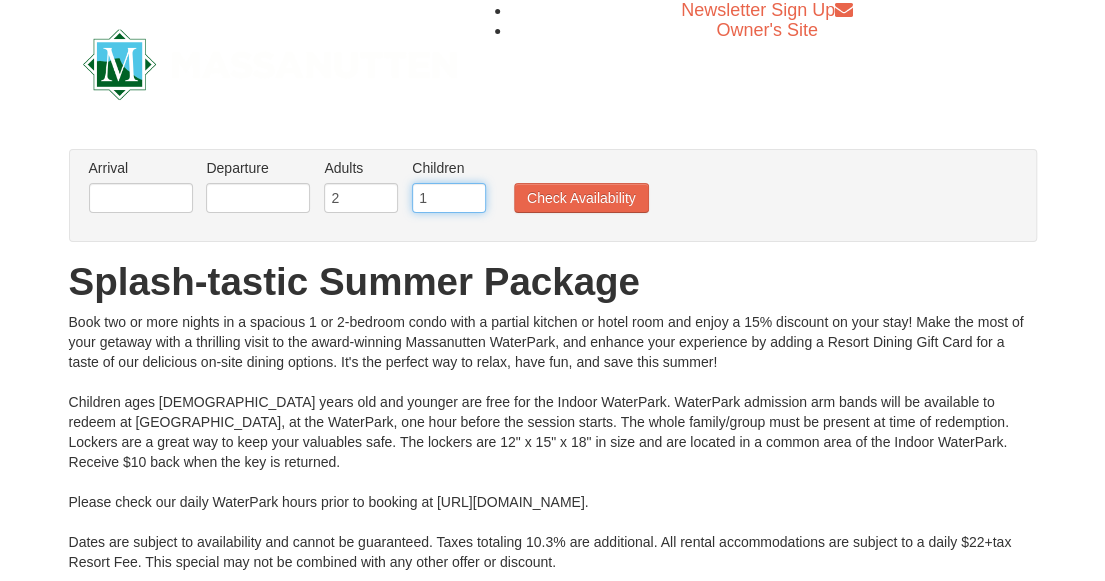 click on "1" at bounding box center [449, 198] 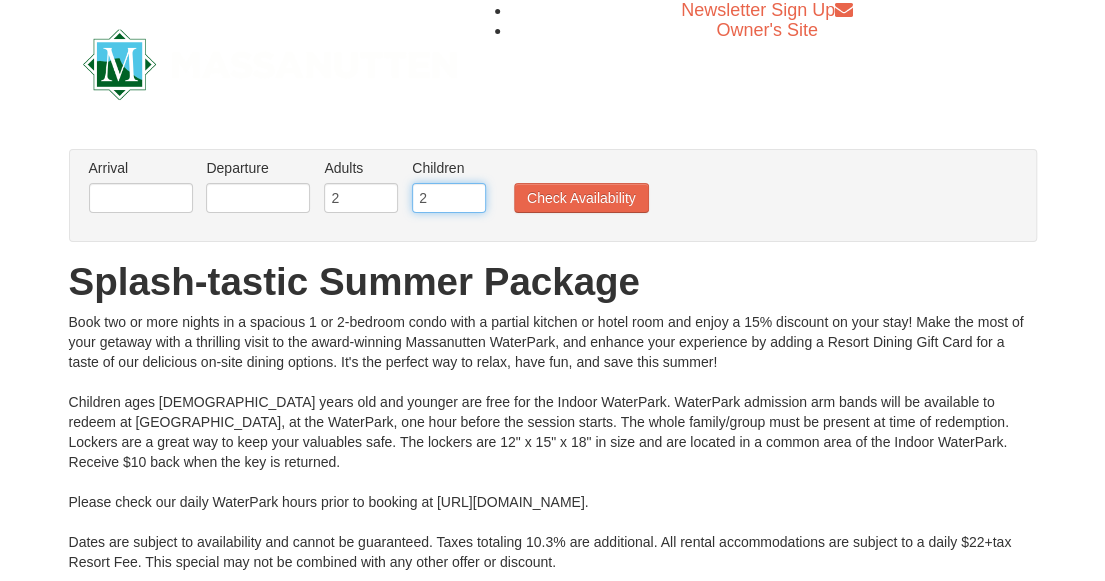 click on "2" at bounding box center [449, 198] 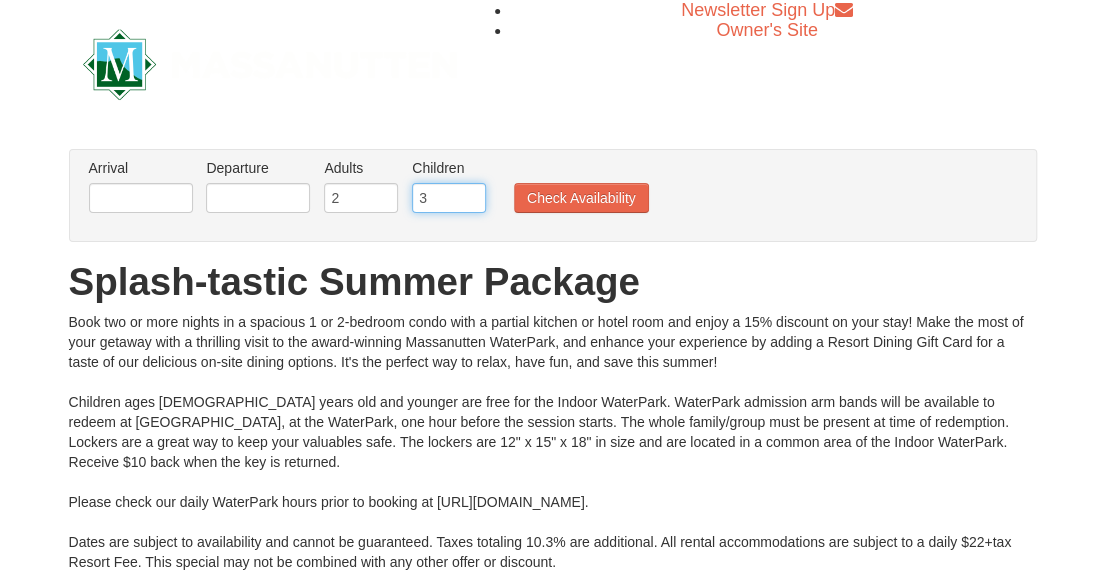 click on "3" at bounding box center [449, 198] 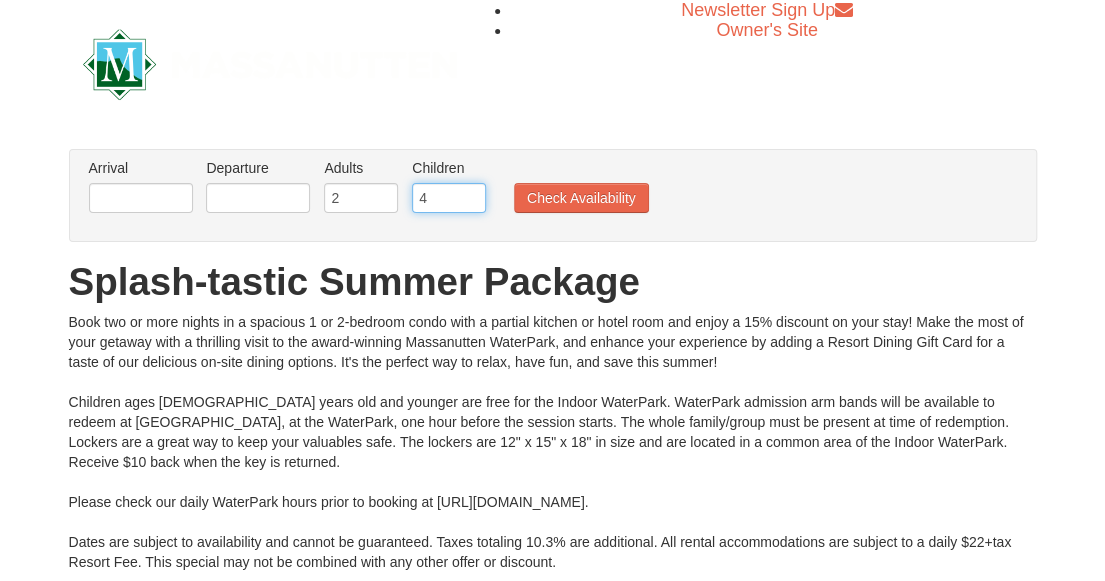click on "4" at bounding box center (449, 198) 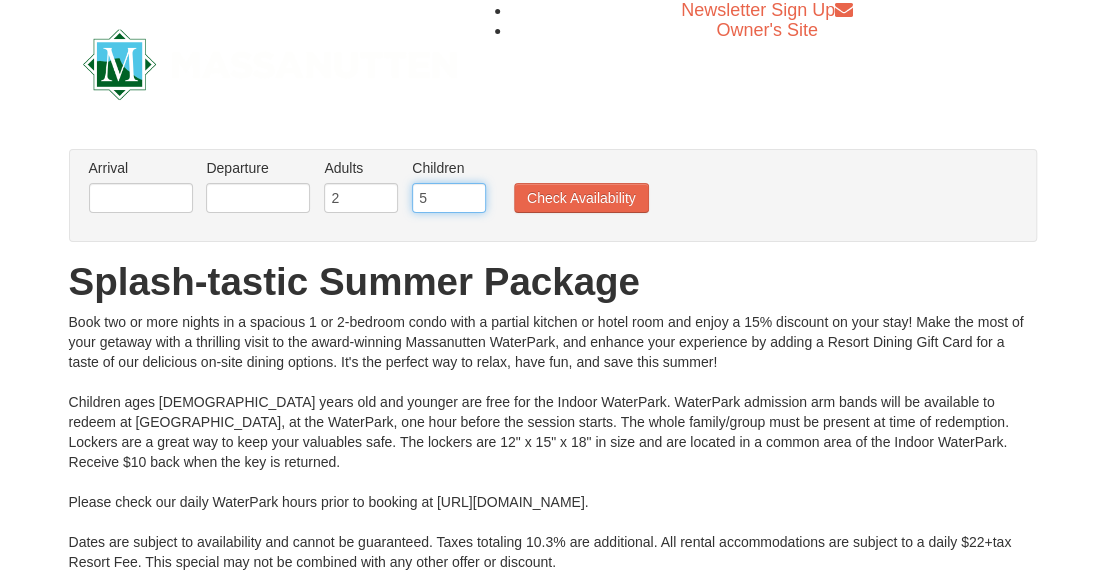 click on "5" at bounding box center (449, 198) 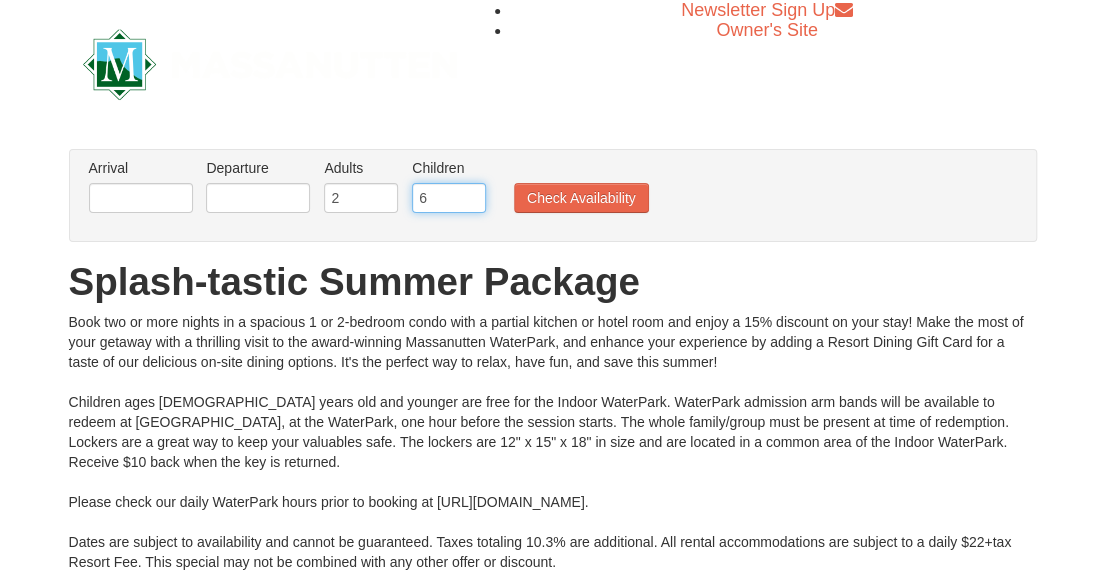 click on "6" at bounding box center (449, 198) 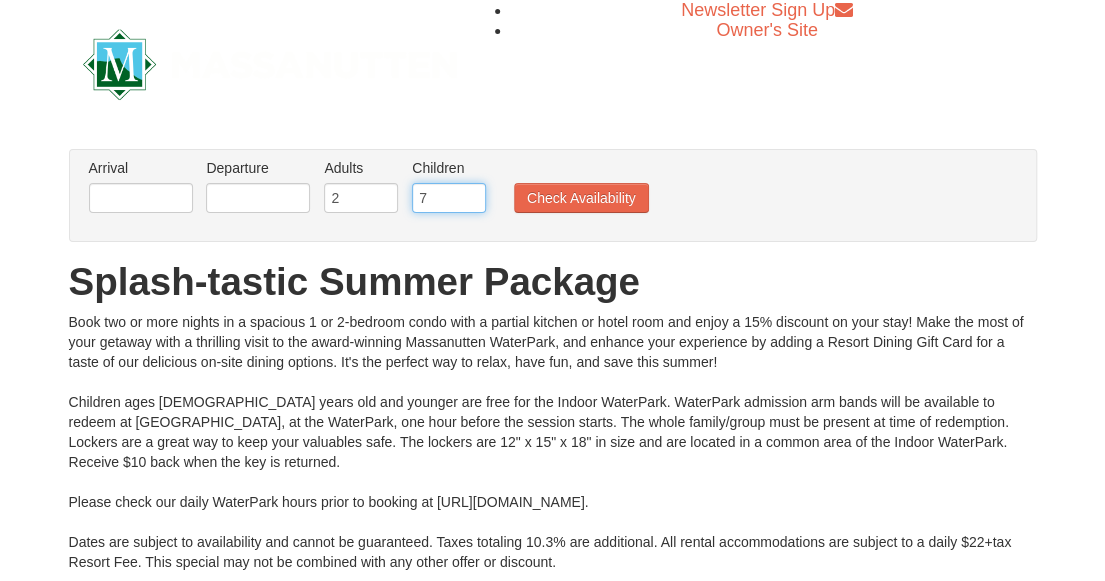 click on "7" at bounding box center (449, 198) 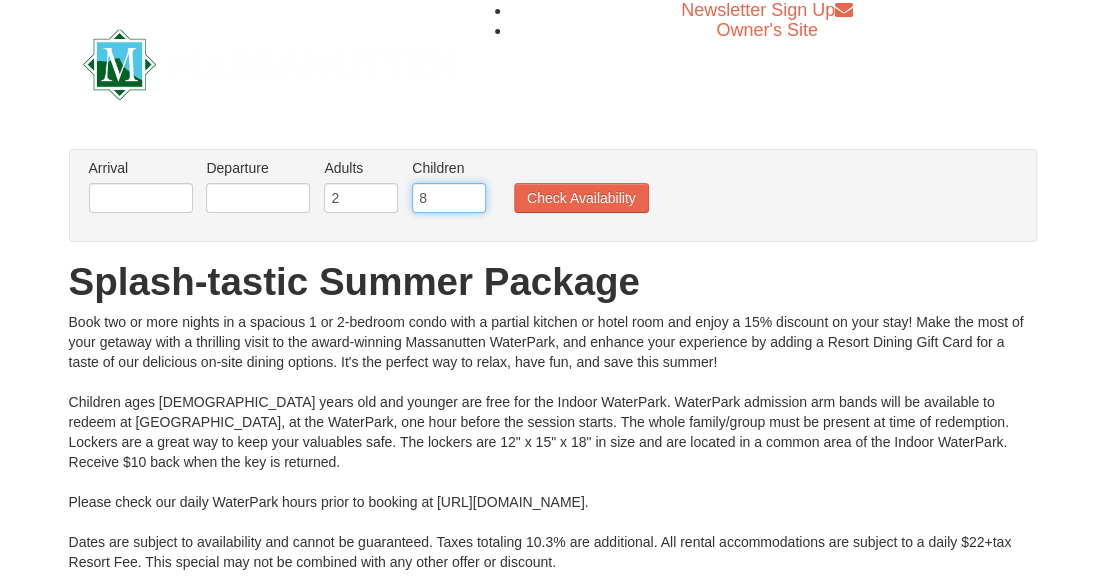 type on "8" 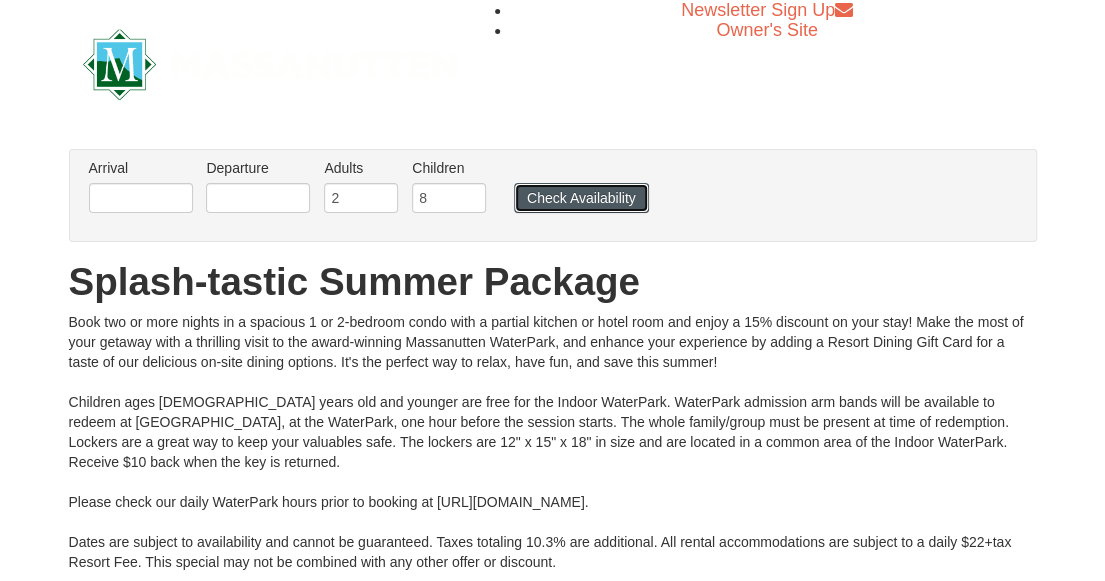 click on "Check Availability" at bounding box center (581, 198) 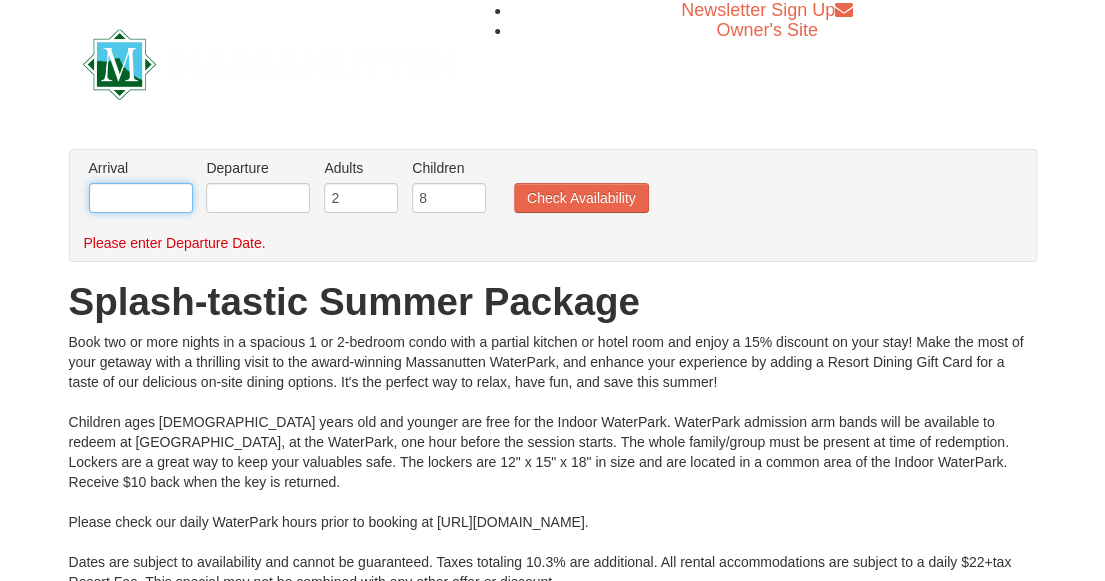click at bounding box center [141, 198] 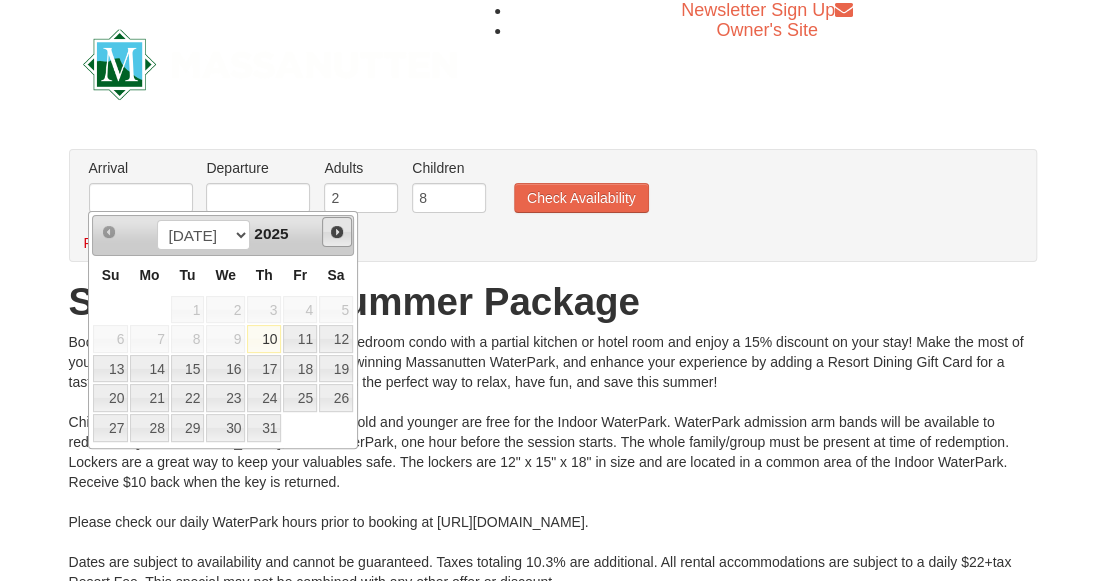 click on "Next" at bounding box center [337, 232] 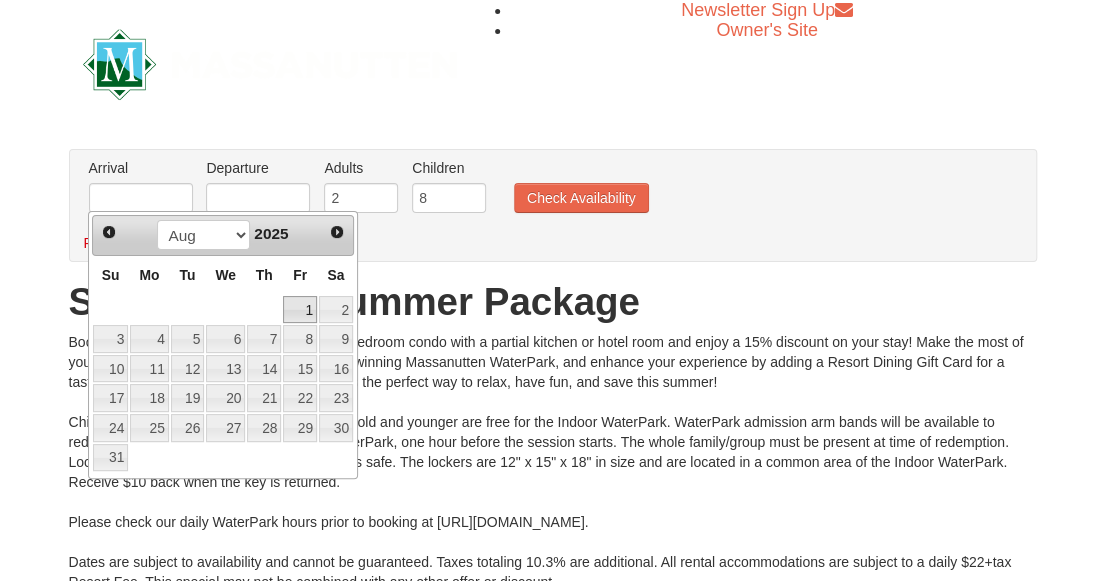 click on "1" at bounding box center (300, 310) 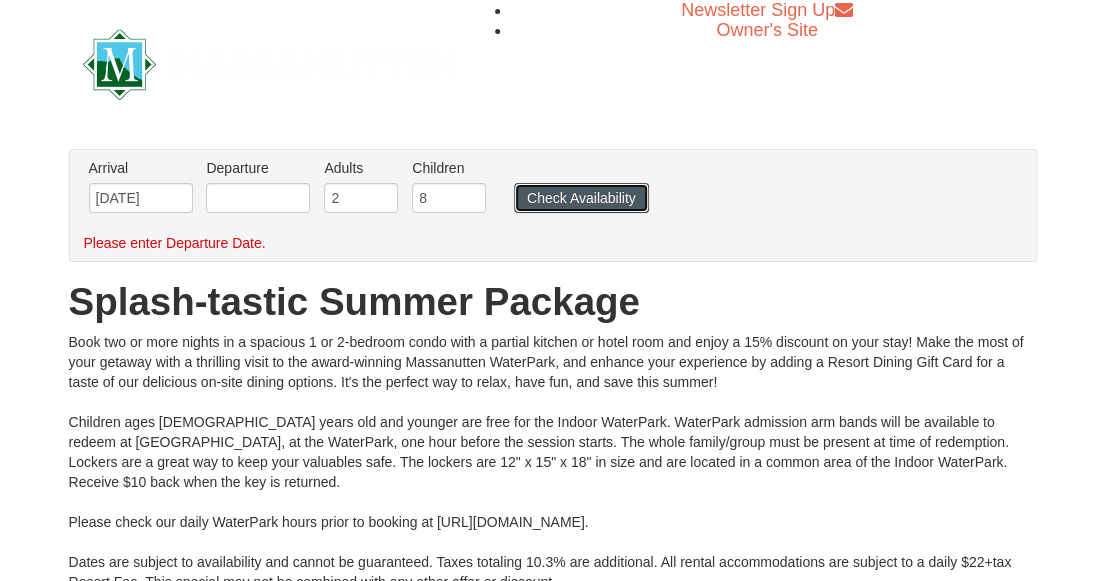click on "Check Availability" at bounding box center (581, 198) 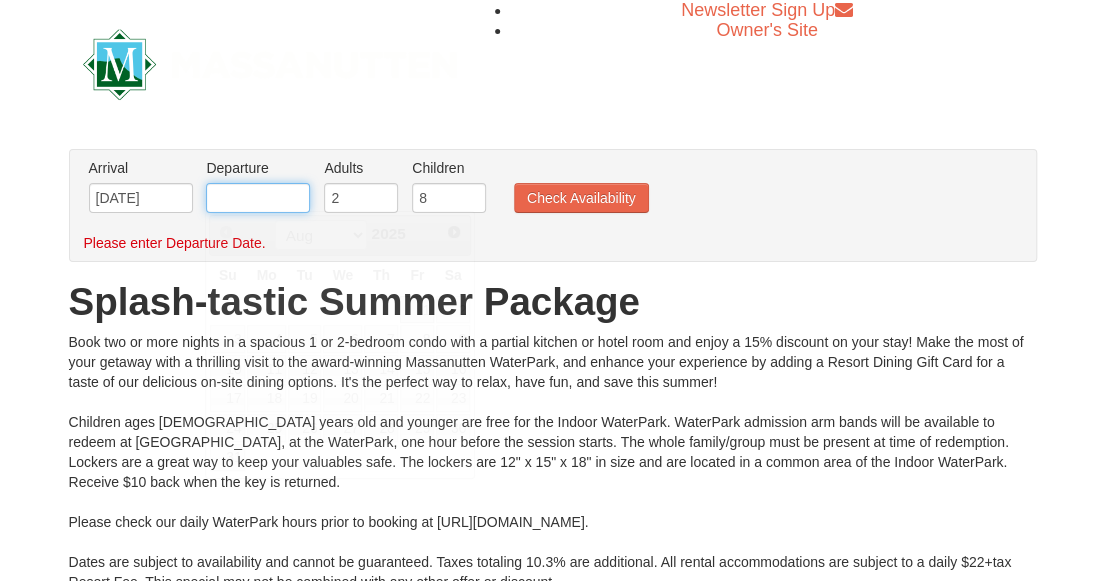 click at bounding box center (258, 198) 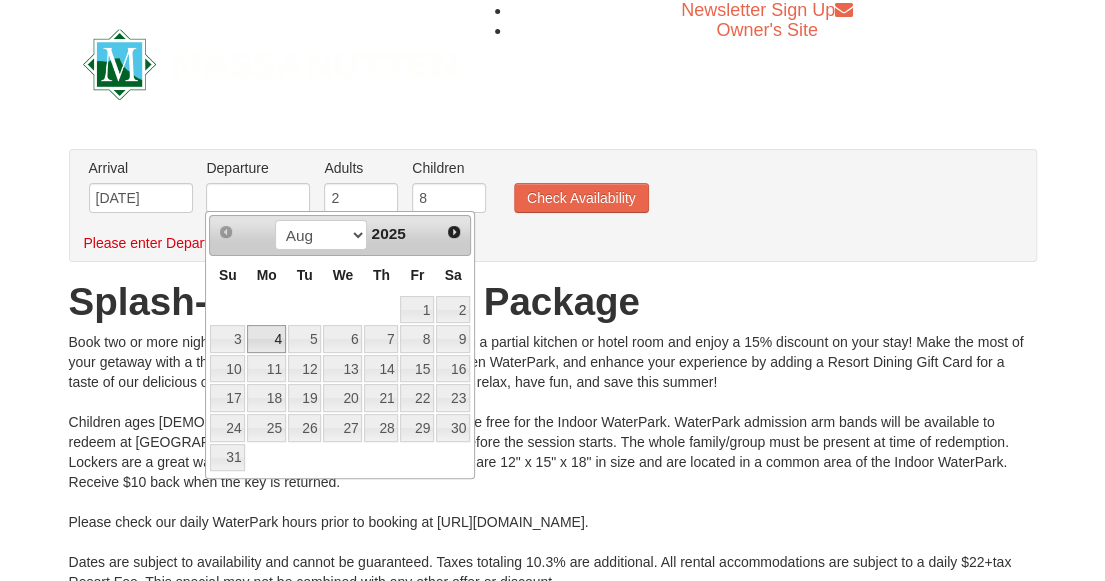 click on "4" at bounding box center [266, 339] 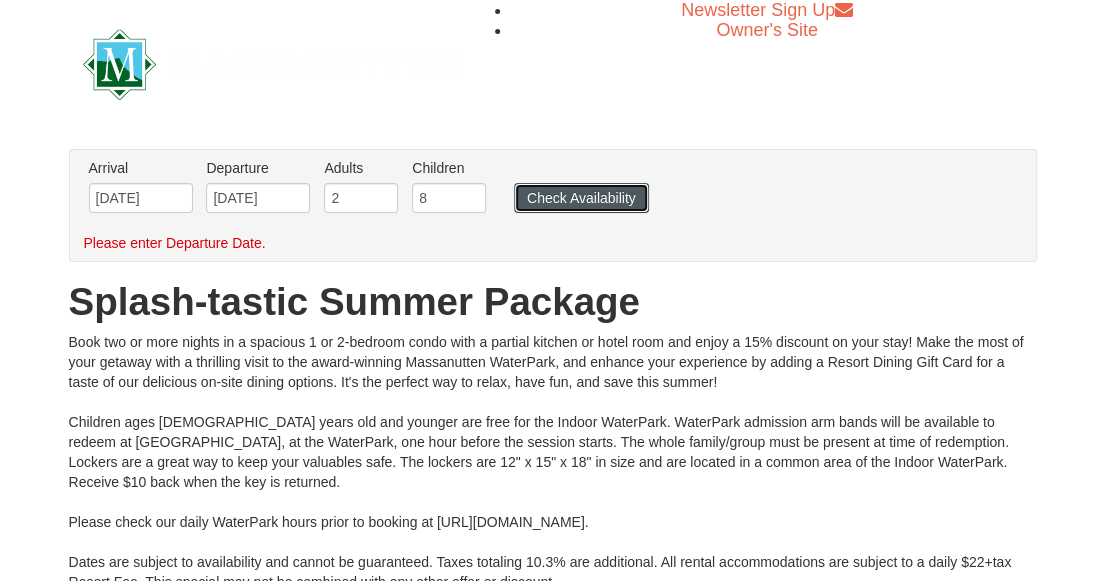 click on "Check Availability" at bounding box center [581, 198] 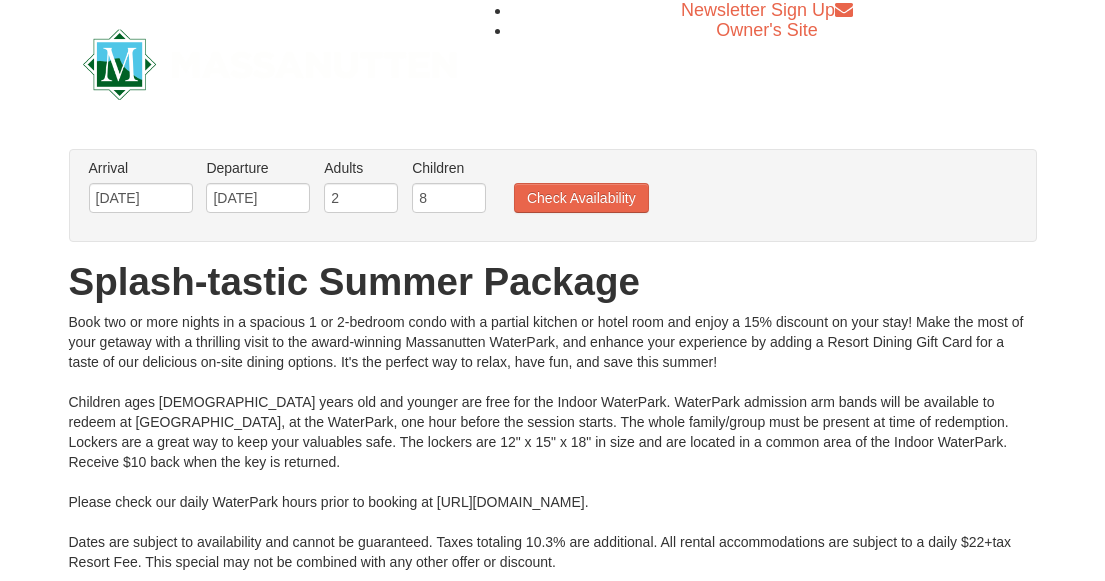 scroll, scrollTop: 0, scrollLeft: 0, axis: both 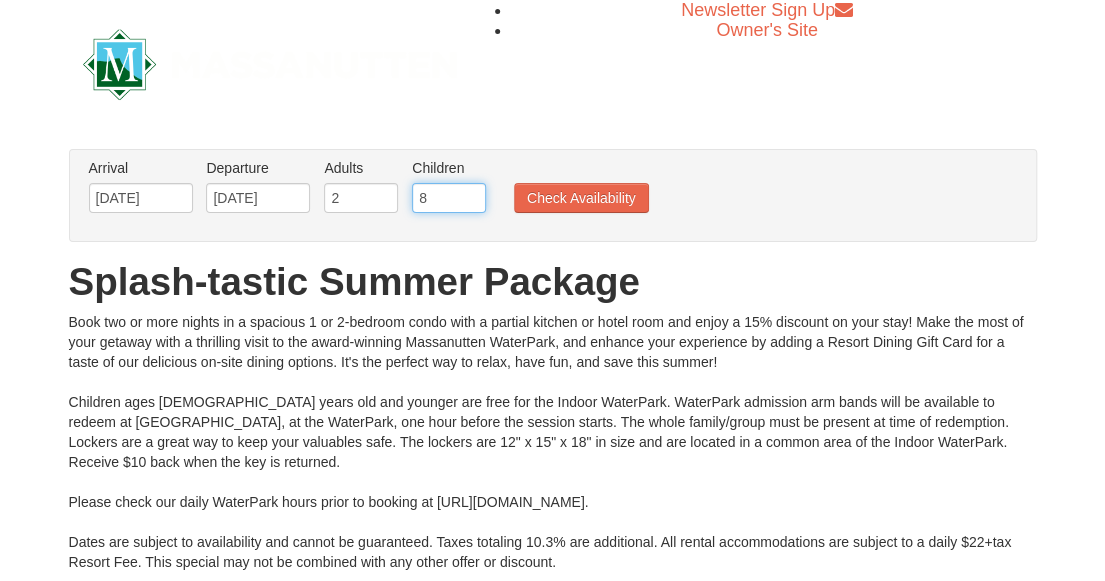 drag, startPoint x: 444, startPoint y: 194, endPoint x: 389, endPoint y: 185, distance: 55.7315 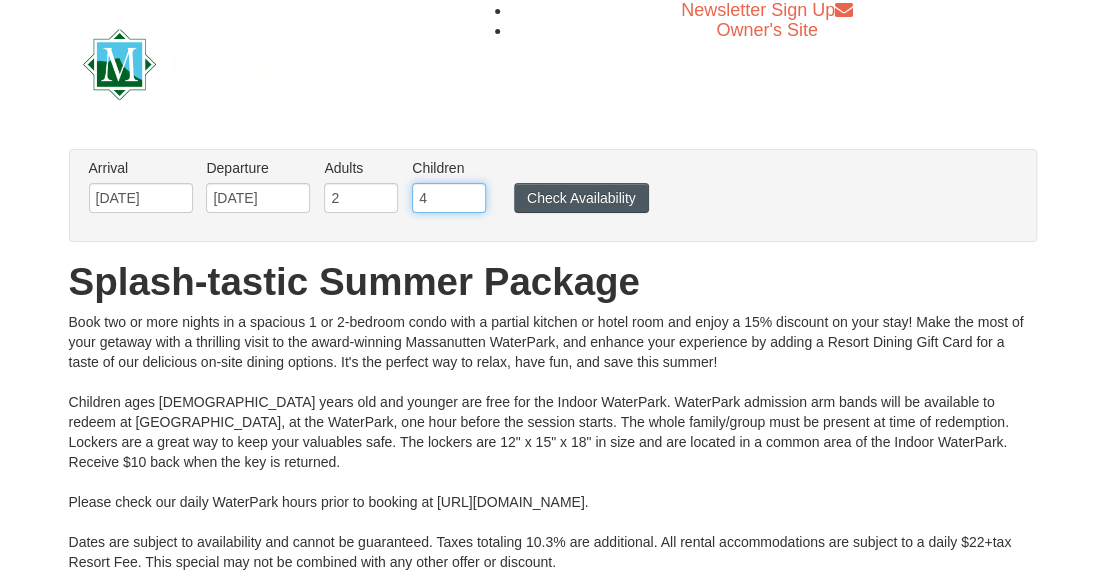 type on "4" 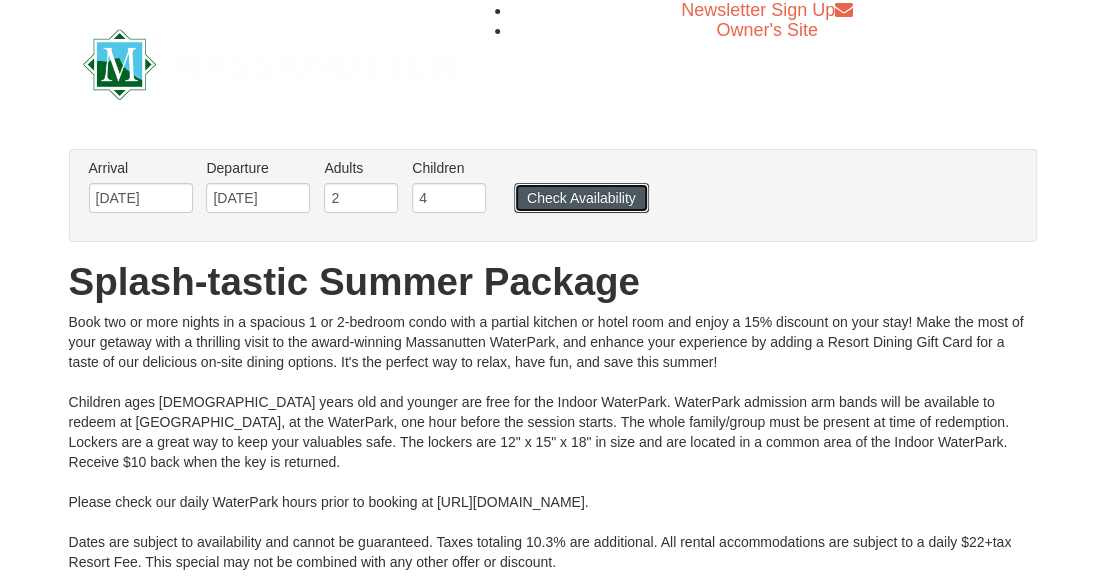 click on "Check Availability" at bounding box center [581, 198] 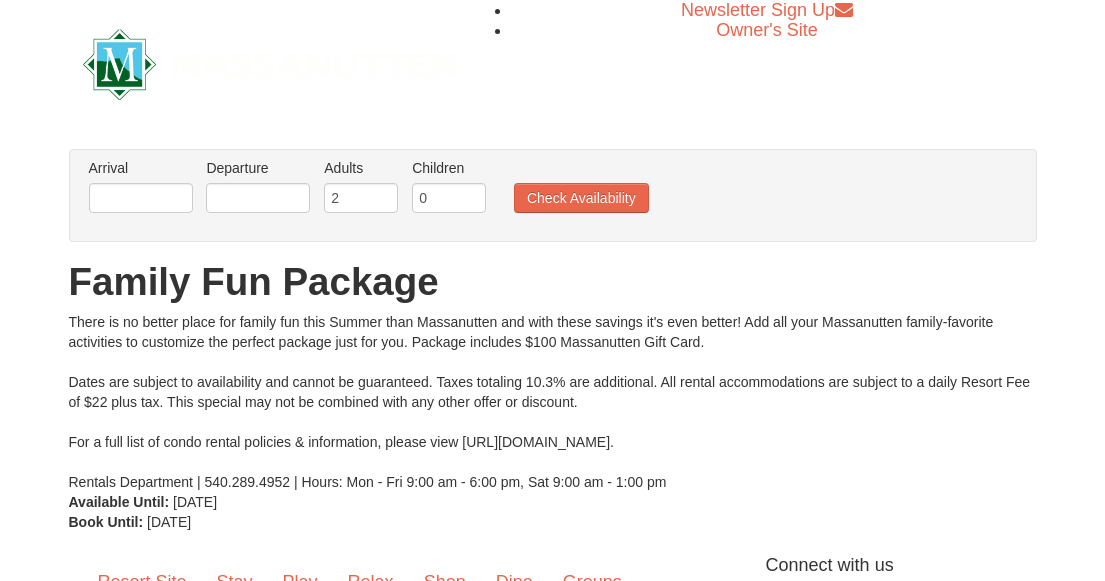 scroll, scrollTop: 0, scrollLeft: 0, axis: both 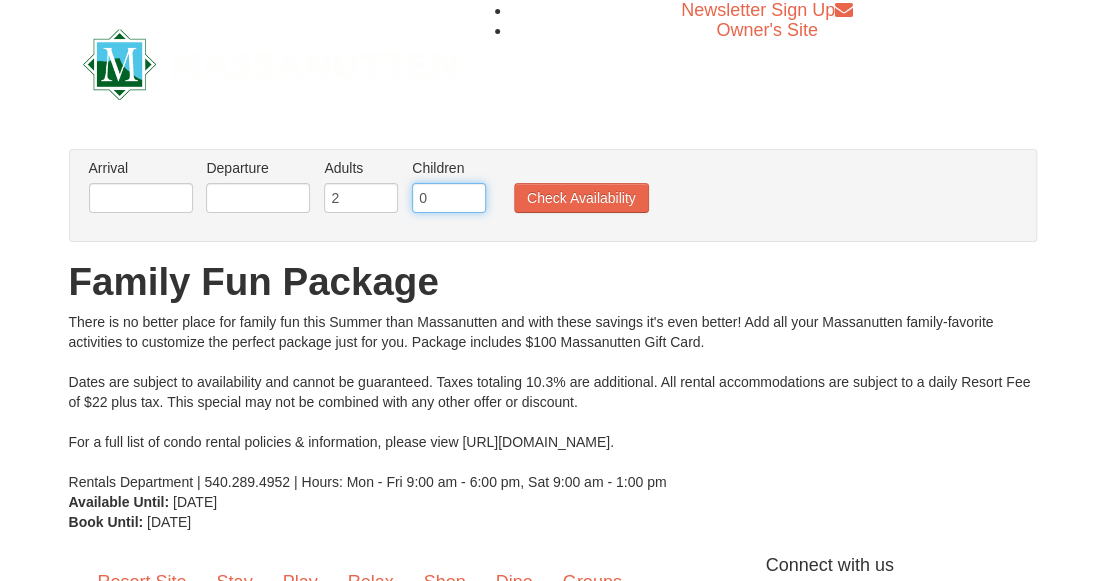 click on "0" at bounding box center (449, 198) 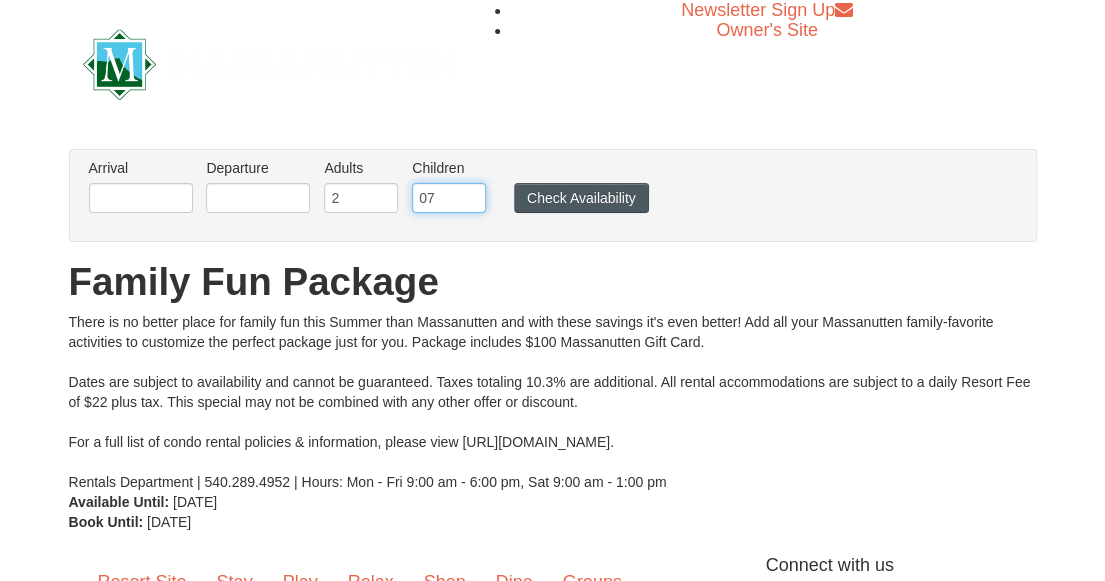 type on "07" 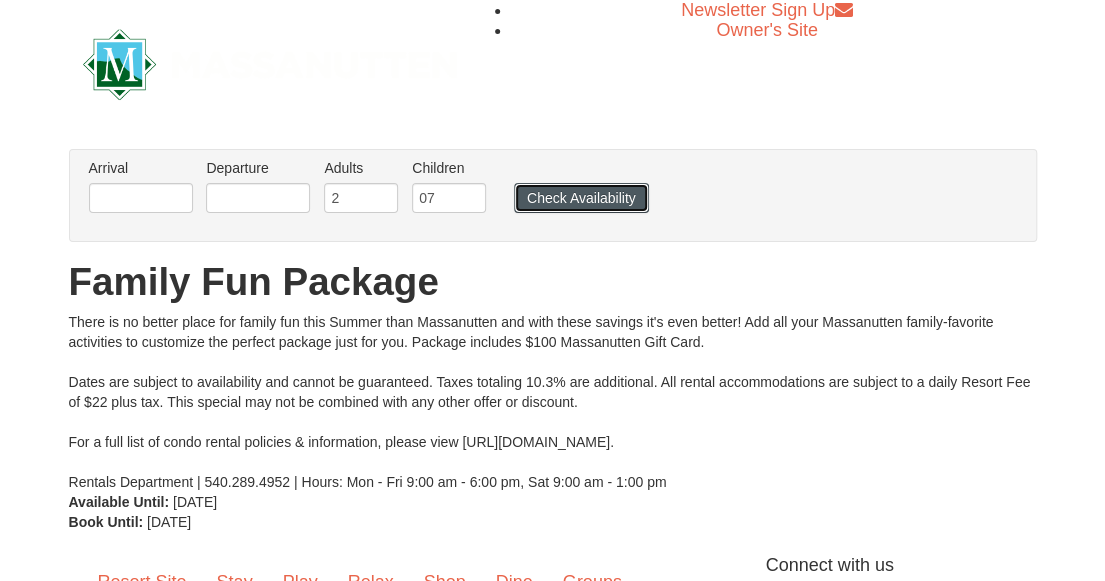 click on "Check Availability" at bounding box center (581, 198) 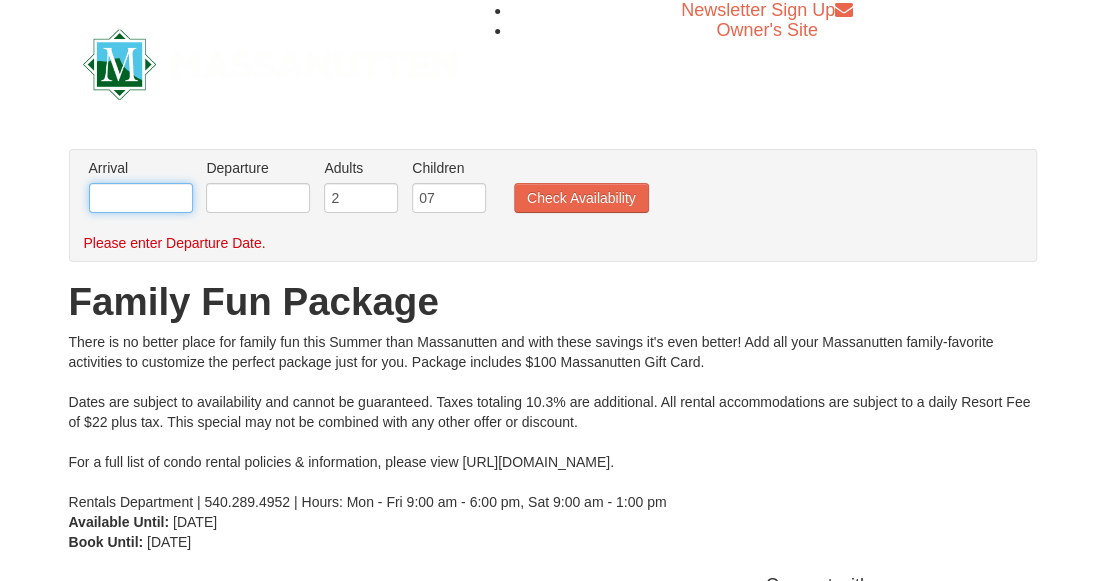 click at bounding box center [141, 198] 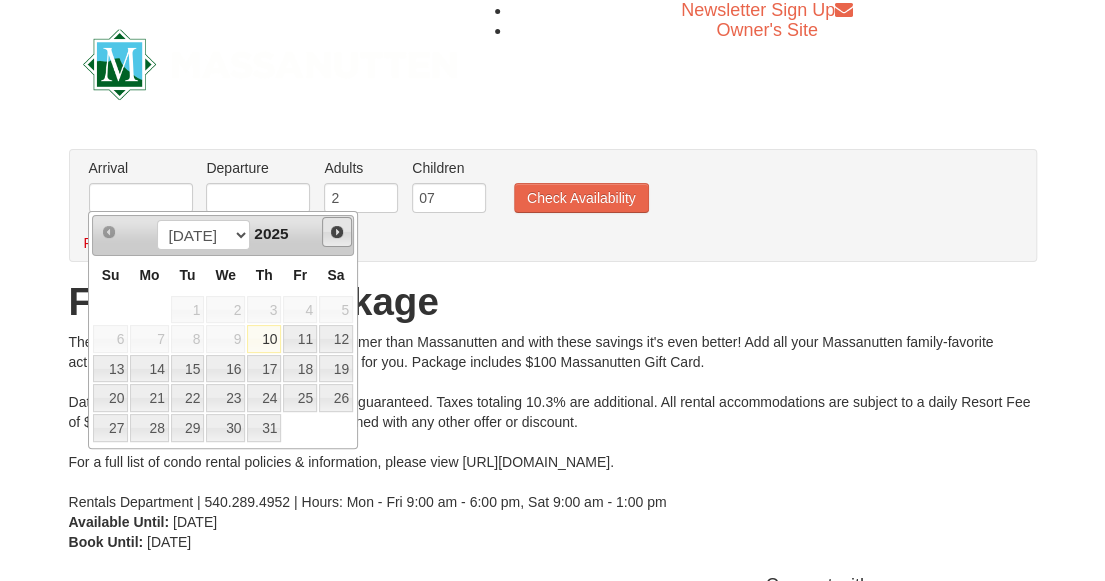 click on "Next" at bounding box center [337, 232] 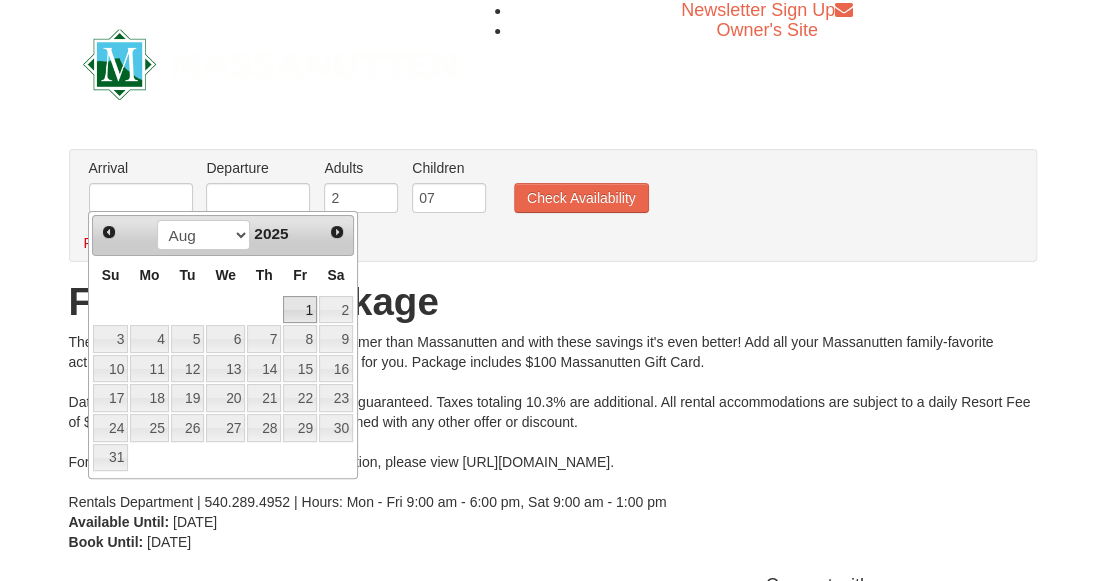 click on "1" at bounding box center [300, 310] 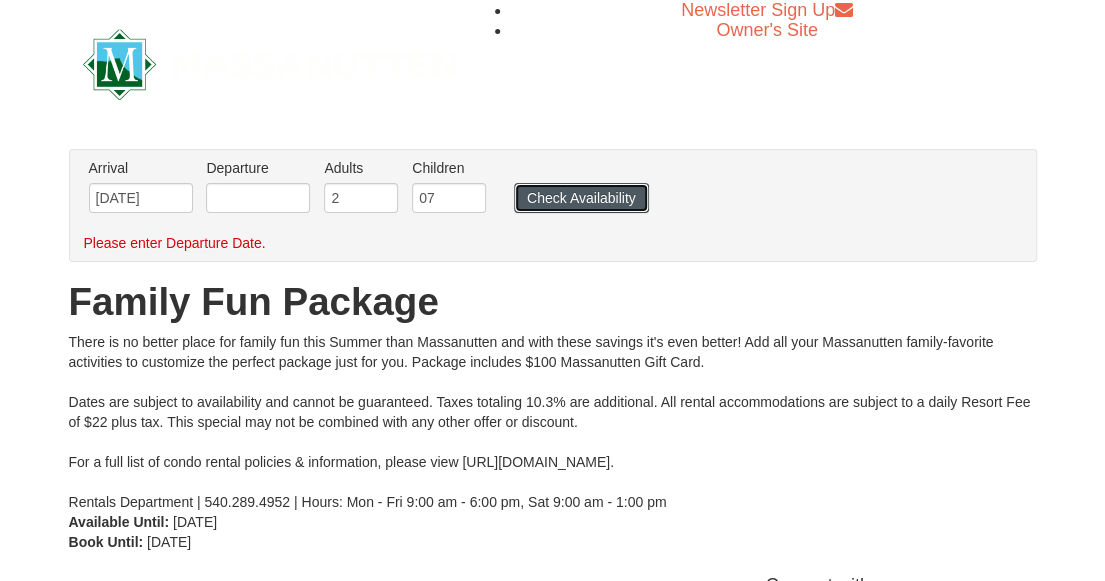 click on "Check Availability" at bounding box center [581, 198] 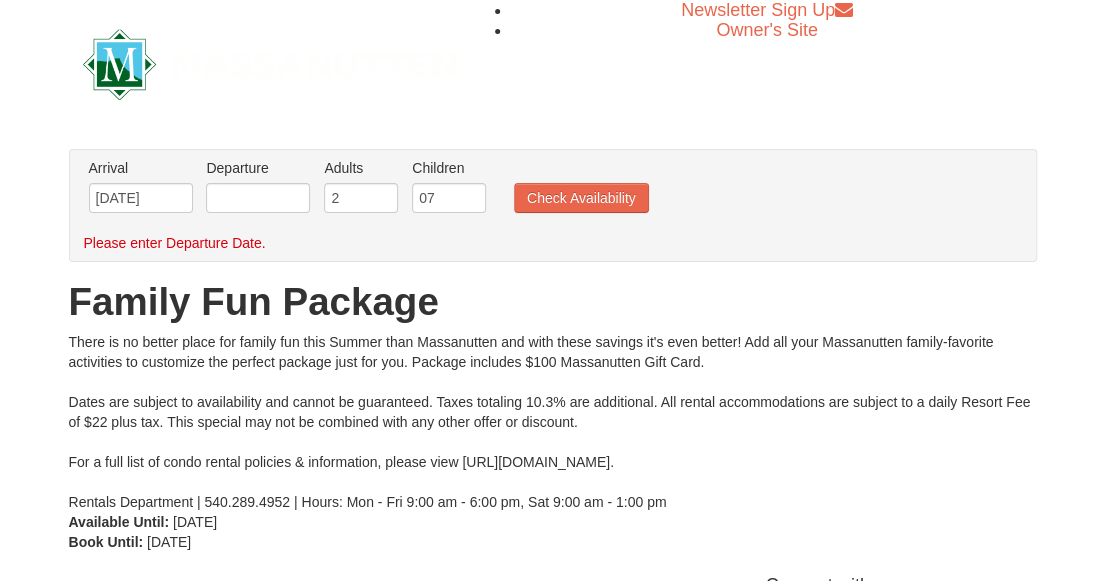 click on "Departure Please format dates MM/DD/YYYY Please format dates MM/DD/YYYY" at bounding box center [258, 190] 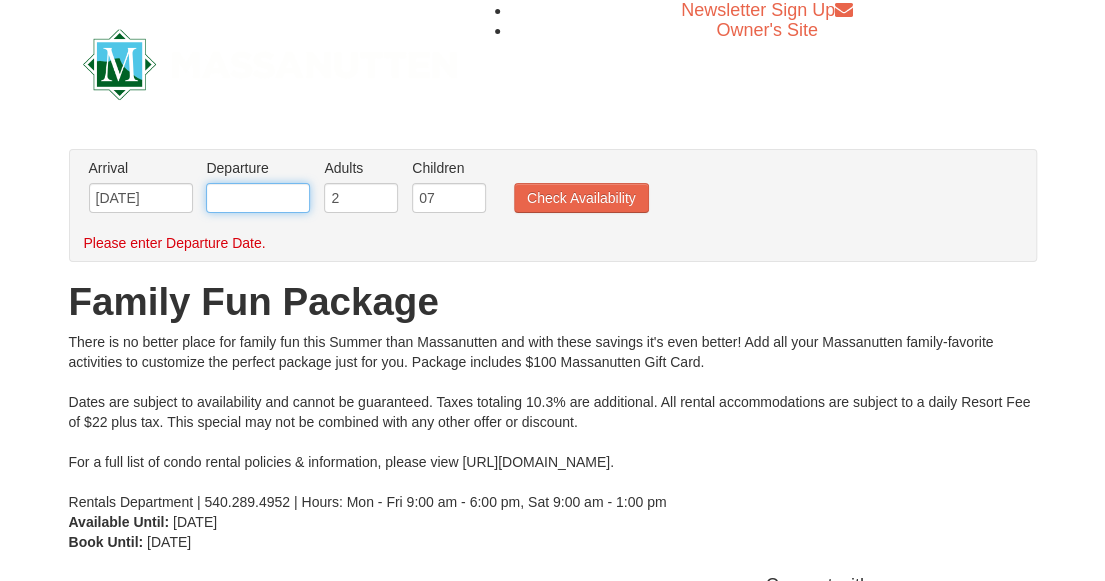 click at bounding box center [258, 198] 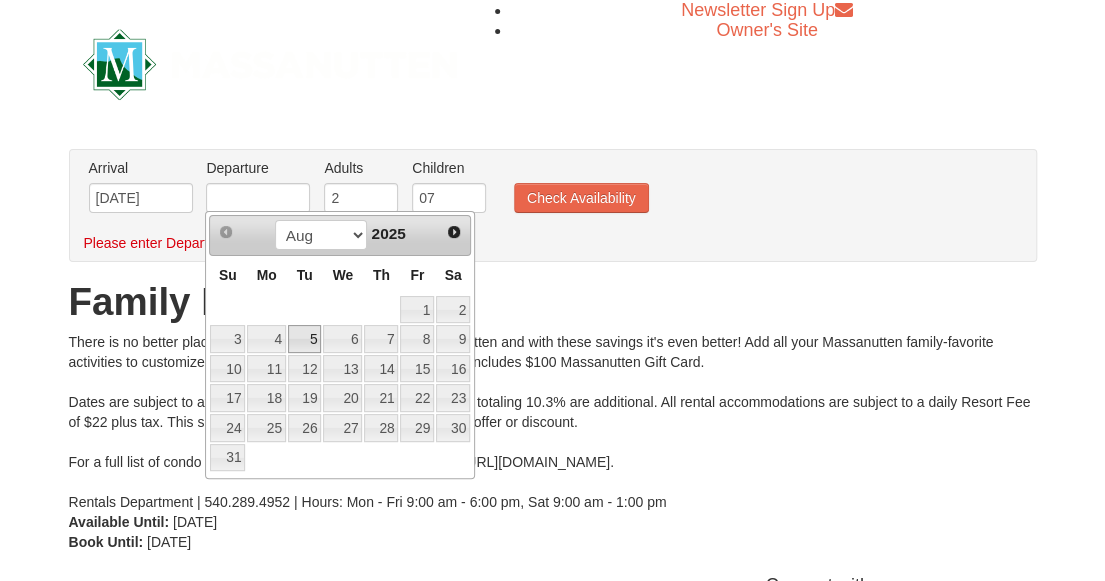 click on "5" at bounding box center [305, 339] 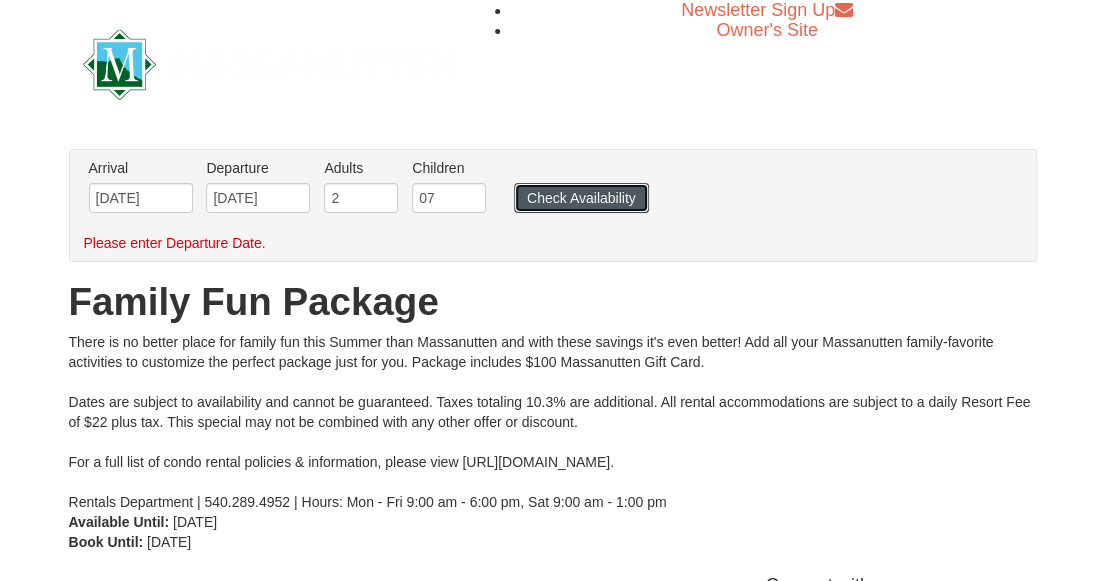 click on "Check Availability" at bounding box center [581, 198] 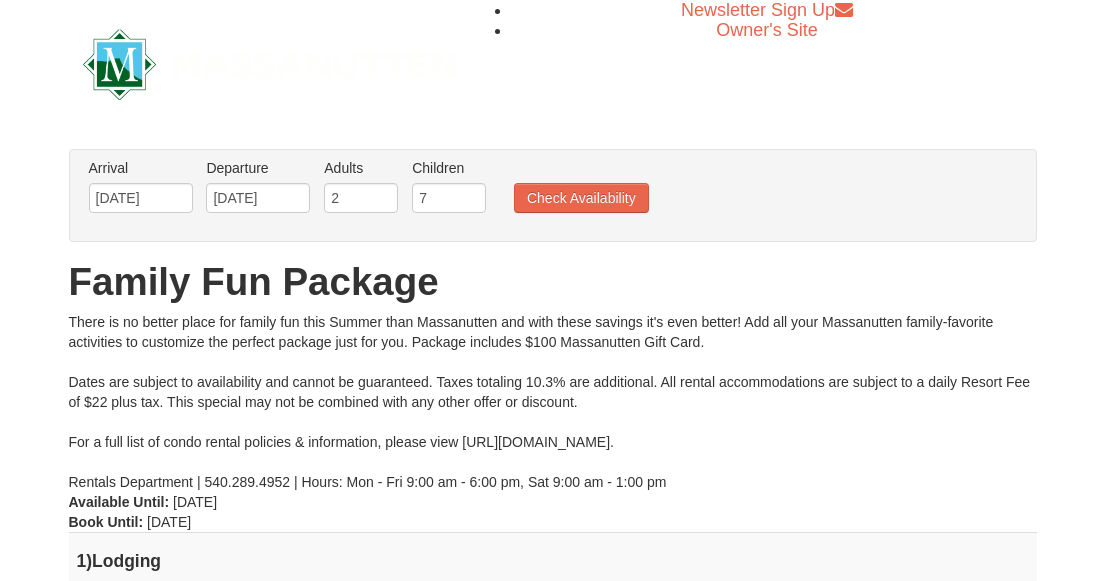 scroll, scrollTop: 0, scrollLeft: 0, axis: both 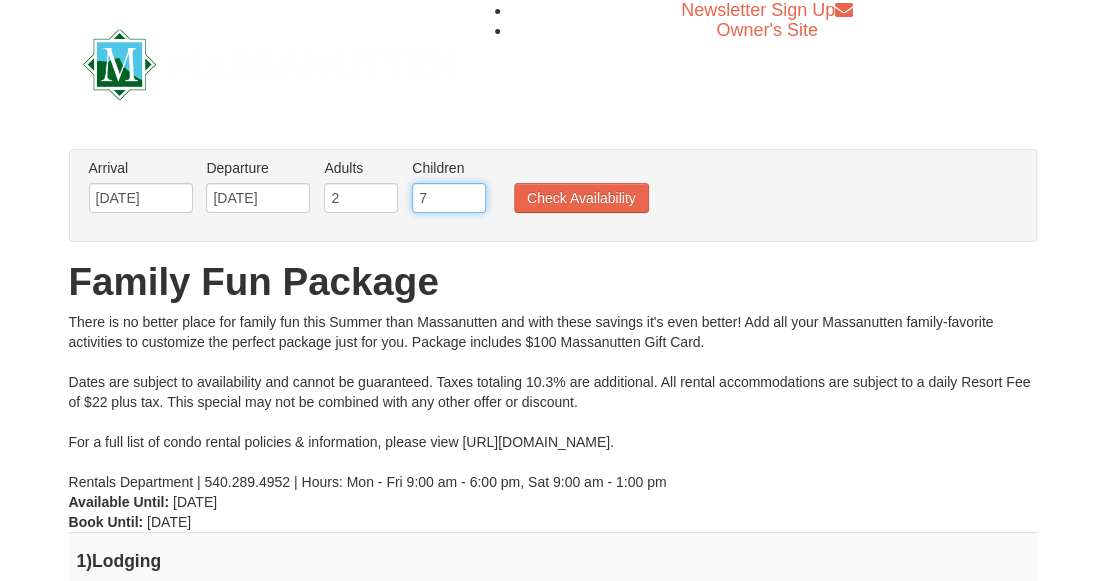 drag, startPoint x: 423, startPoint y: 193, endPoint x: 381, endPoint y: 193, distance: 42 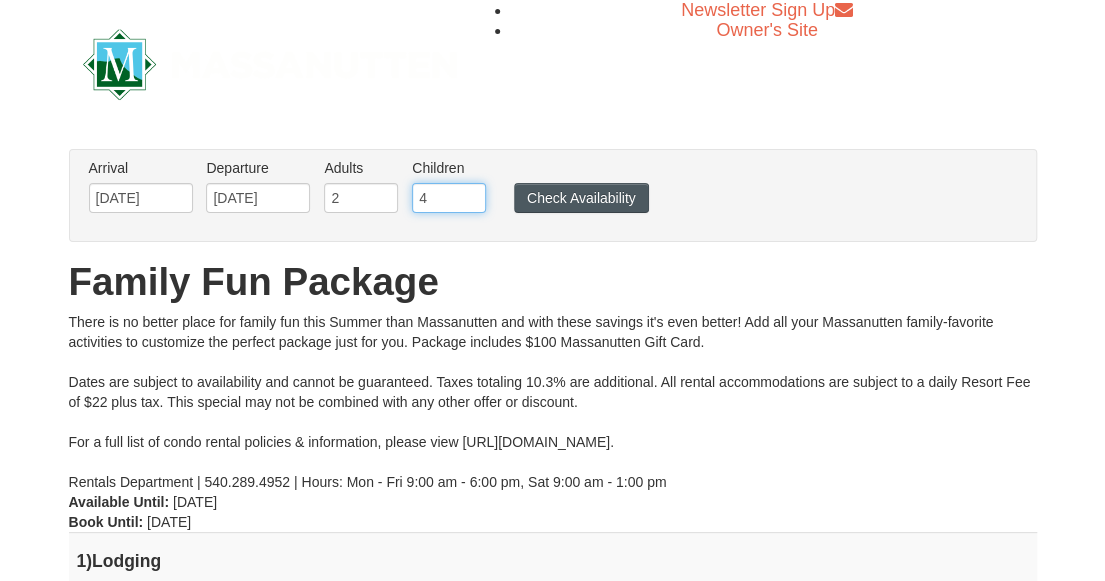 type on "4" 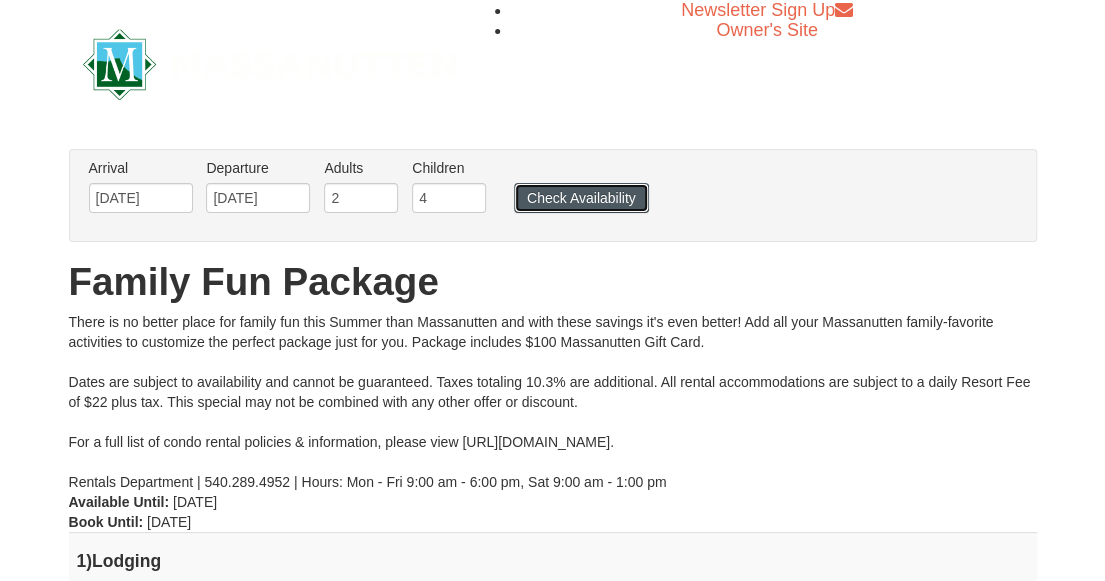click on "Check Availability" at bounding box center (581, 198) 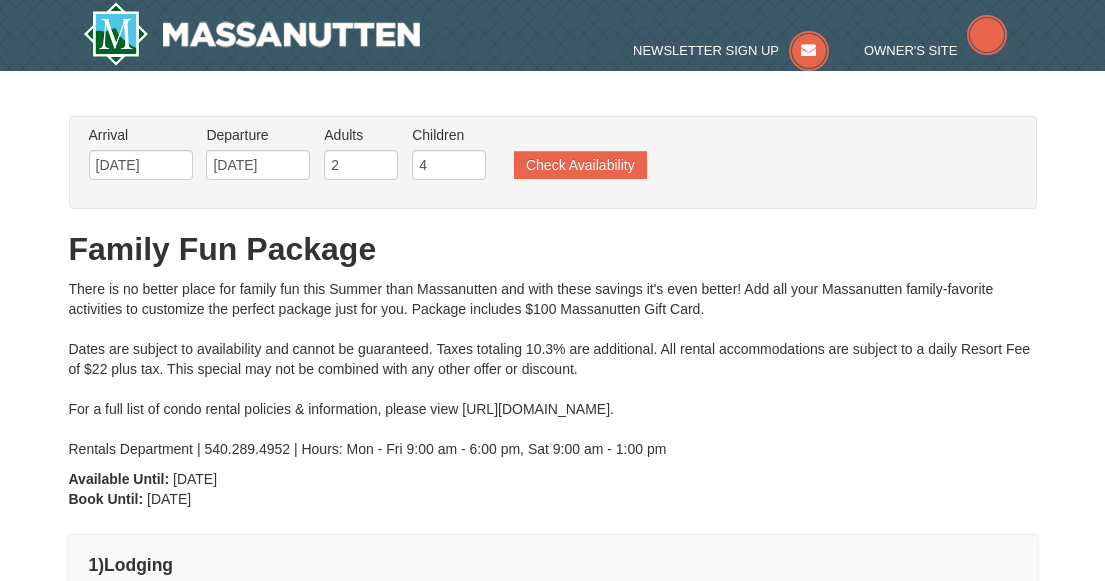 scroll, scrollTop: 0, scrollLeft: 0, axis: both 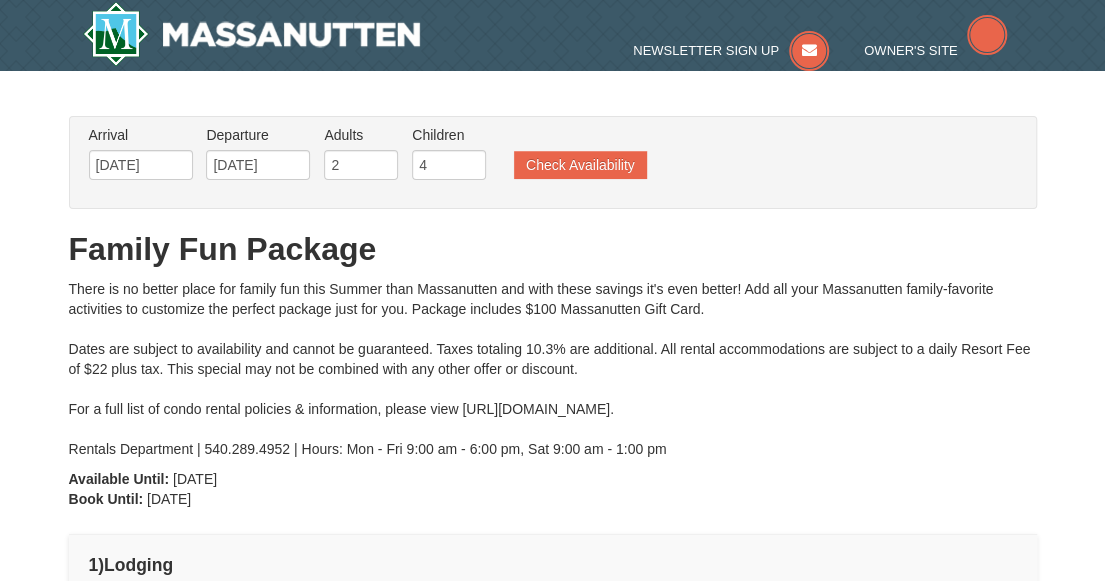 type on "[DATE]" 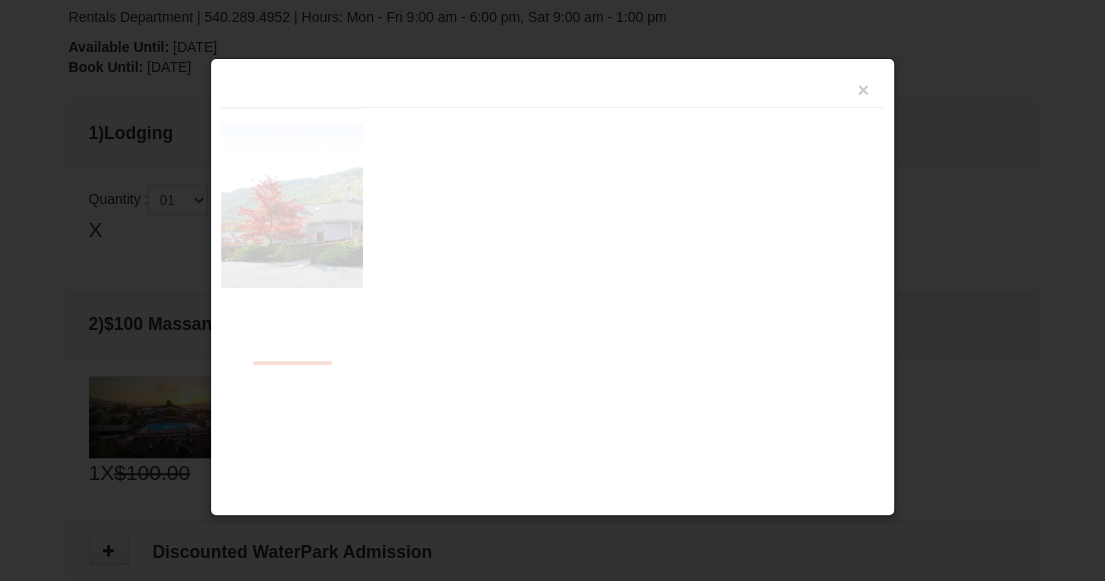 scroll, scrollTop: 610, scrollLeft: 0, axis: vertical 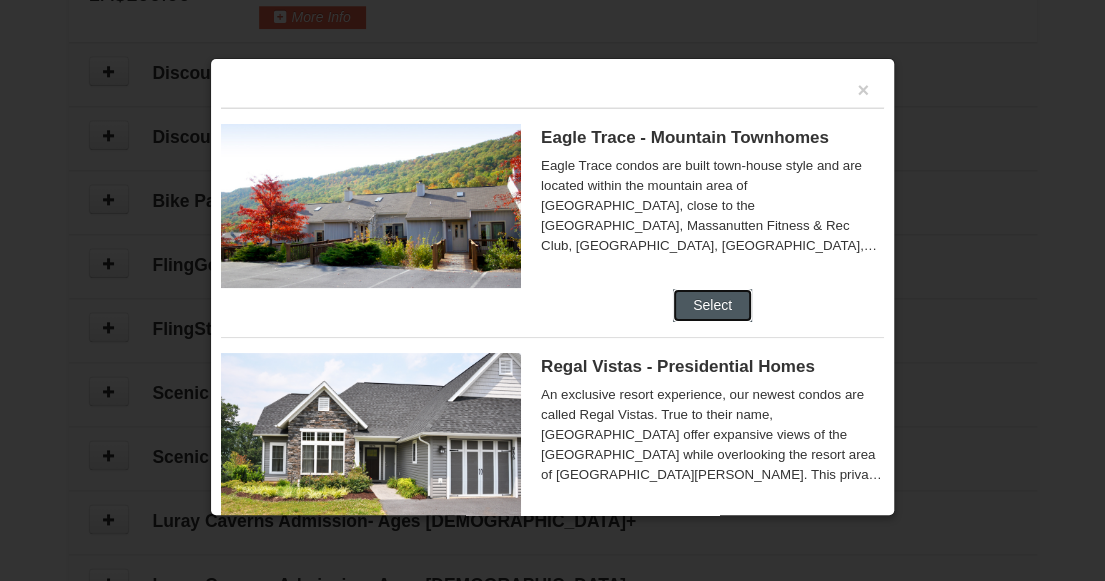 click on "Select" at bounding box center (712, 305) 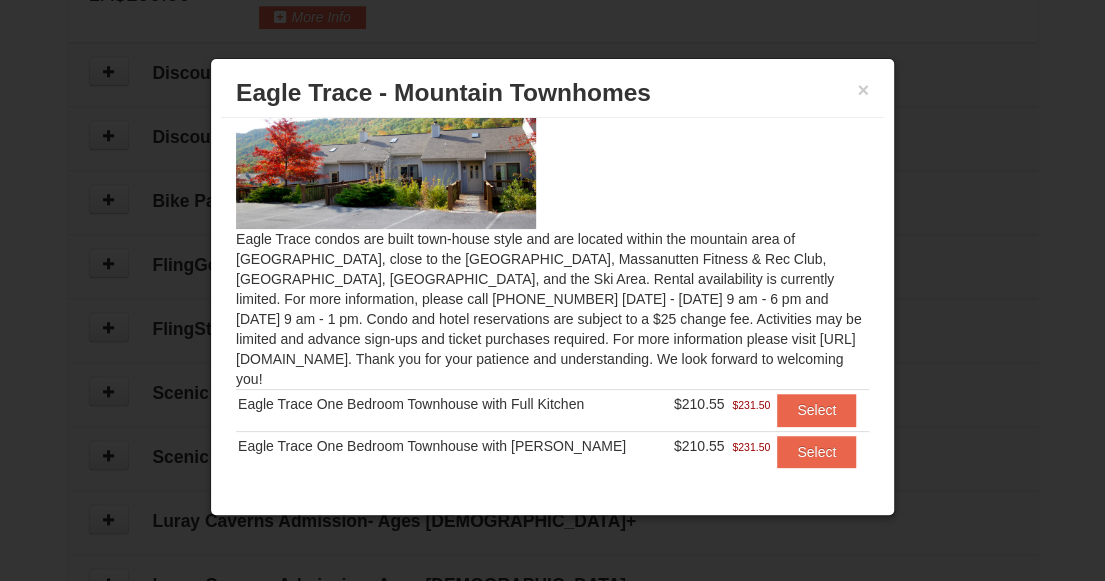 scroll, scrollTop: 99, scrollLeft: 0, axis: vertical 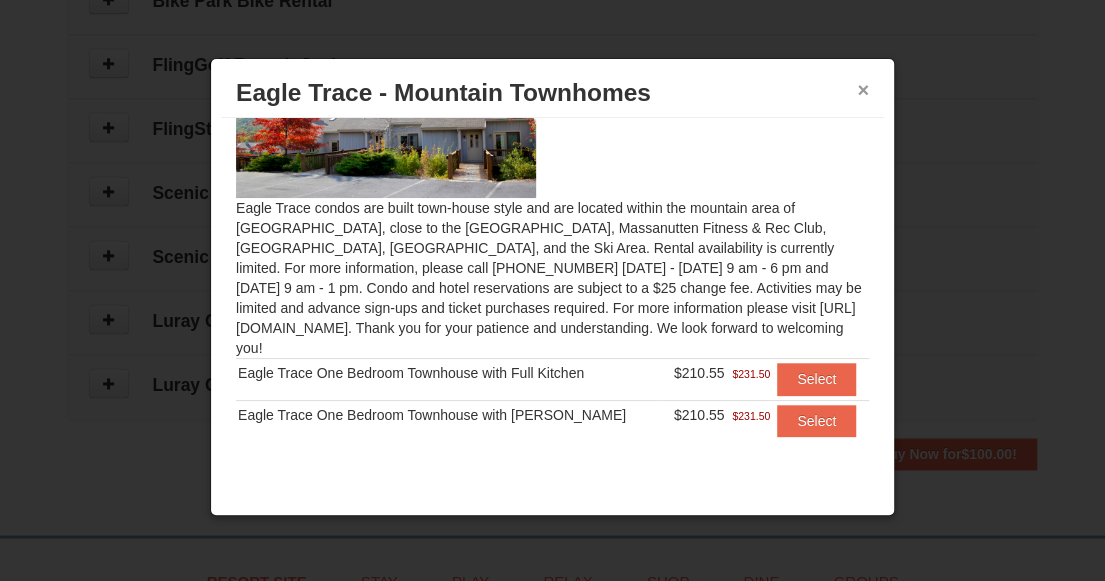 click on "×" at bounding box center (863, 90) 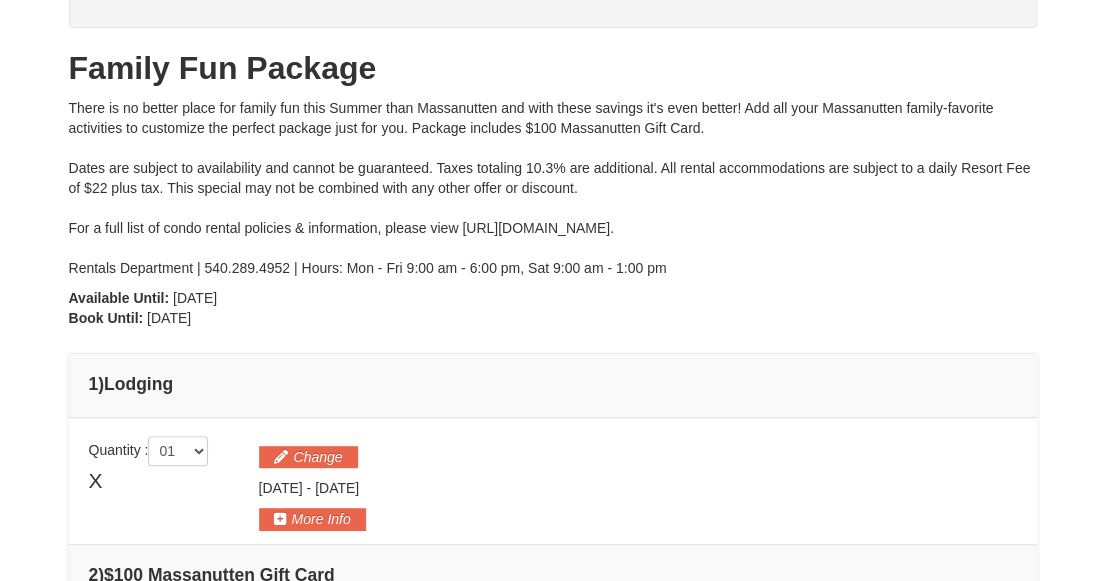 scroll, scrollTop: 0, scrollLeft: 0, axis: both 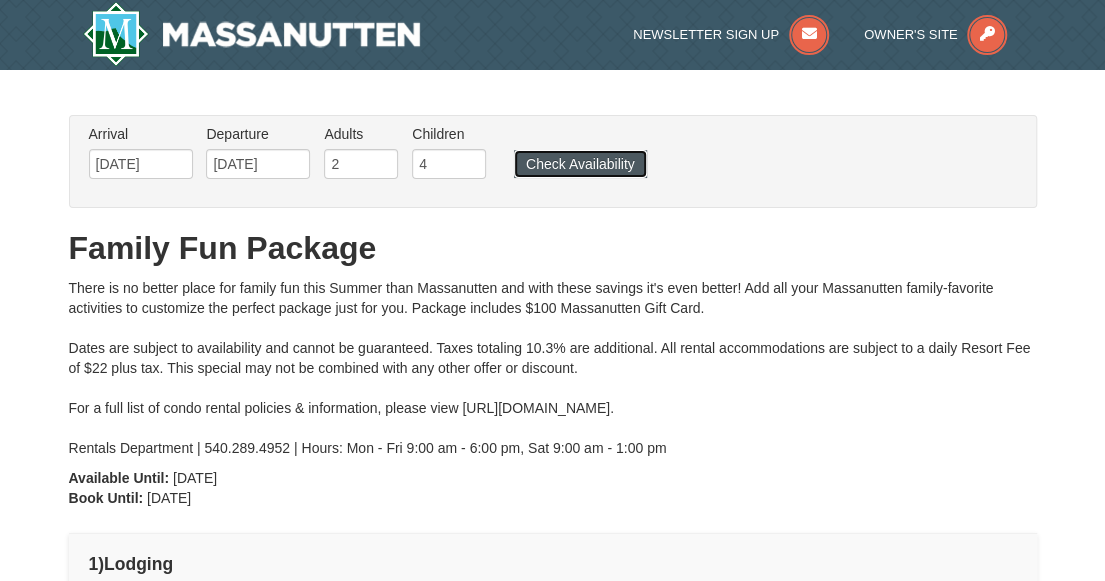 click on "Check Availability" at bounding box center [580, 164] 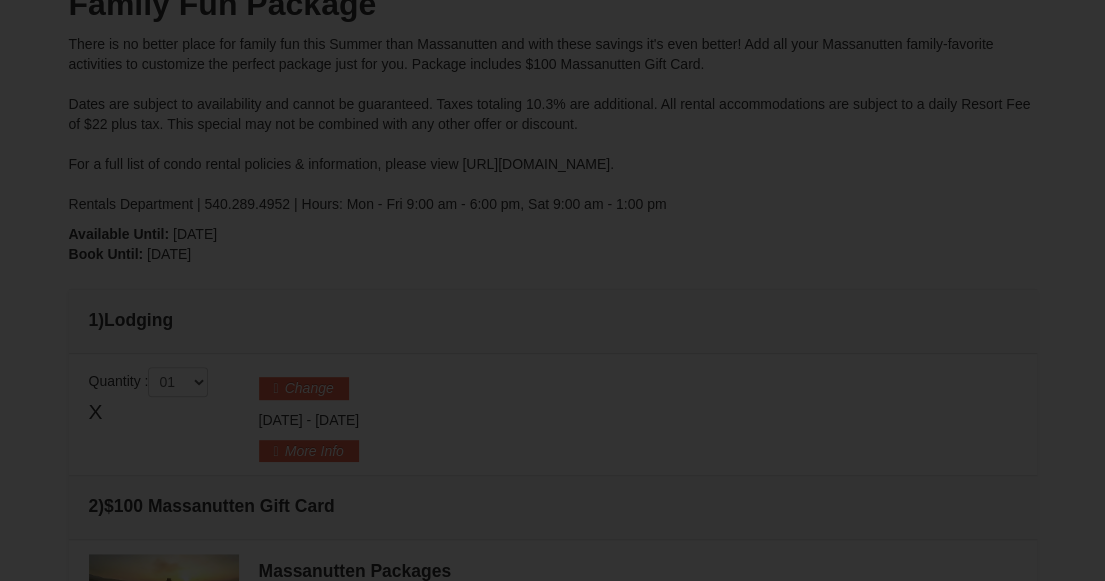 scroll, scrollTop: 373, scrollLeft: 0, axis: vertical 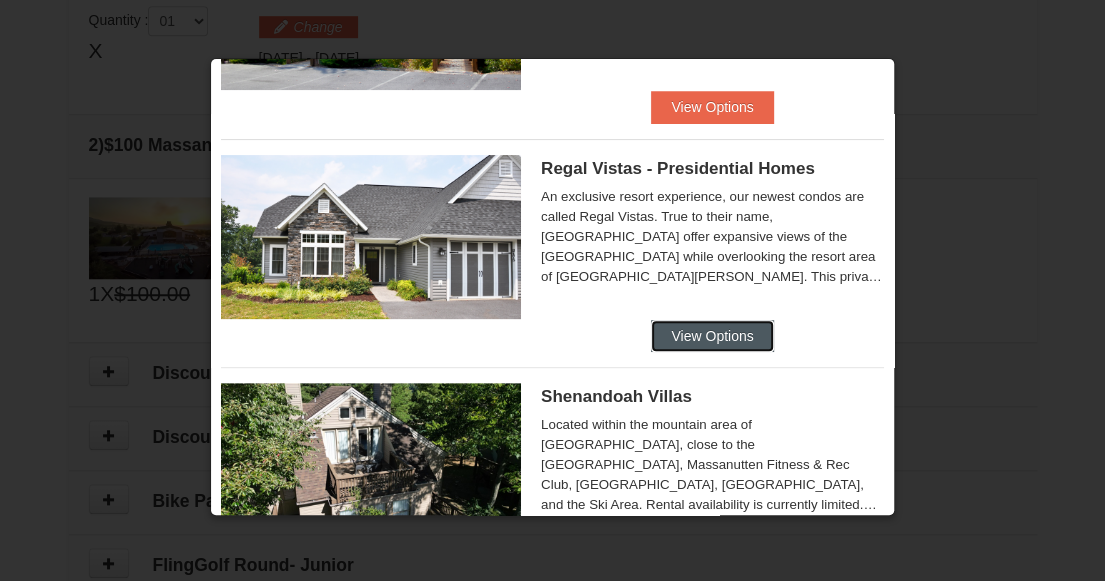 click on "View Options" at bounding box center [712, 336] 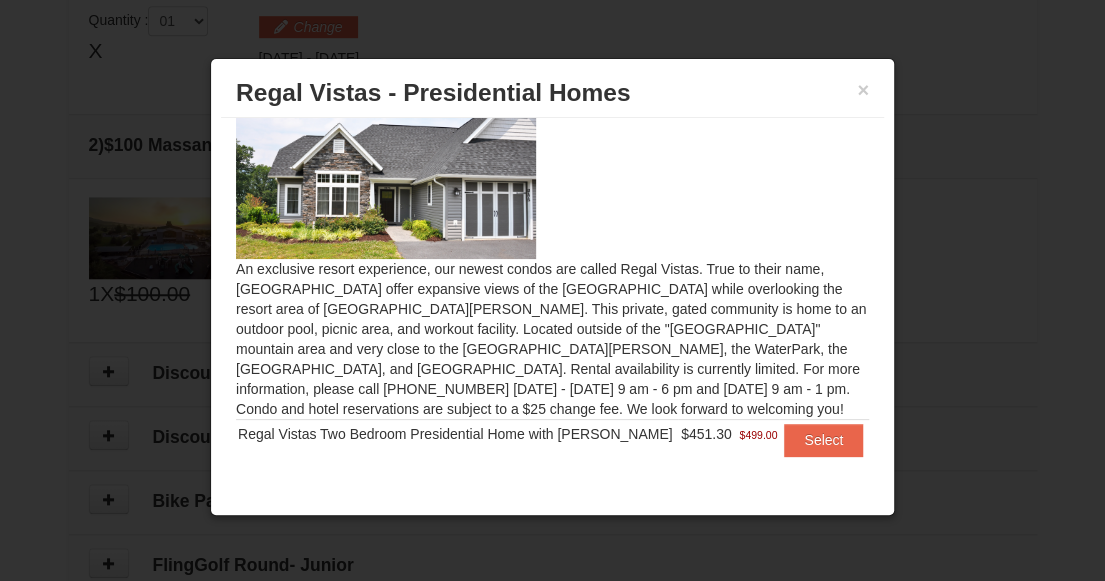 scroll, scrollTop: 58, scrollLeft: 0, axis: vertical 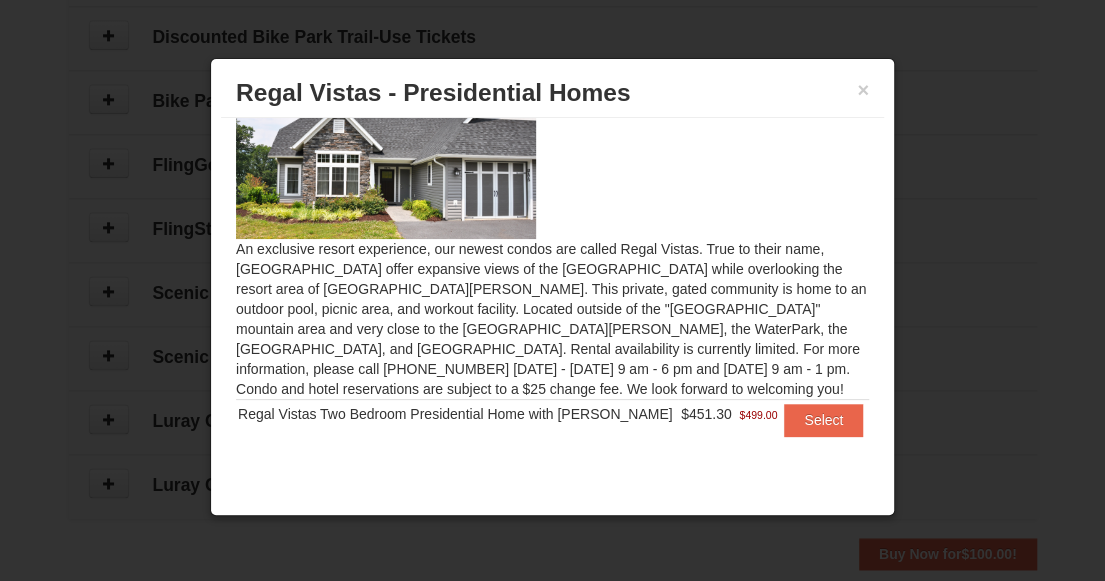 click at bounding box center [386, 157] 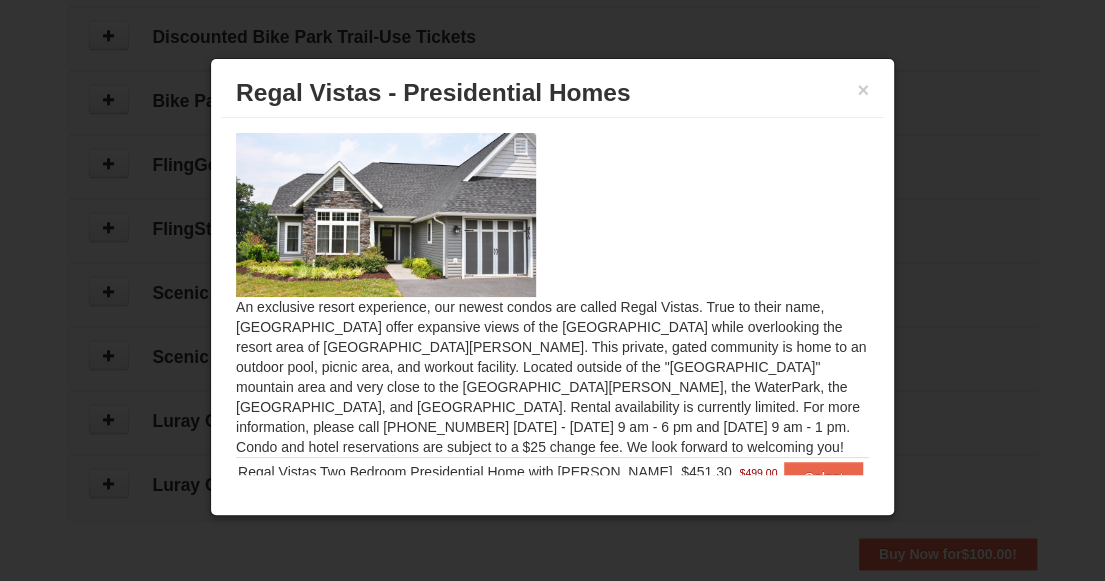 click on "×
Regal Vistas - Presidential Homes" at bounding box center [552, 93] 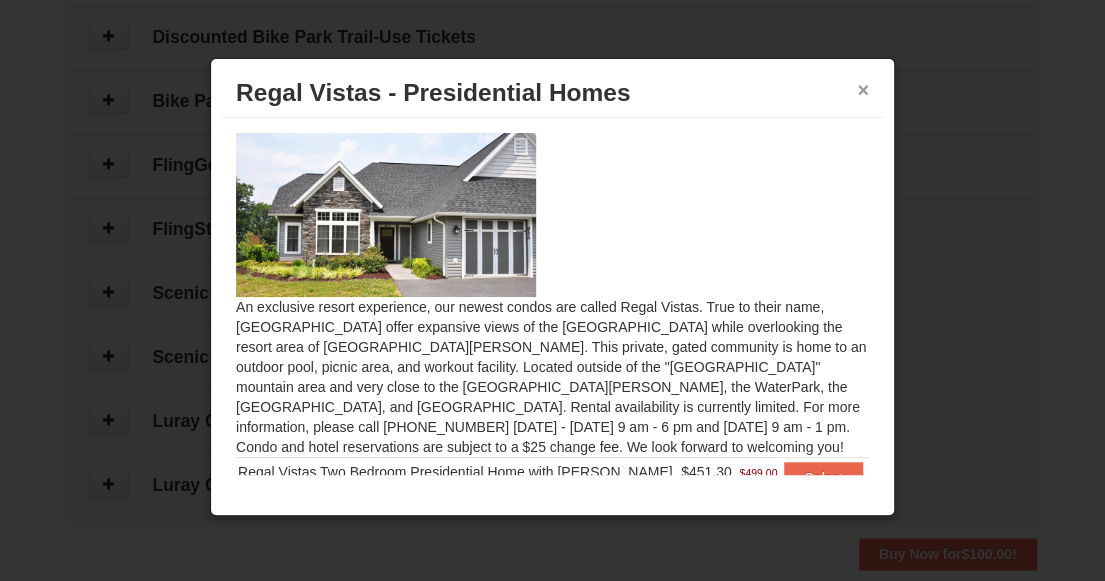 click on "×" at bounding box center (863, 90) 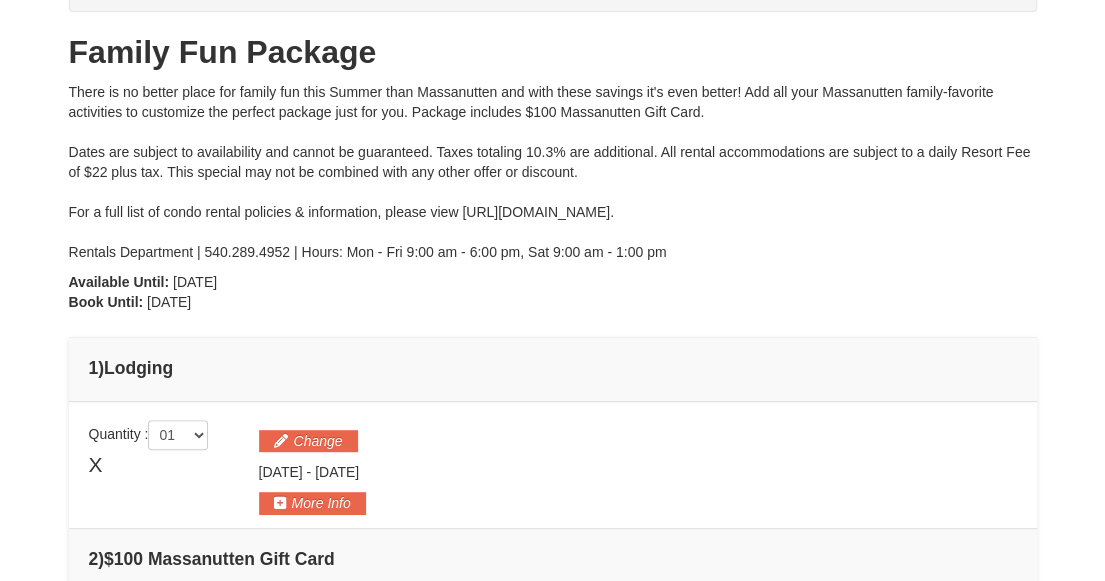 scroll, scrollTop: 10, scrollLeft: 0, axis: vertical 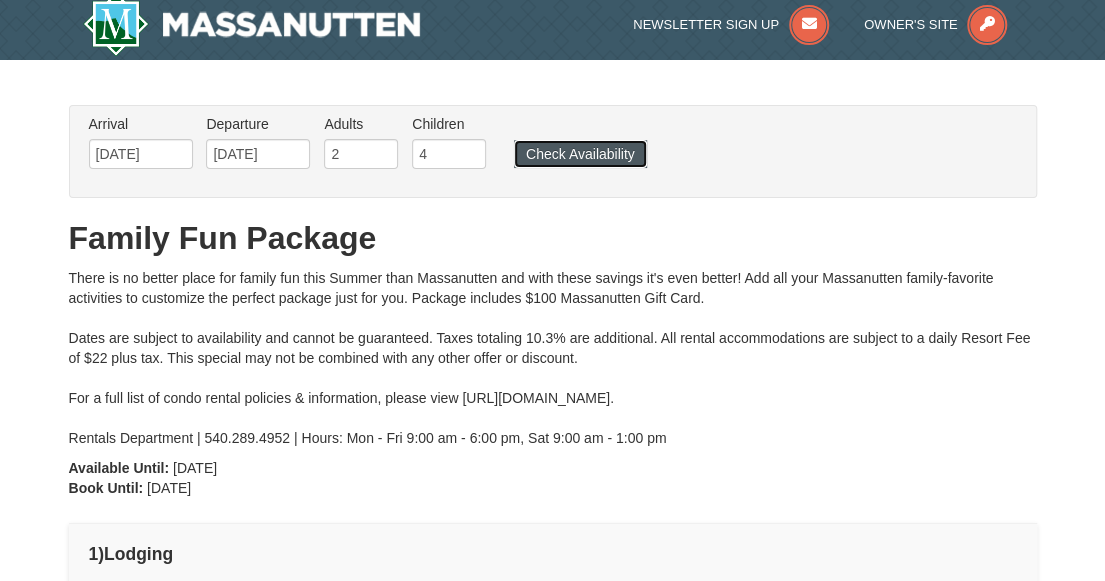 click on "Check Availability" at bounding box center (580, 154) 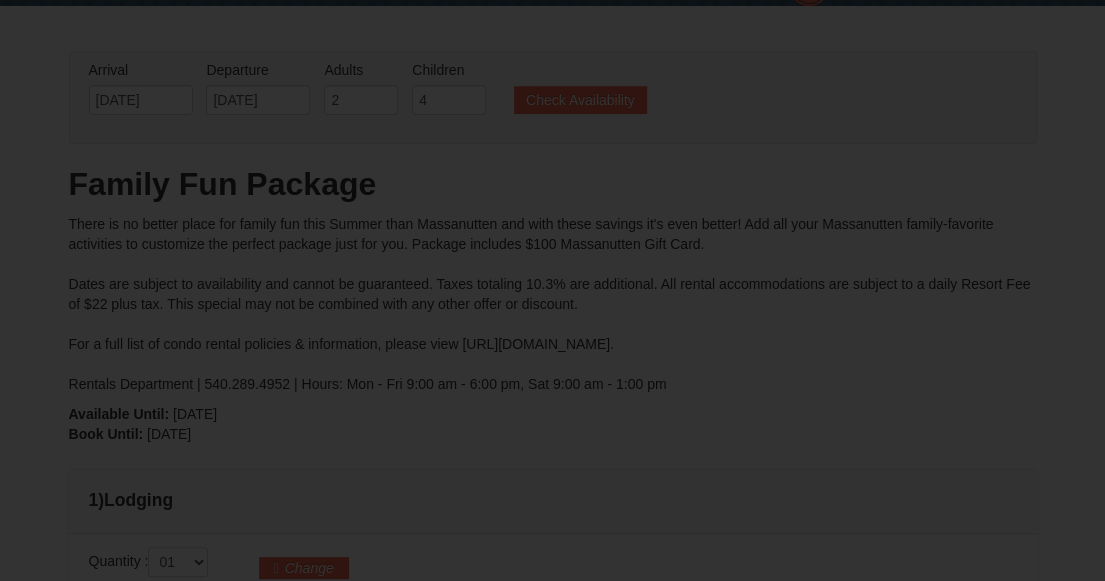 scroll, scrollTop: 374, scrollLeft: 0, axis: vertical 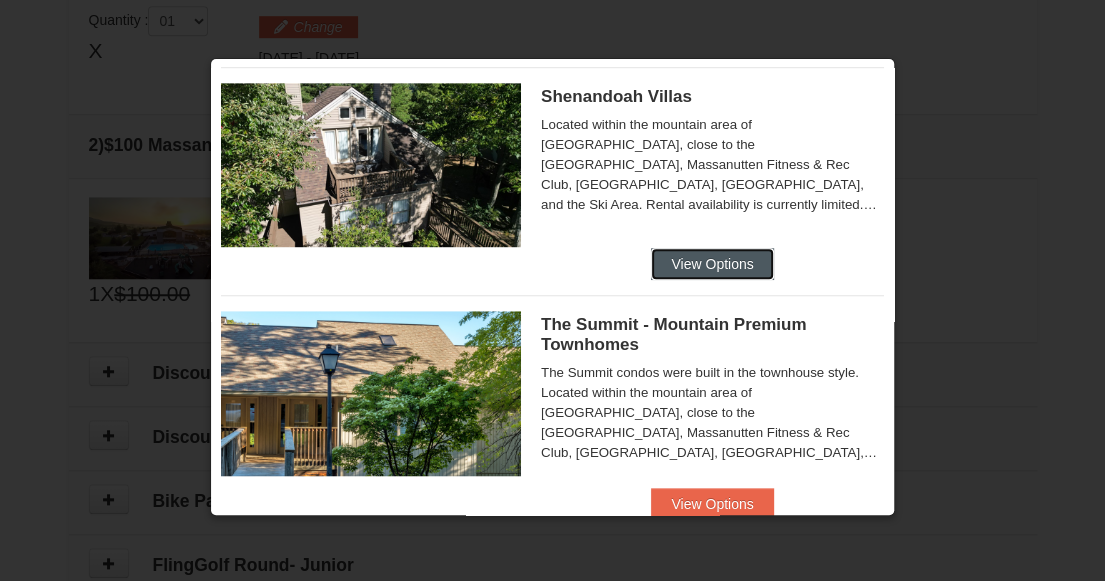 click on "View Options" at bounding box center (712, 264) 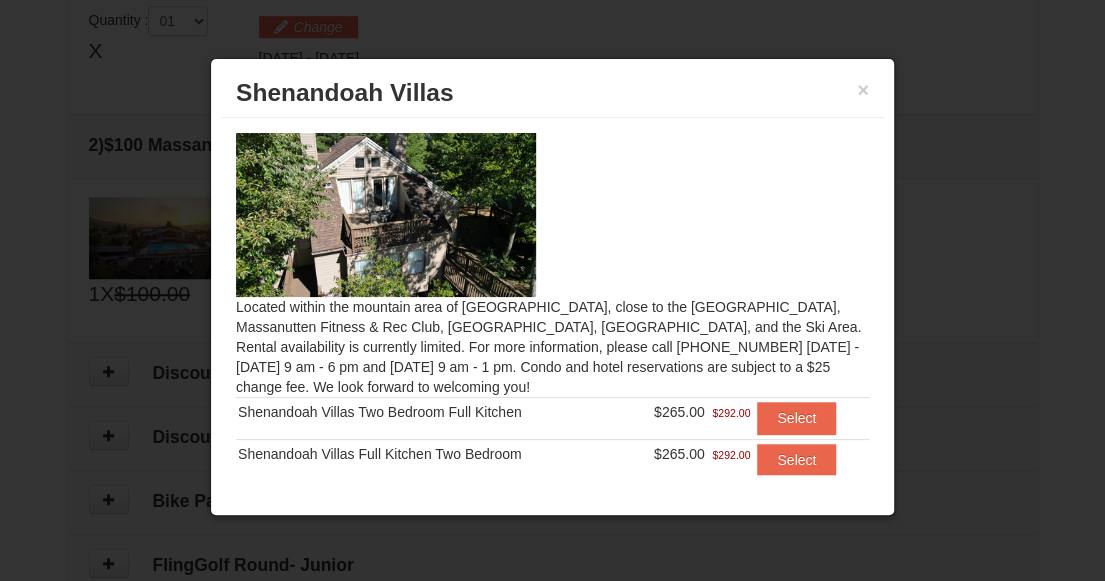 scroll, scrollTop: 80, scrollLeft: 0, axis: vertical 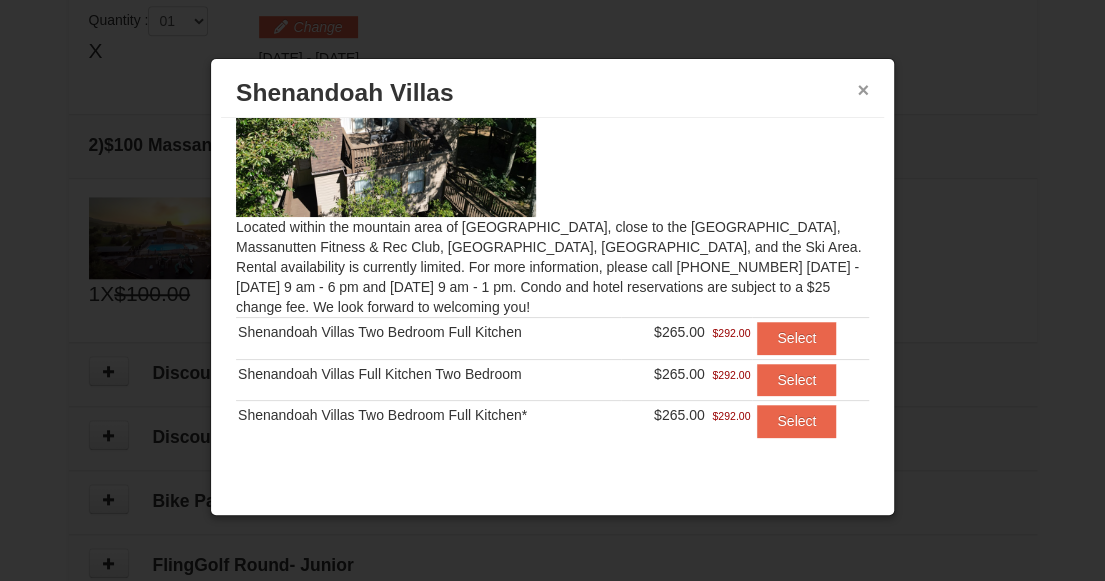 click on "×" at bounding box center [863, 90] 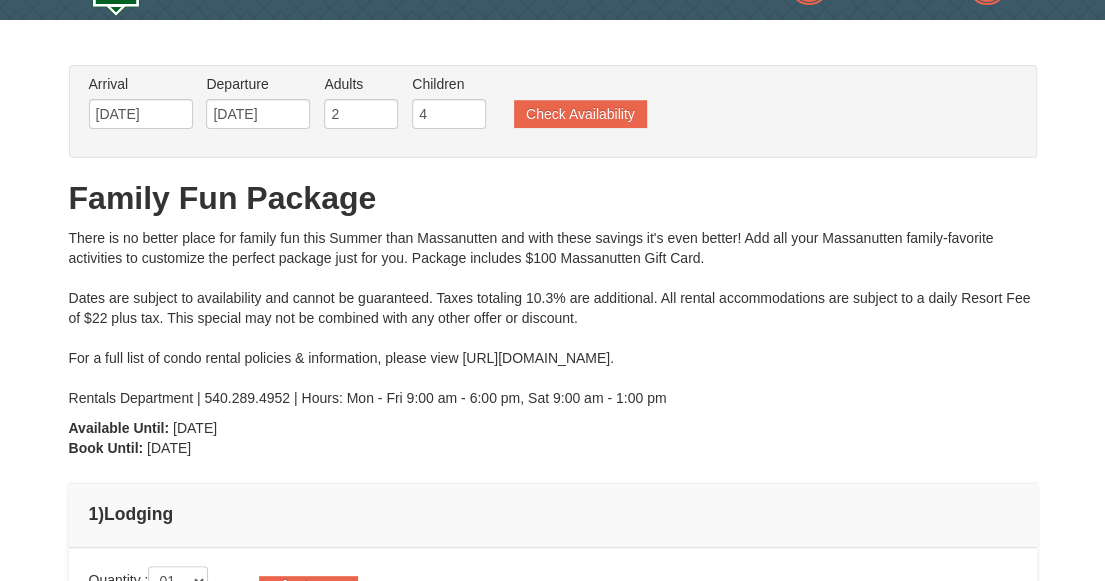 scroll, scrollTop: 0, scrollLeft: 0, axis: both 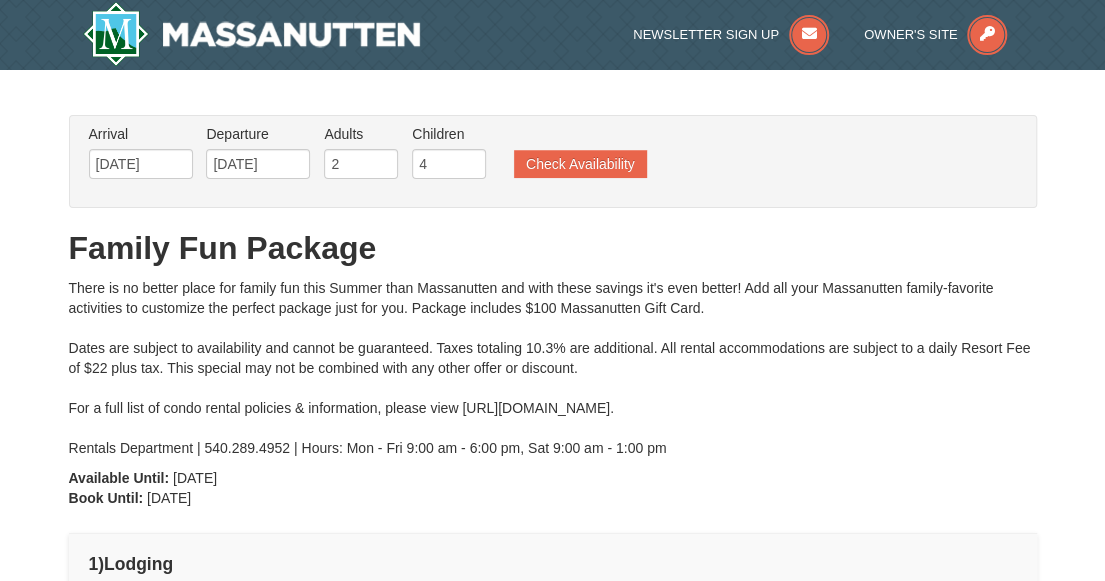 click on "Arrival Please format dates MM/DD/YYYY Please format dates MM/DD/YYYY
08/01/2025
Departure Please format dates MM/DD/YYYY Please format dates MM/DD/YYYY
08/05/2025
Adults Please format dates MM/DD/YYYY
2
Children Please format dates MM/DD/YYYY
4
Check Availability" at bounding box center (542, 156) 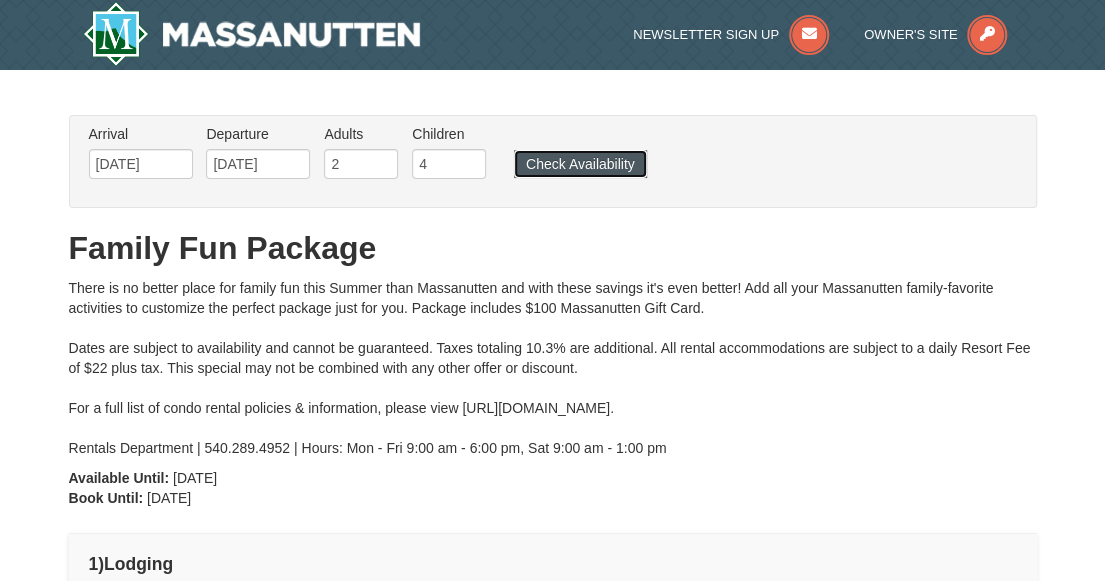 click on "Check Availability" at bounding box center [580, 164] 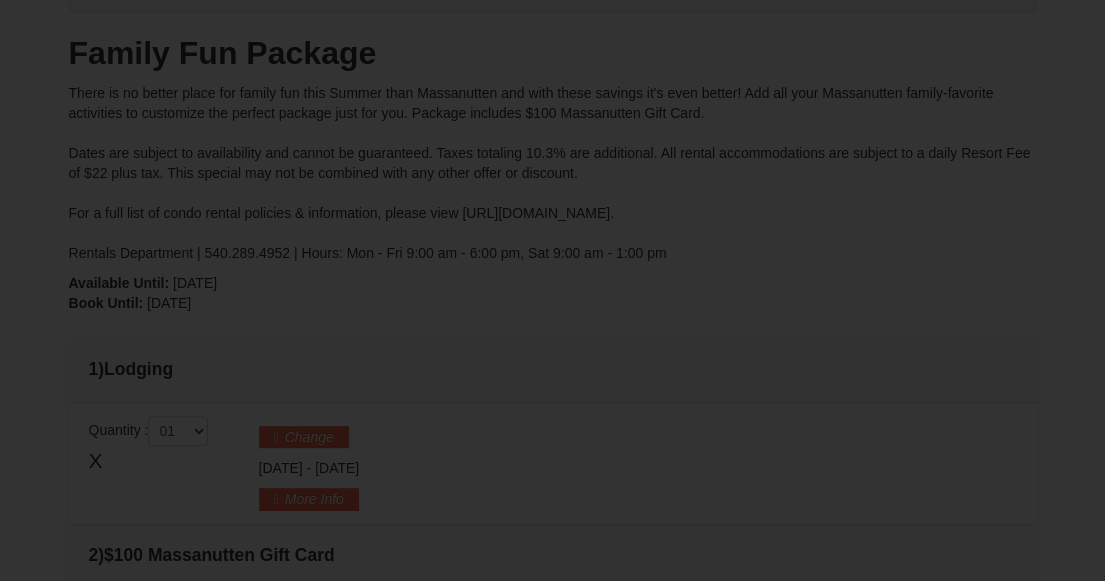 scroll, scrollTop: 277, scrollLeft: 0, axis: vertical 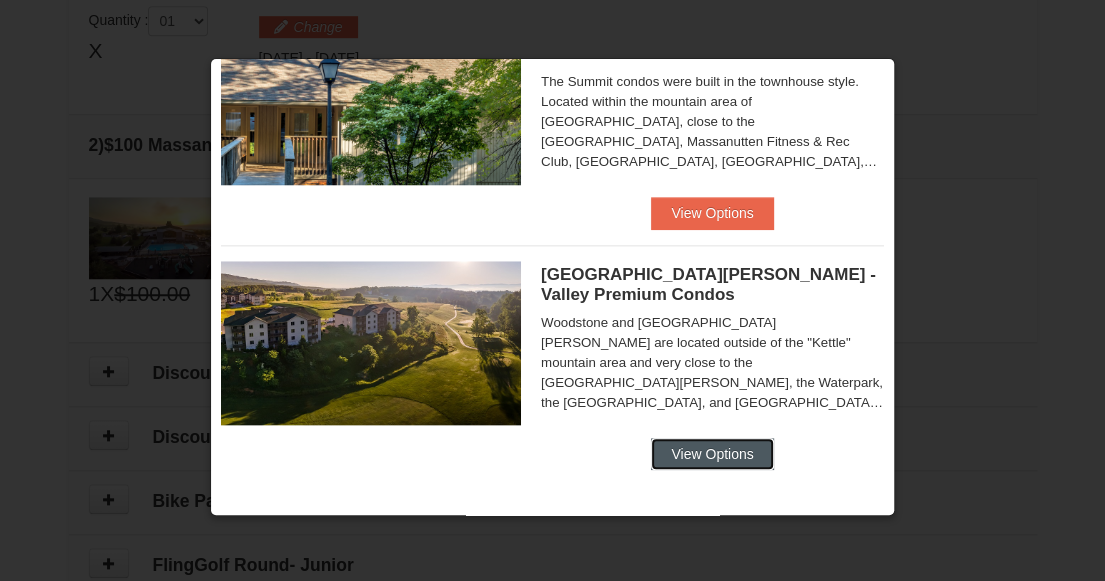 click on "View Options" at bounding box center (712, 454) 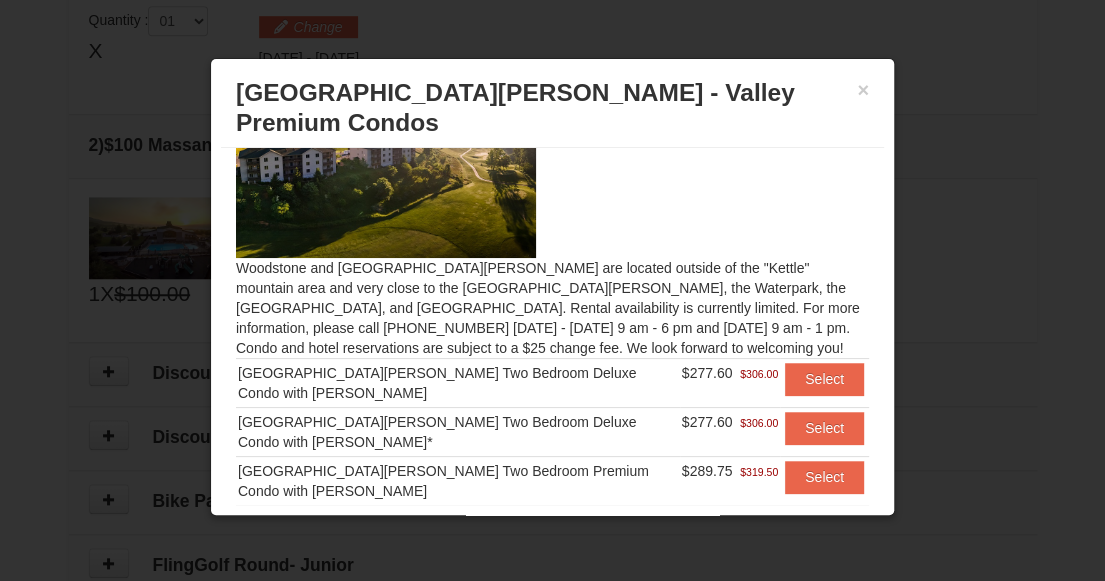 scroll, scrollTop: 100, scrollLeft: 0, axis: vertical 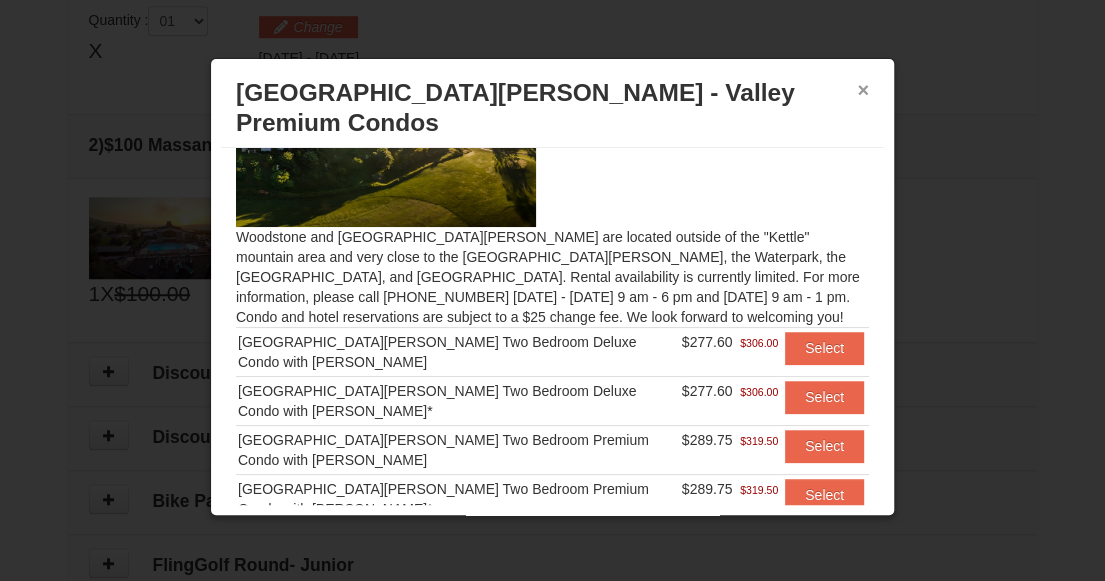 click on "×" at bounding box center [863, 90] 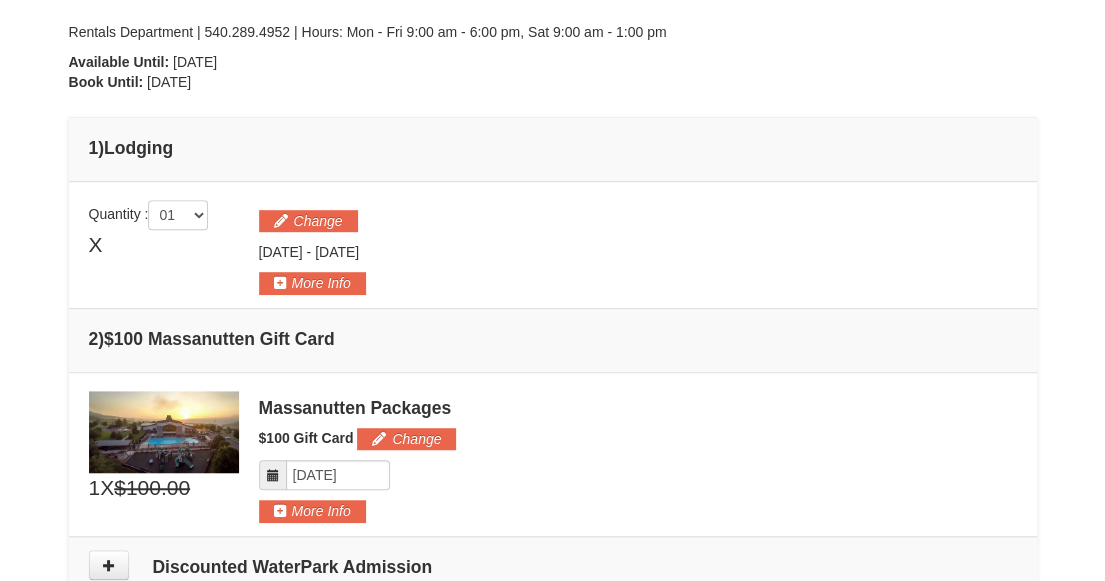 scroll, scrollTop: 410, scrollLeft: 0, axis: vertical 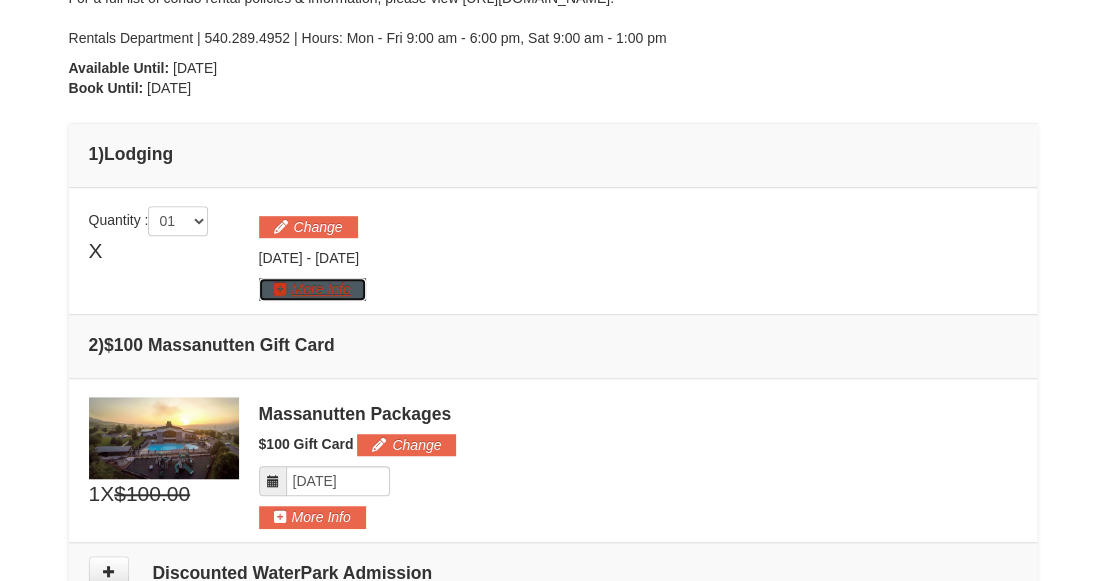 click on "More Info" at bounding box center [312, 289] 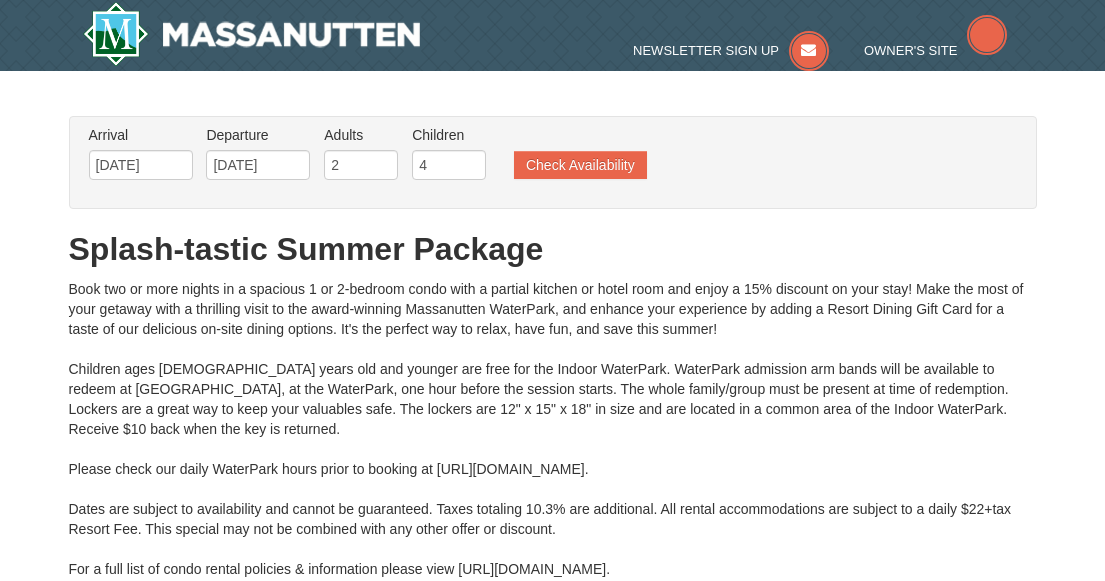 type on "[DATE]" 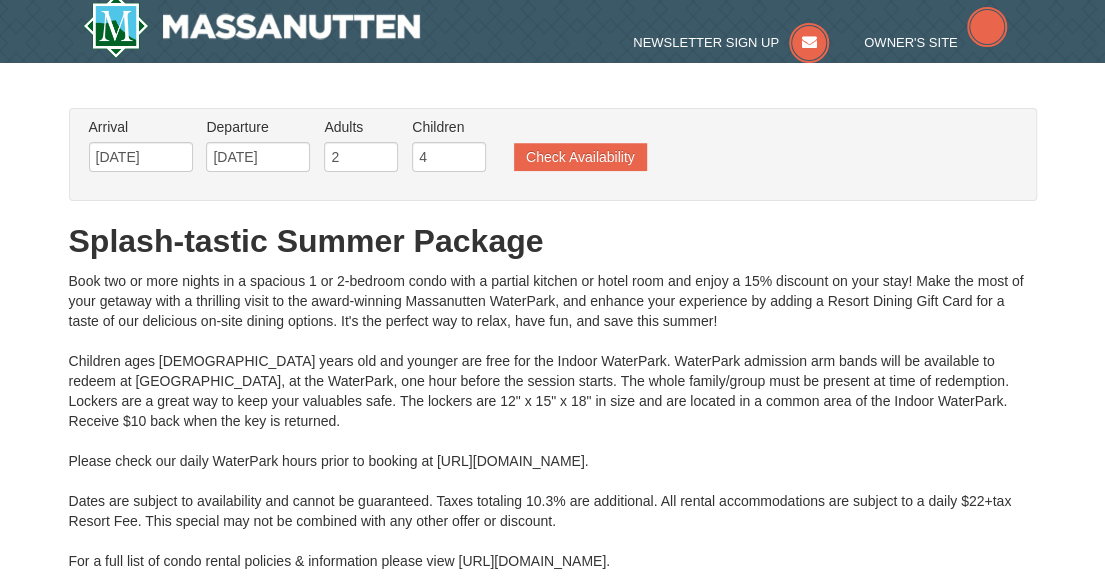 scroll, scrollTop: 63, scrollLeft: 0, axis: vertical 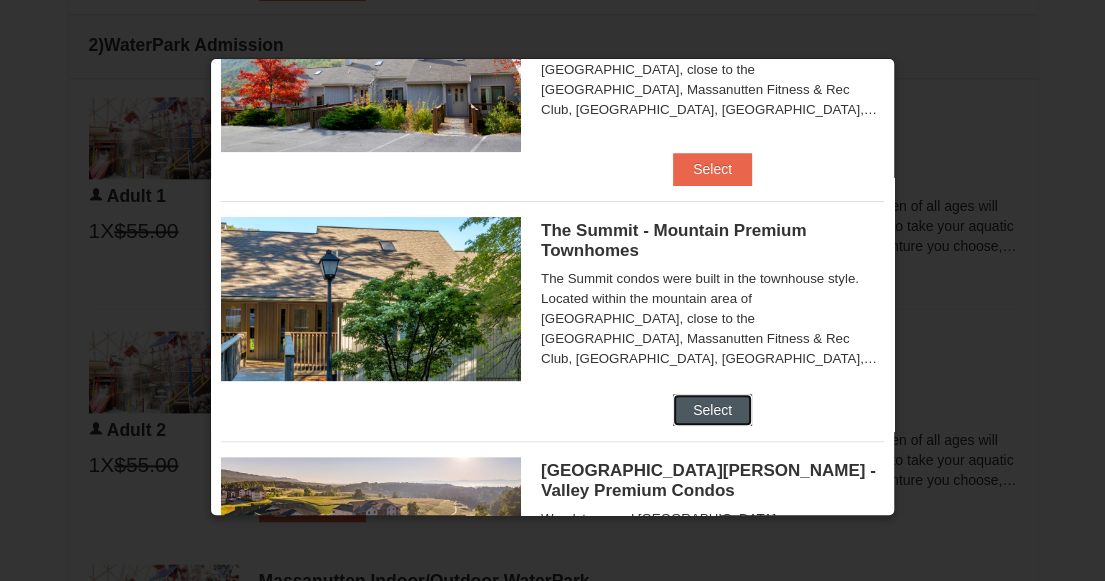 click on "Select" at bounding box center [712, 410] 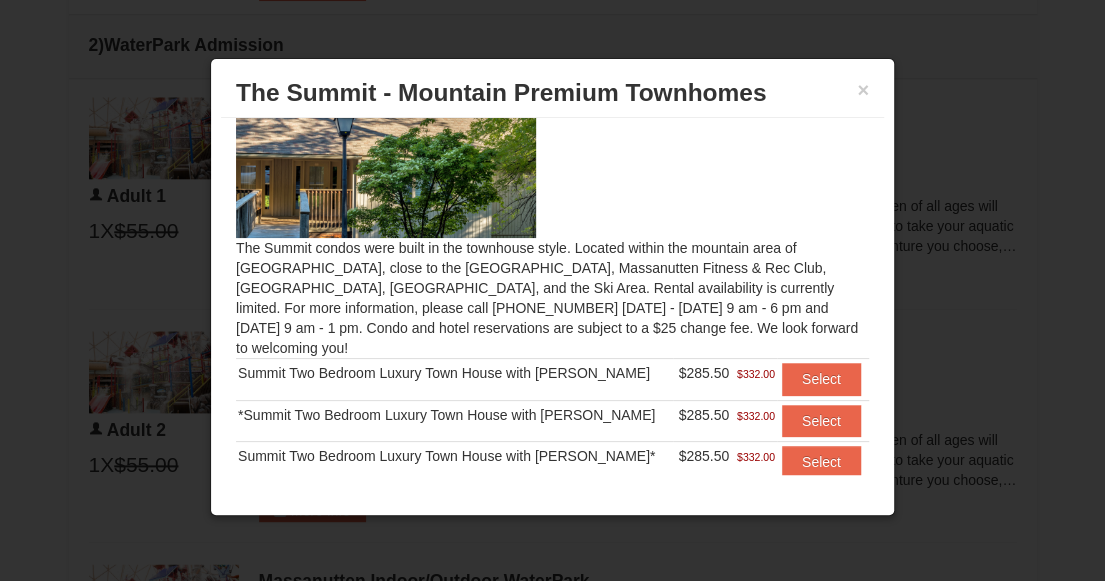 scroll, scrollTop: 100, scrollLeft: 0, axis: vertical 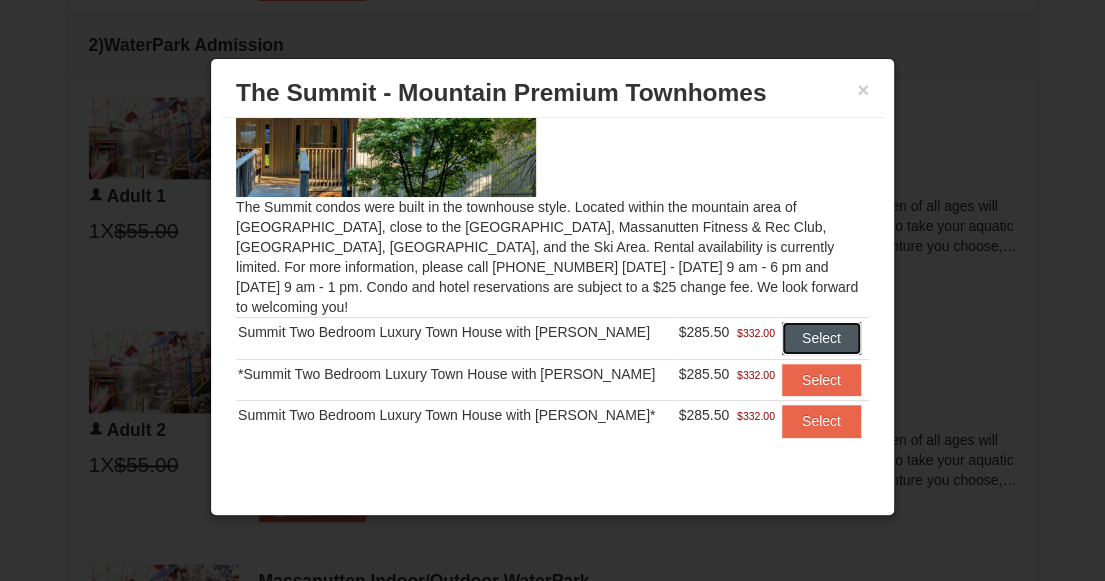 click on "Select" at bounding box center [821, 338] 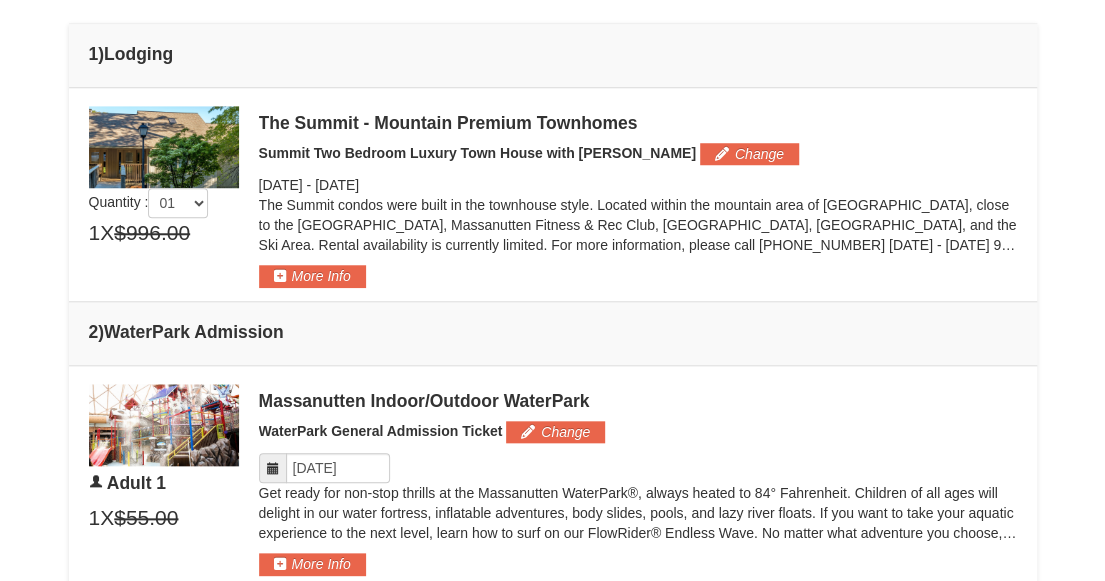 scroll, scrollTop: 570, scrollLeft: 0, axis: vertical 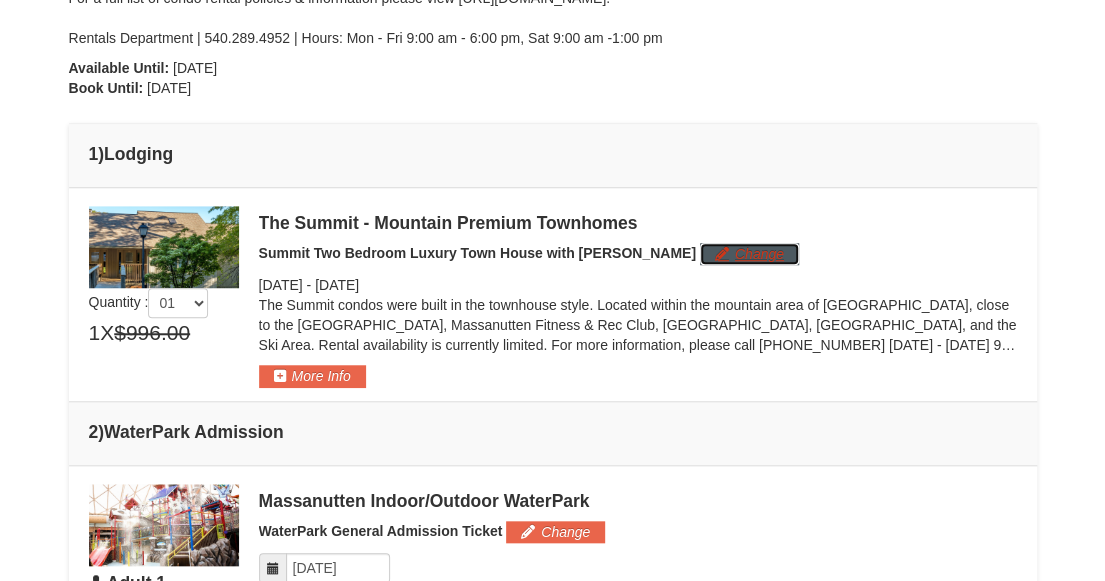 click on "Change" at bounding box center (749, 254) 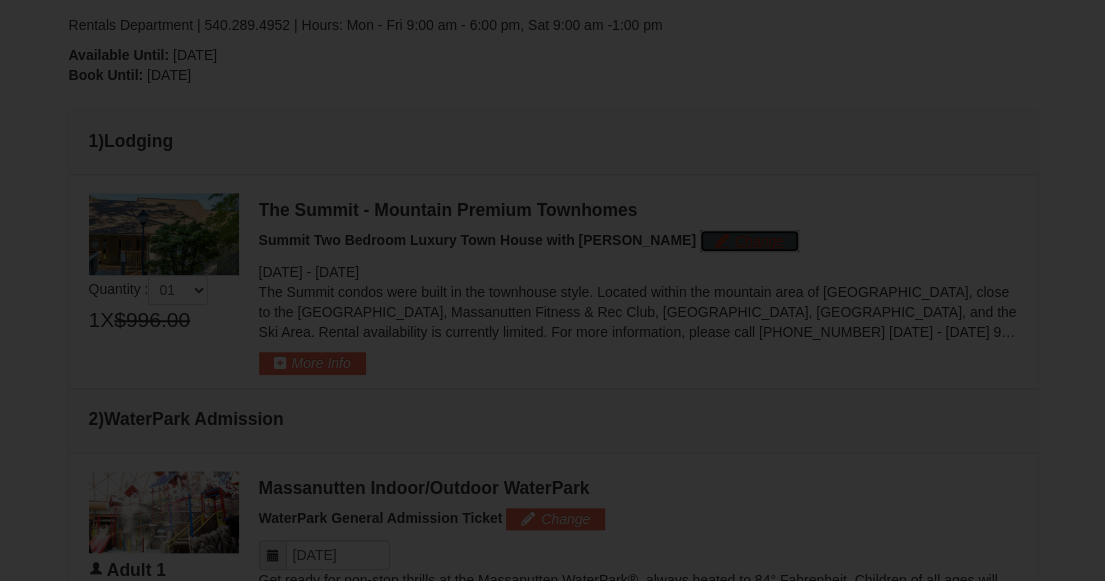 scroll, scrollTop: 614, scrollLeft: 0, axis: vertical 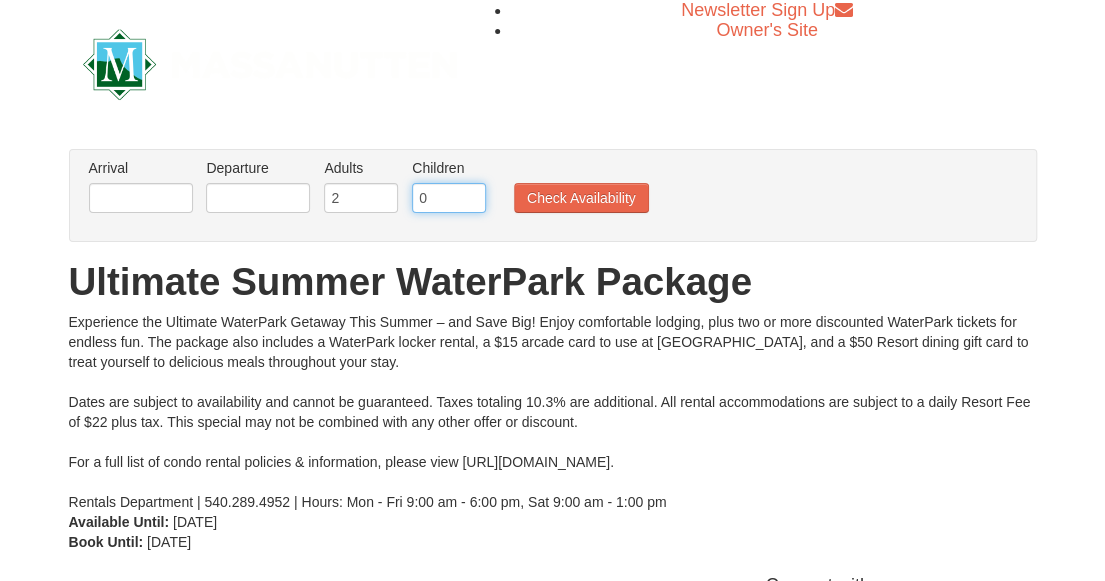 drag, startPoint x: 447, startPoint y: 191, endPoint x: 405, endPoint y: 193, distance: 42.047592 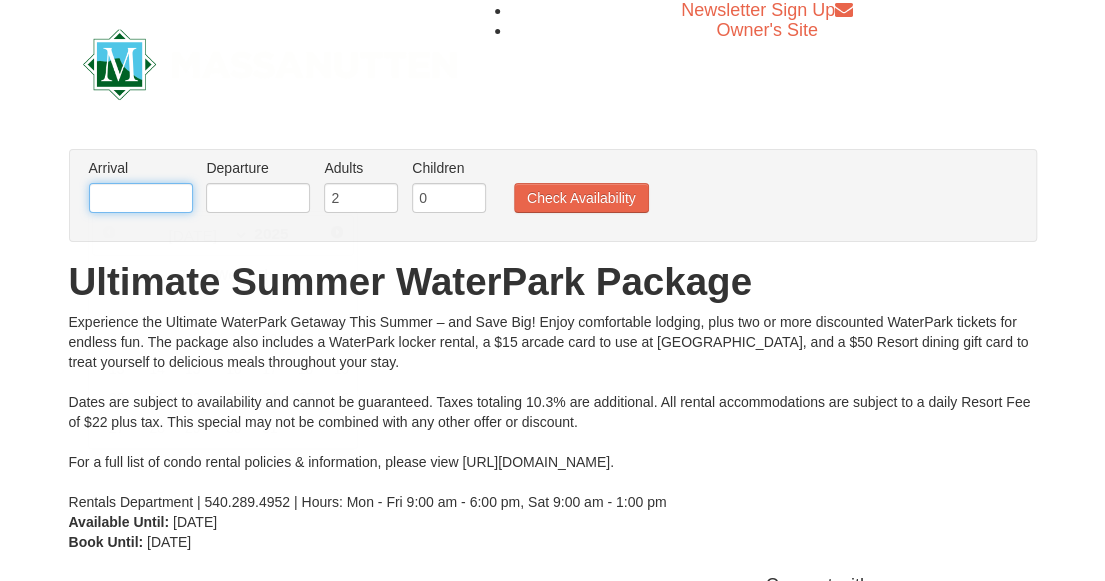 click at bounding box center (141, 198) 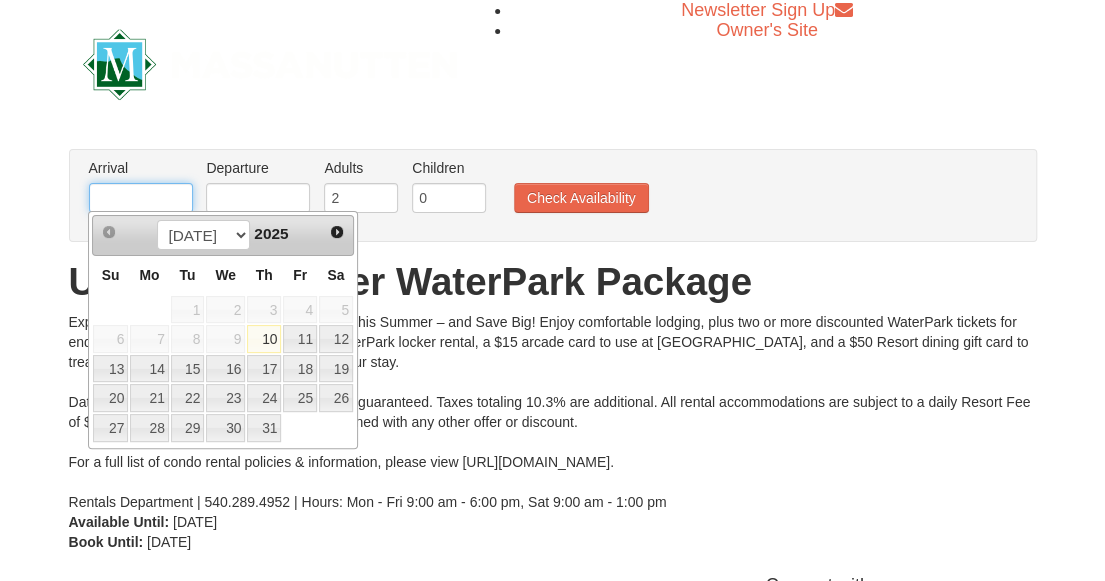 type on "[DATE]" 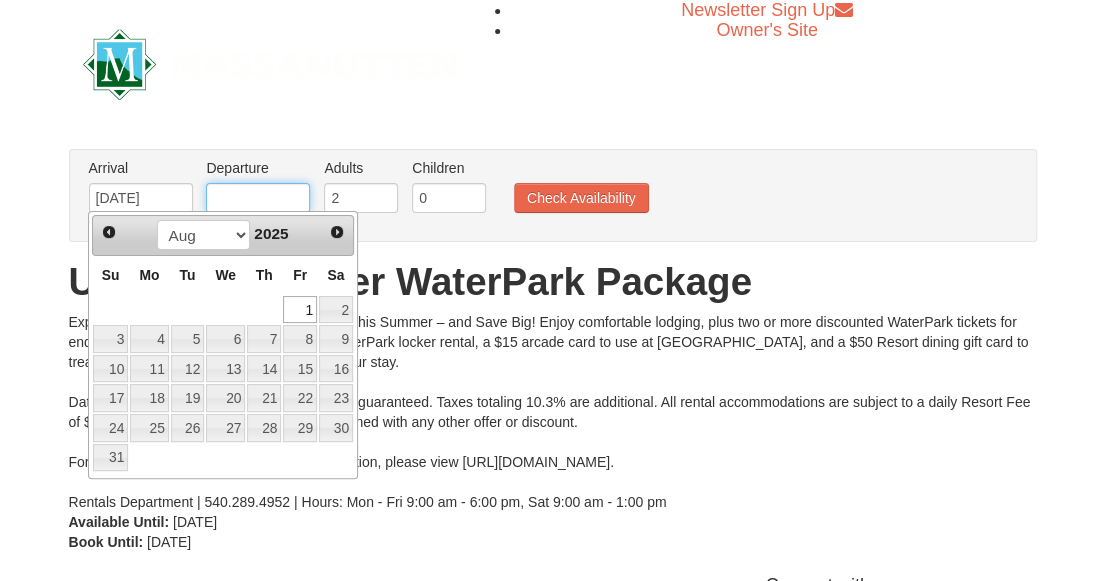click at bounding box center (258, 198) 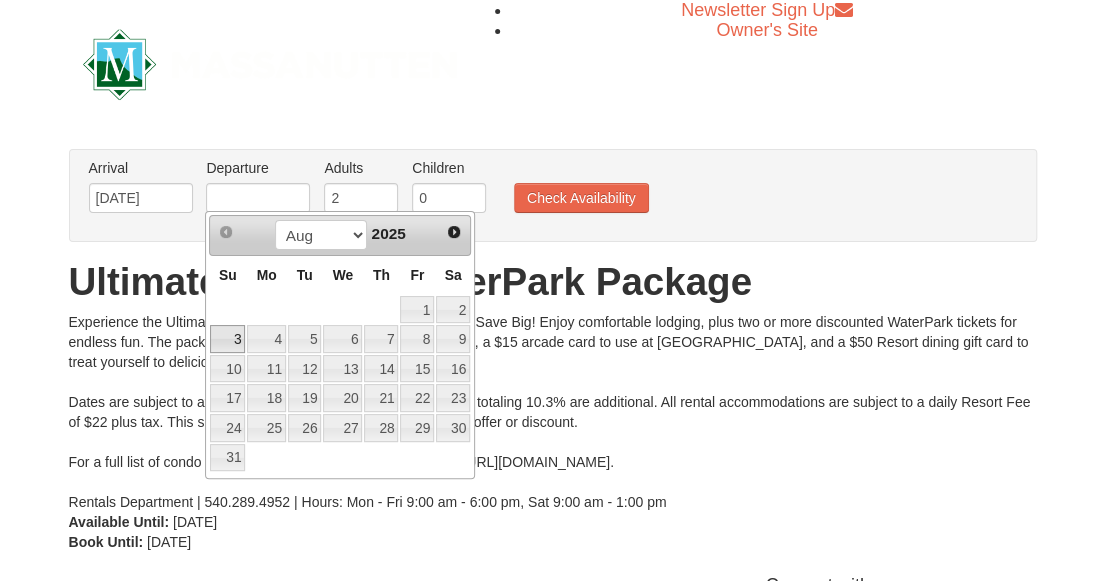 click on "3" at bounding box center (227, 339) 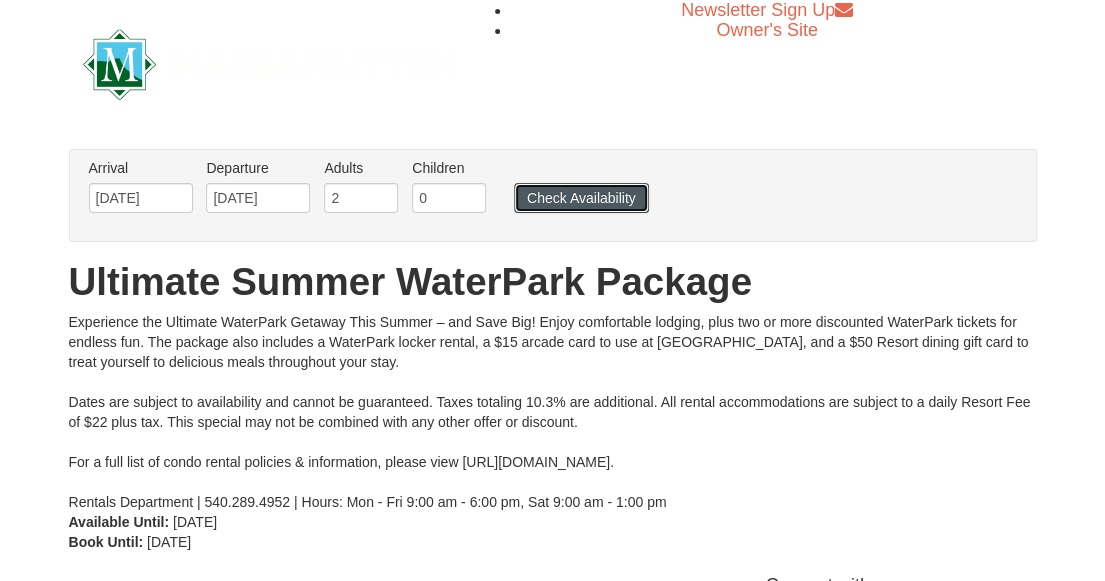 click on "Check Availability" at bounding box center [581, 198] 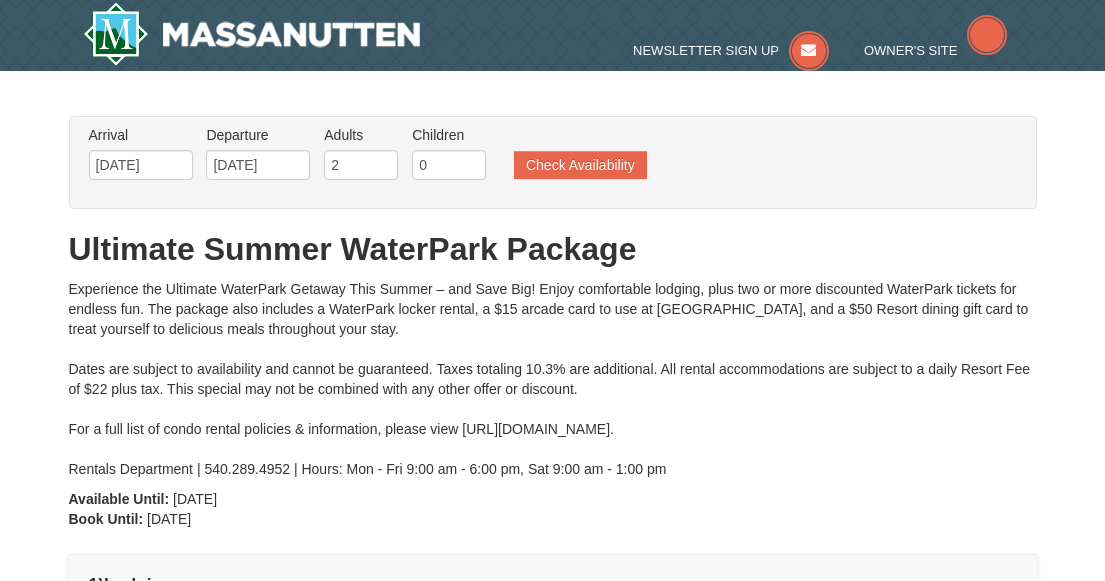 scroll, scrollTop: 0, scrollLeft: 0, axis: both 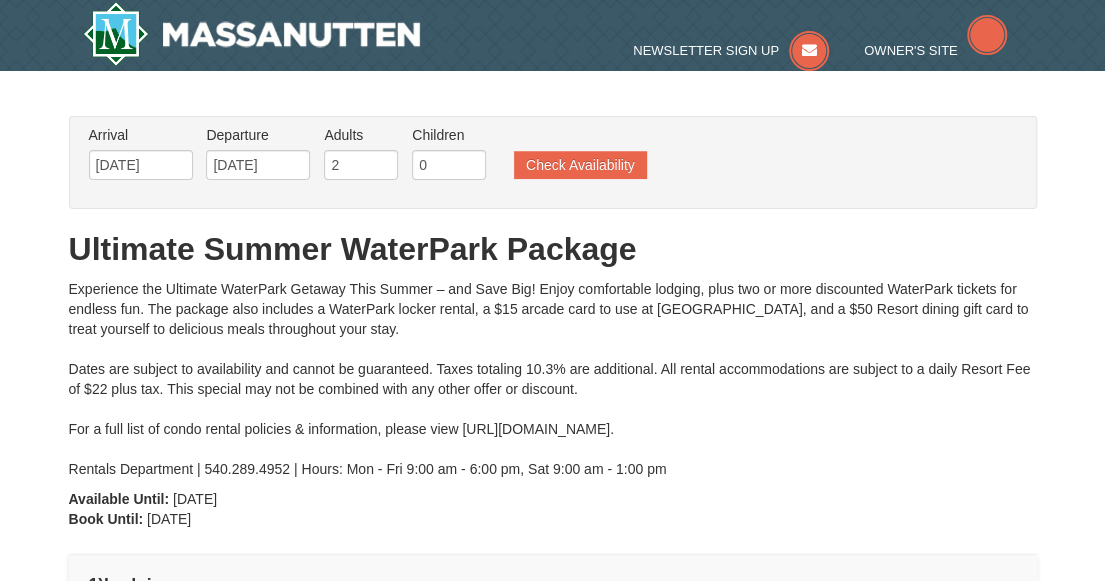 type on "[DATE]" 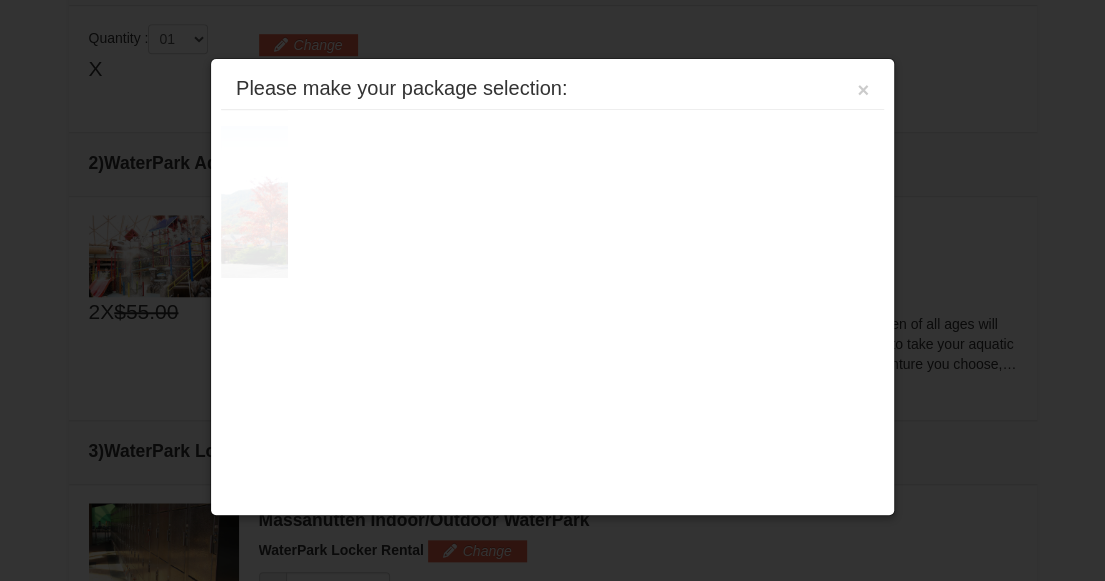 scroll, scrollTop: 630, scrollLeft: 0, axis: vertical 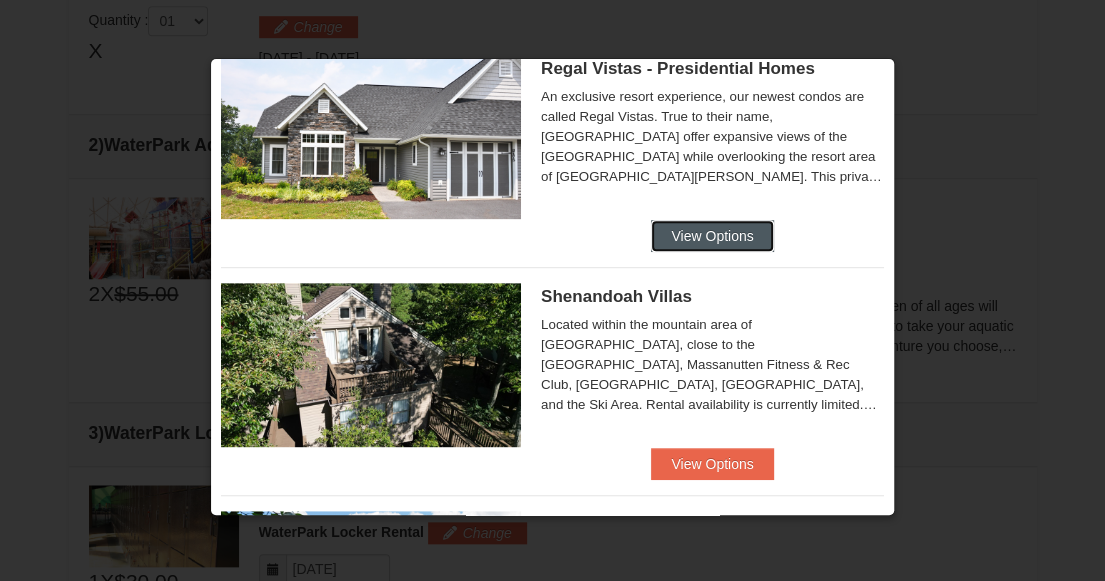 click on "View Options" at bounding box center (712, 236) 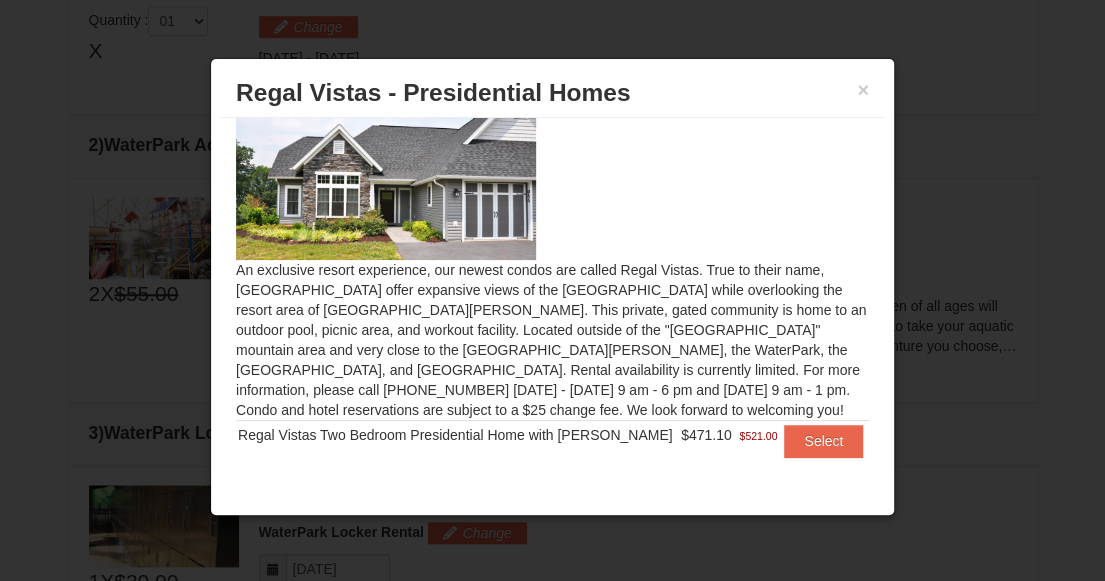 scroll, scrollTop: 58, scrollLeft: 0, axis: vertical 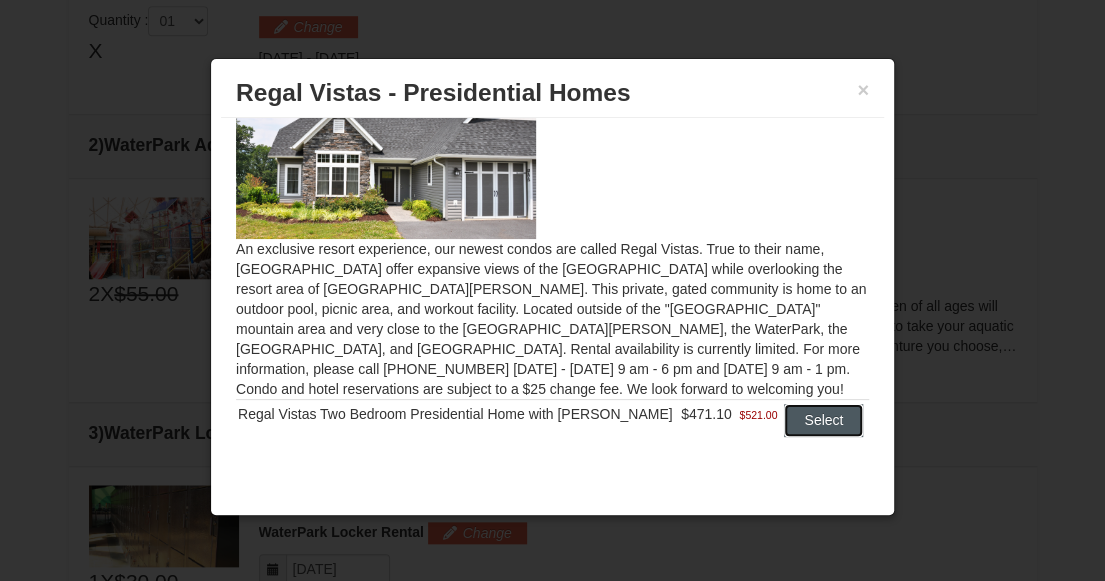 click on "Select" at bounding box center [823, 420] 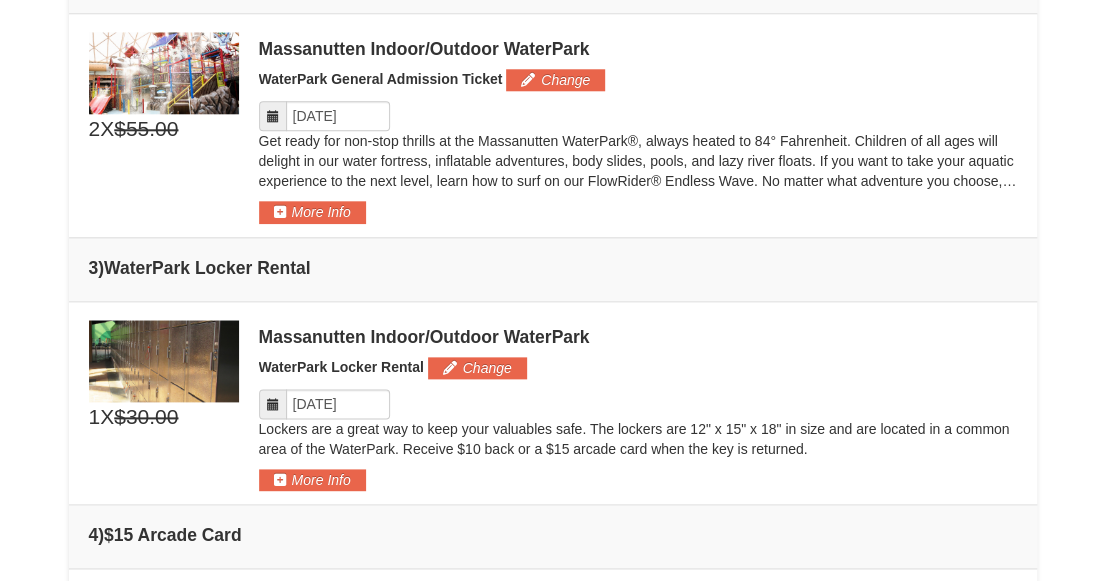 scroll, scrollTop: 730, scrollLeft: 0, axis: vertical 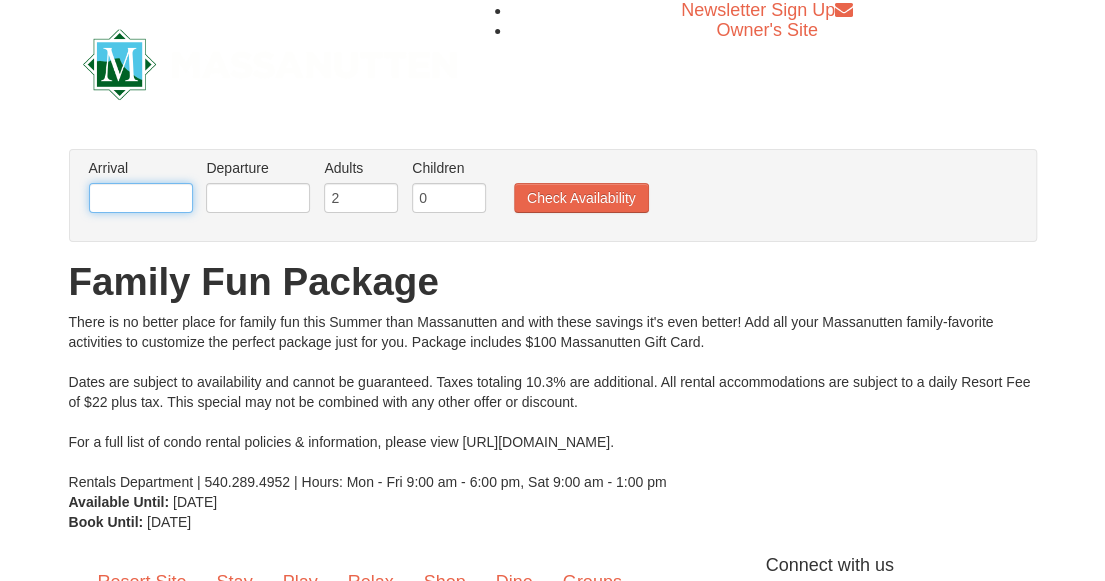 click at bounding box center [141, 198] 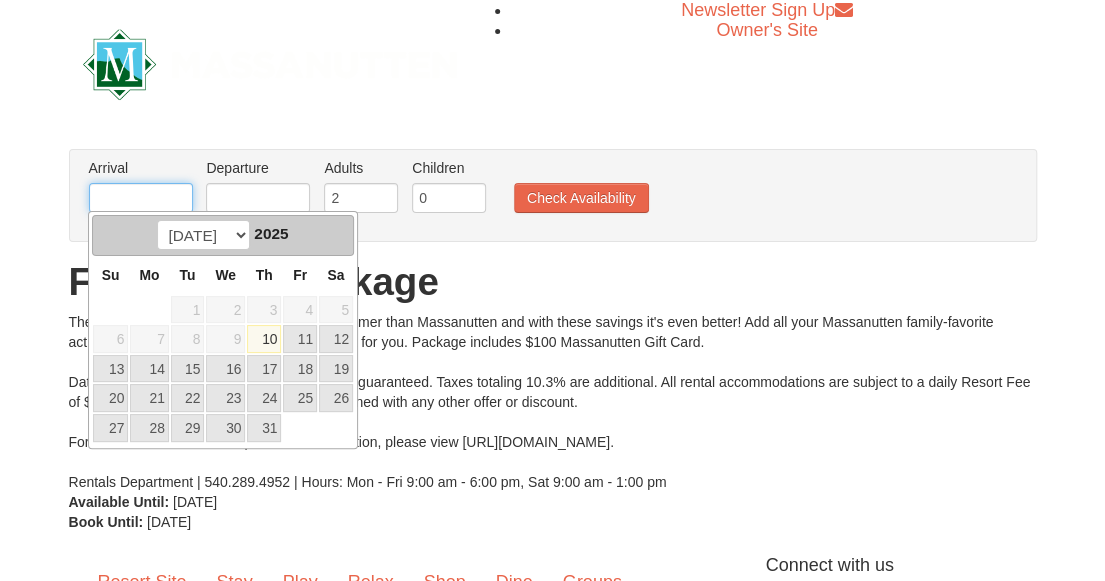 type on "[DATE]" 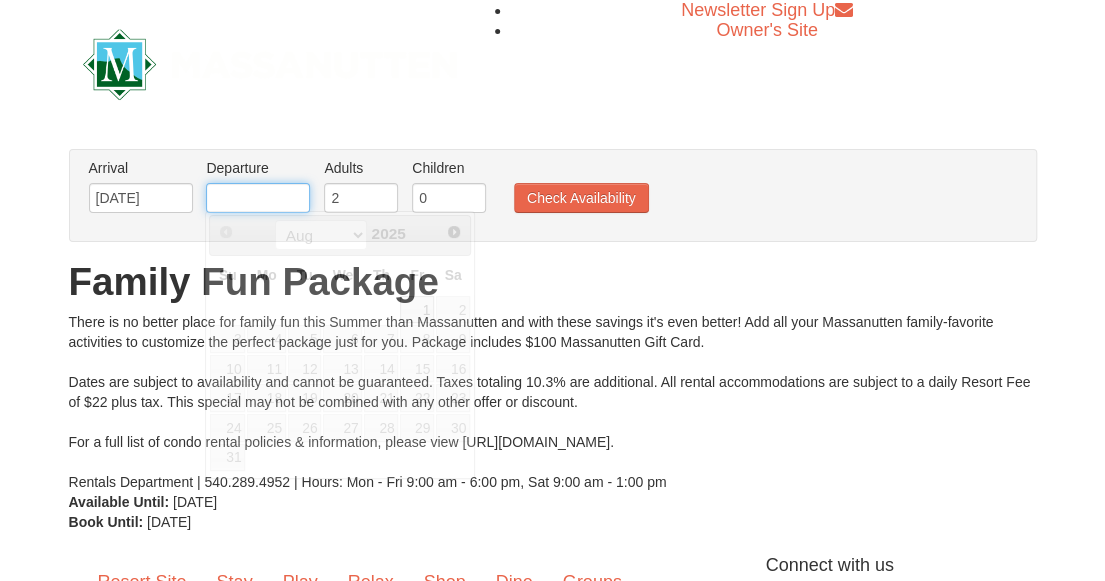 click at bounding box center (258, 198) 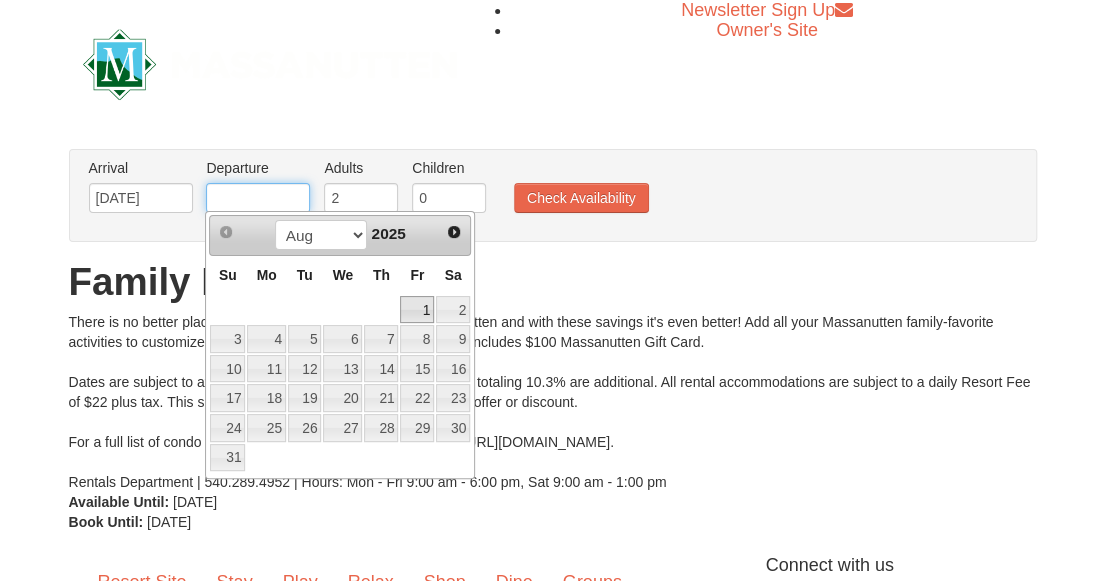 type on "[DATE]" 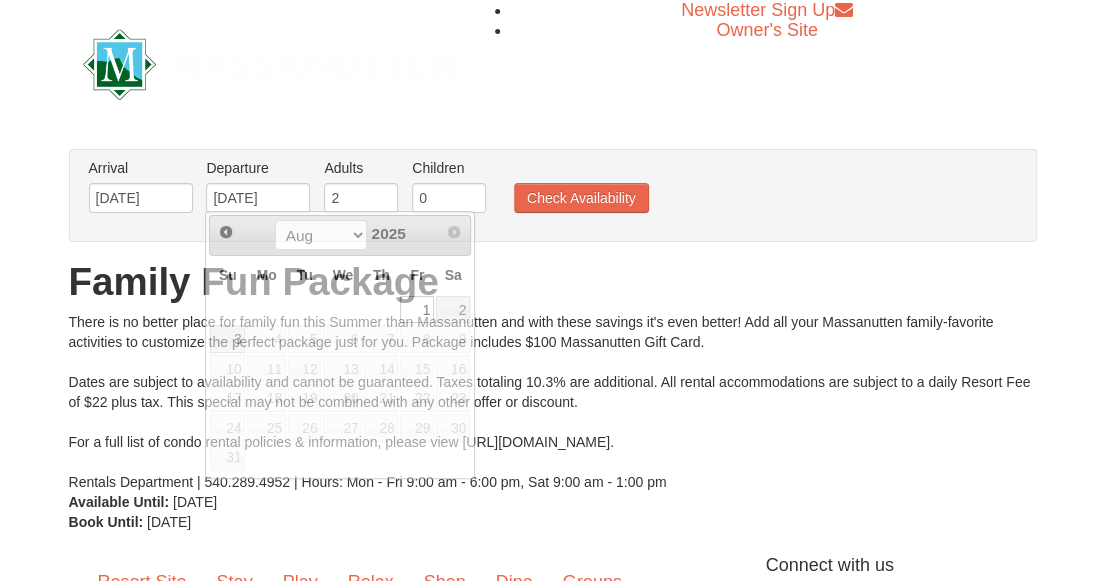 click on "Arrival Please format dates MM/DD/YYYY Please format dates MM/DD/YYYY
08/01/2025
Departure Please format dates MM/DD/YYYY Please format dates MM/DD/YYYY
08/03/2025
Adults Please format dates MM/DD/YYYY
2
Children Please format dates MM/DD/YYYY
0
Check Availability" at bounding box center (542, 190) 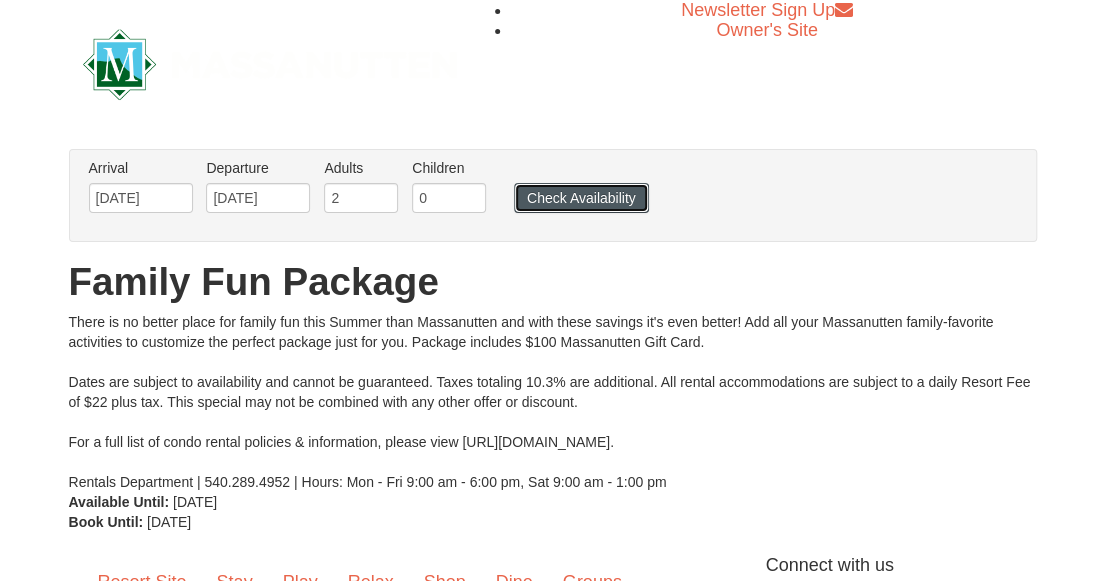 click on "Check Availability" at bounding box center [581, 198] 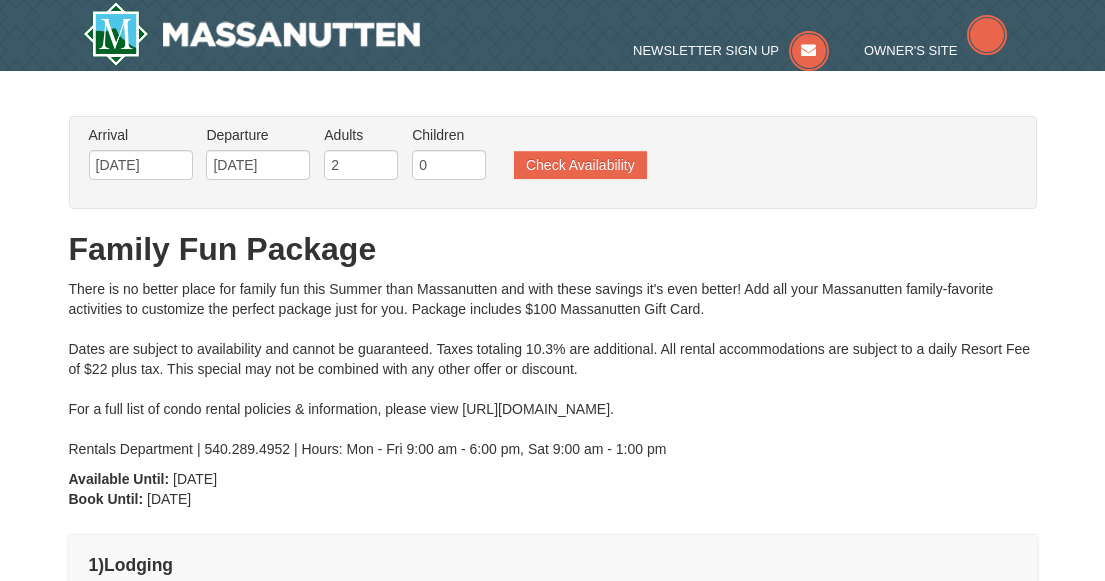 scroll, scrollTop: 0, scrollLeft: 0, axis: both 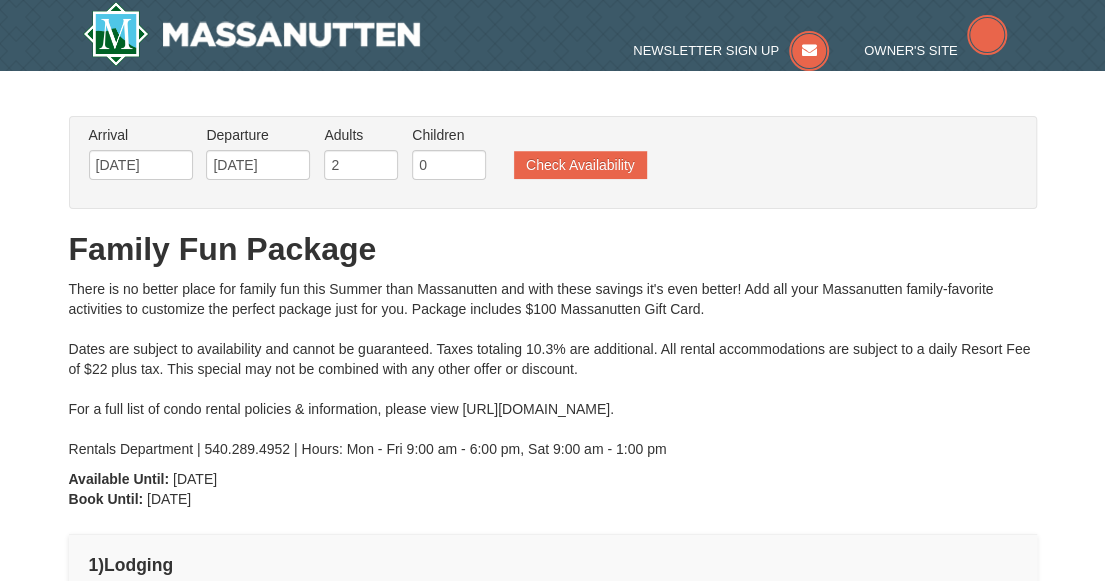 type on "[DATE]" 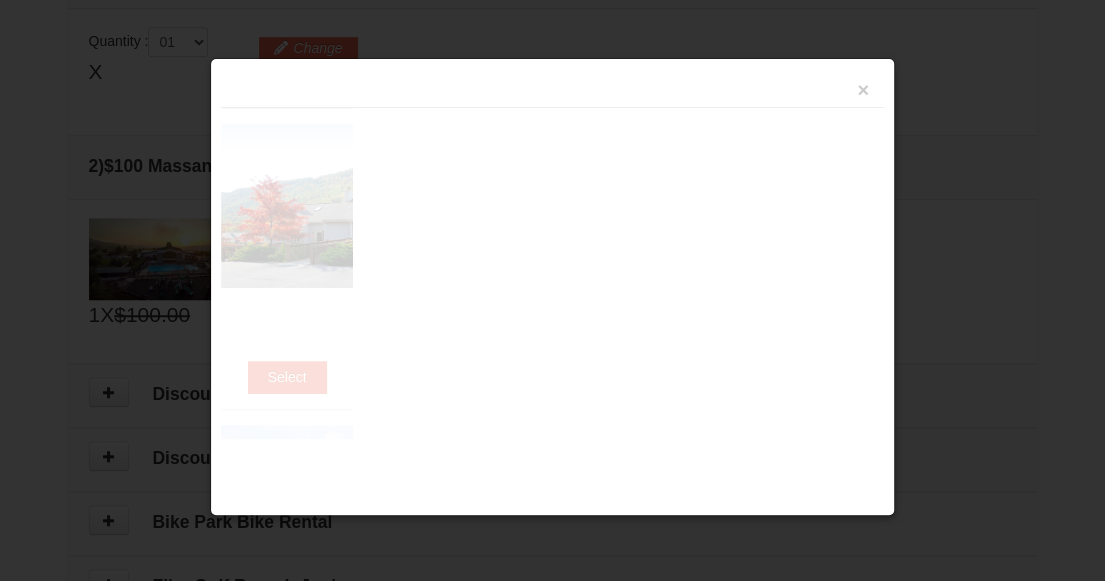 scroll, scrollTop: 610, scrollLeft: 0, axis: vertical 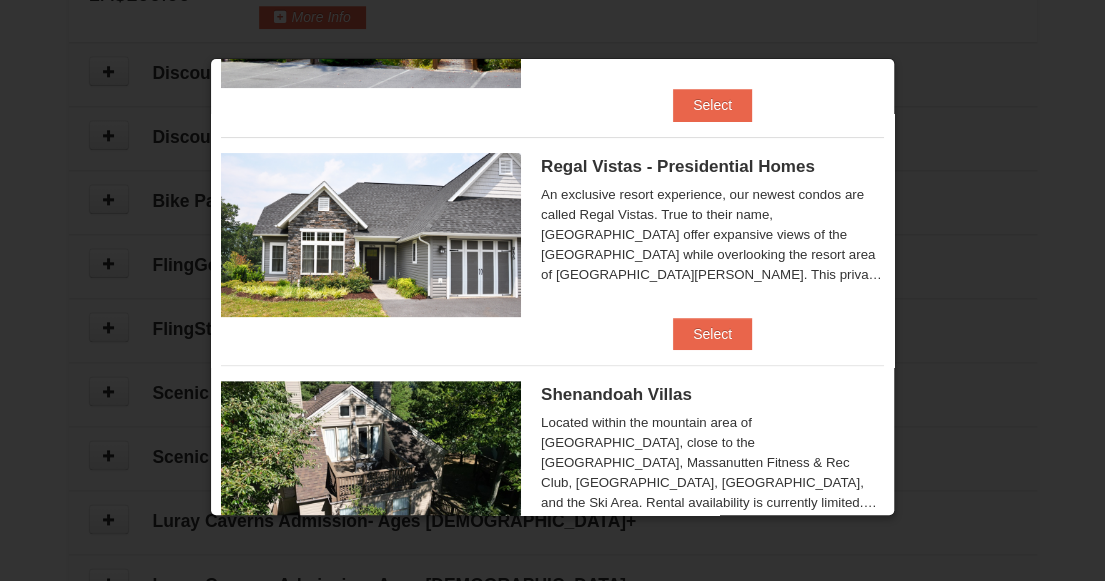 click on "Eagle Trace - Mountain Townhomes
Eagle Trace One Bedroom Townhouse with Full Kitchen
$256.00
$282.00" at bounding box center [552, 719] 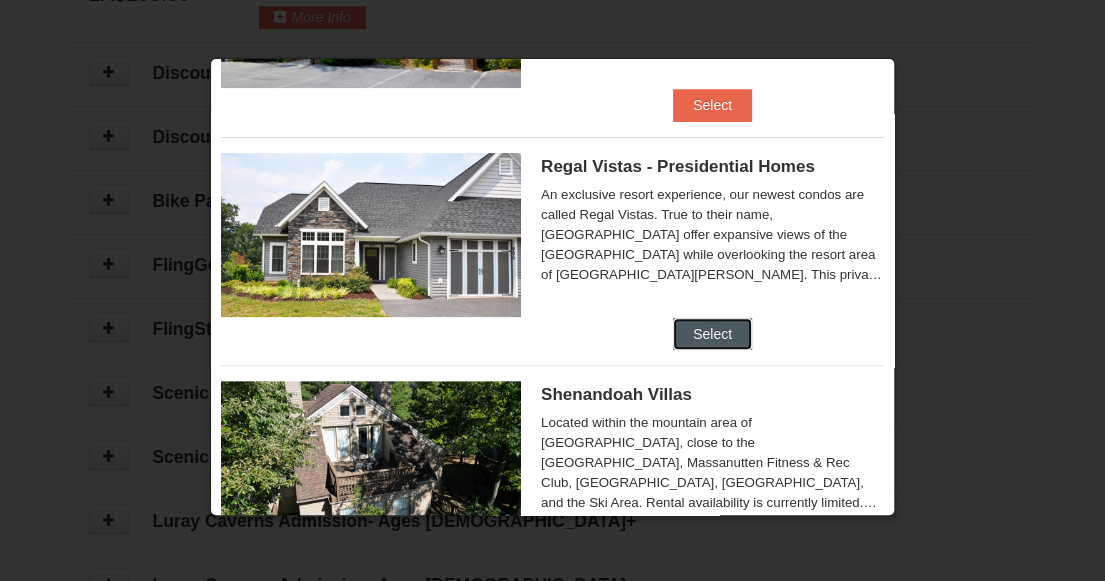 click on "Select" at bounding box center (712, 334) 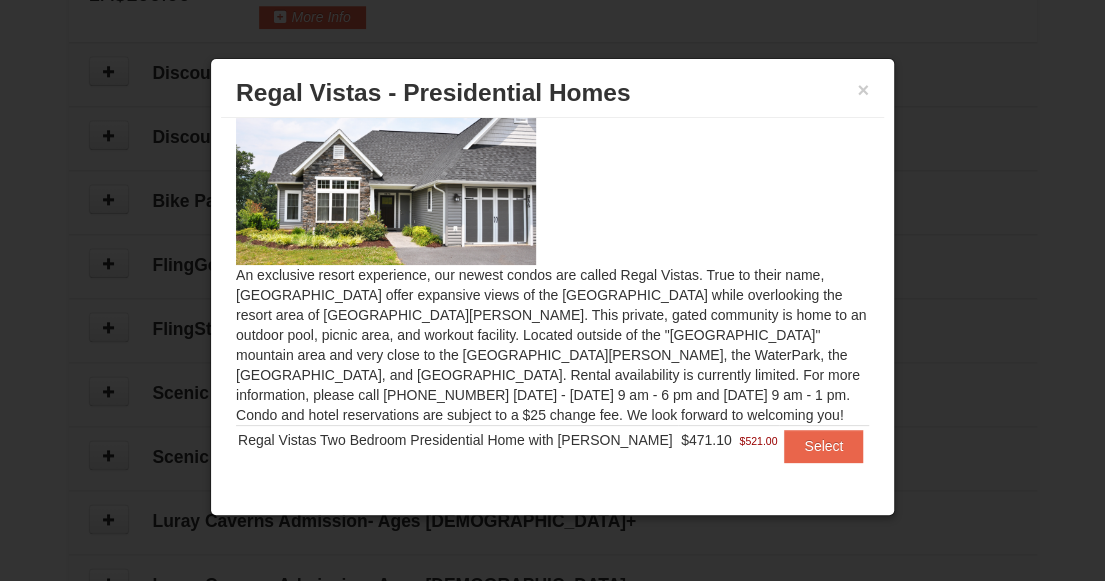 scroll, scrollTop: 58, scrollLeft: 0, axis: vertical 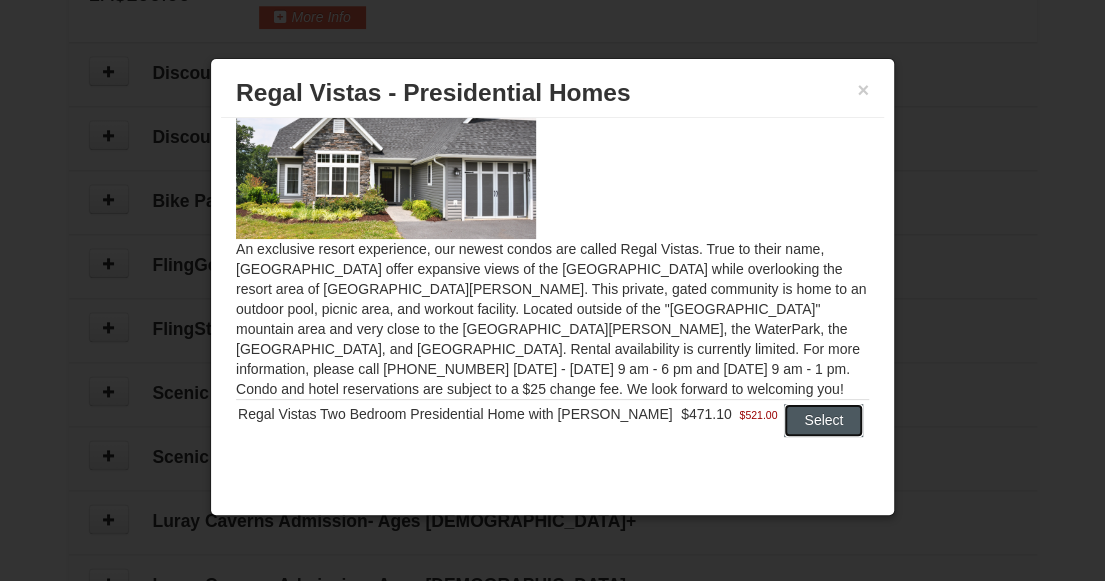 click on "Select" at bounding box center [823, 420] 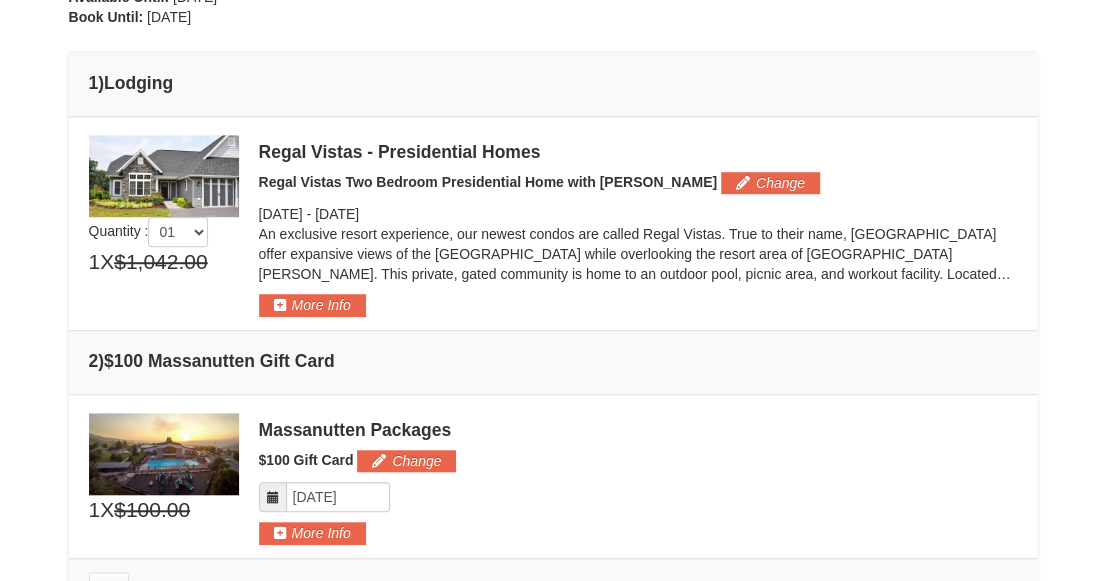 scroll, scrollTop: 497, scrollLeft: 0, axis: vertical 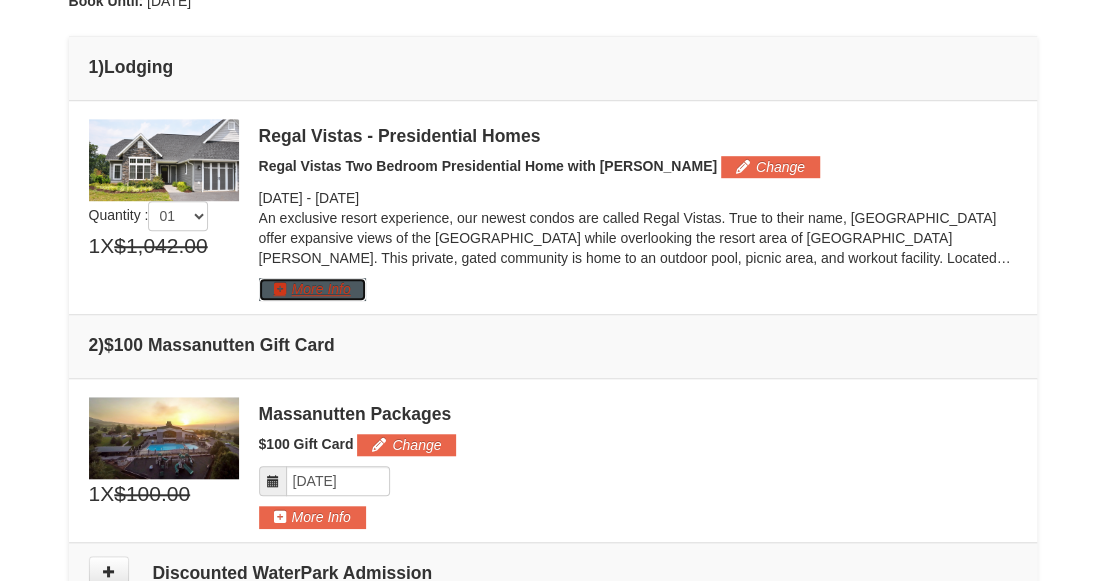 click on "More Info" at bounding box center (312, 289) 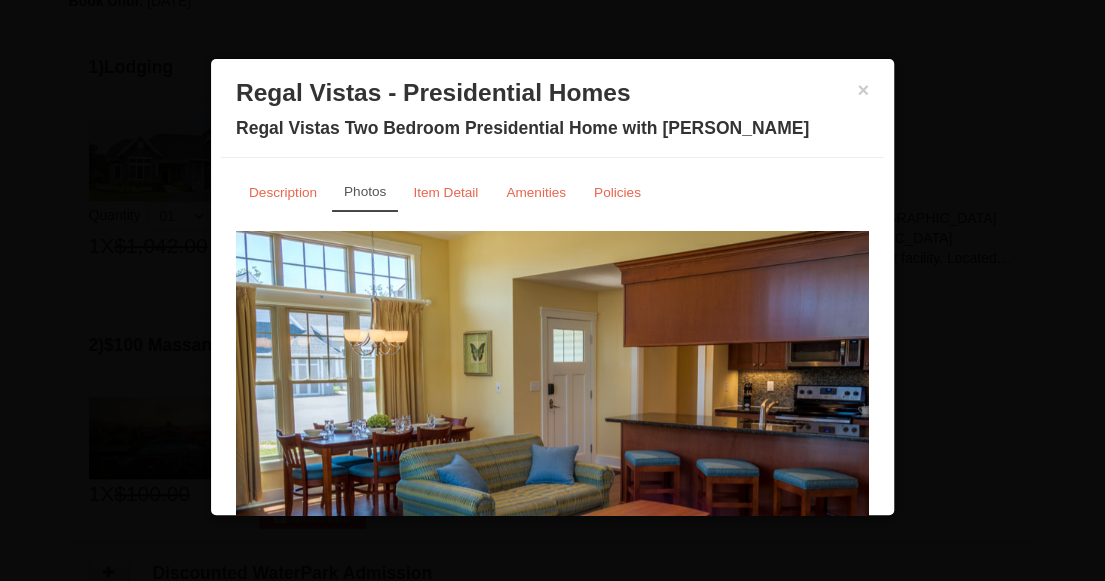 scroll, scrollTop: 523, scrollLeft: 0, axis: vertical 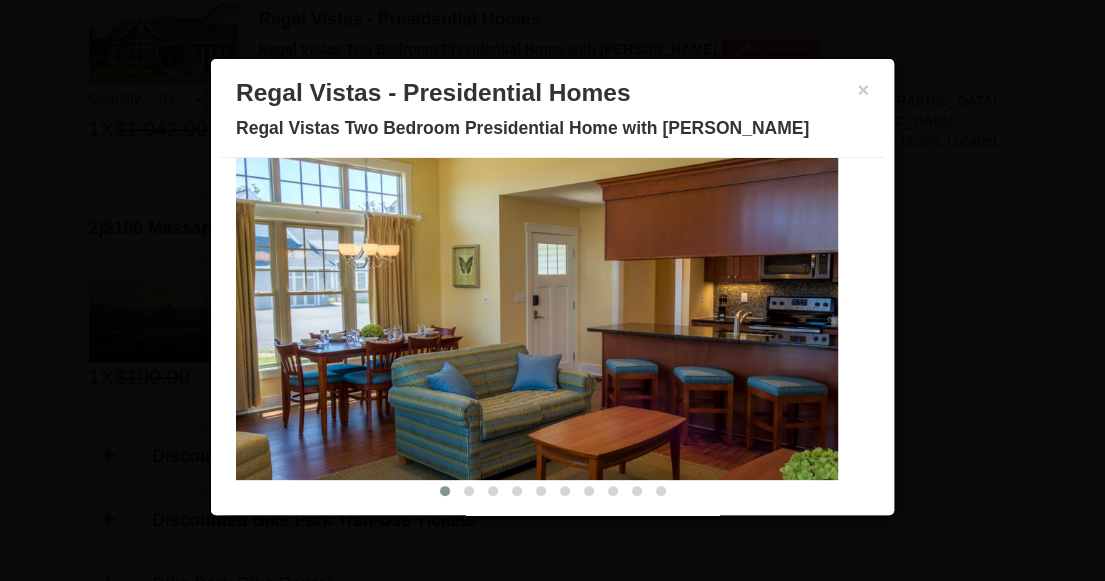 click at bounding box center (537, 315) 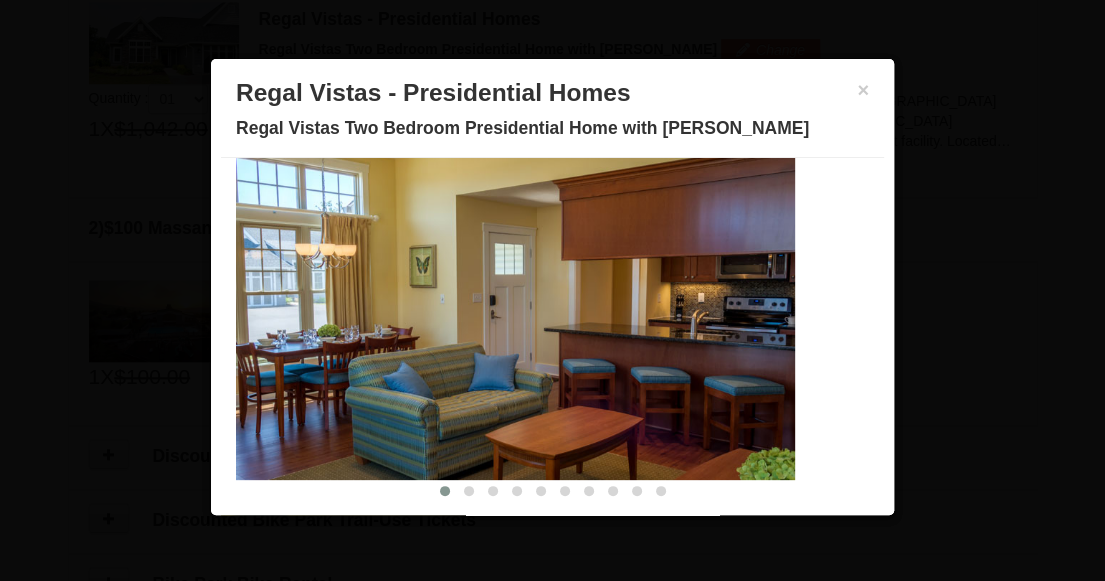 drag, startPoint x: 793, startPoint y: 357, endPoint x: 560, endPoint y: 365, distance: 233.1373 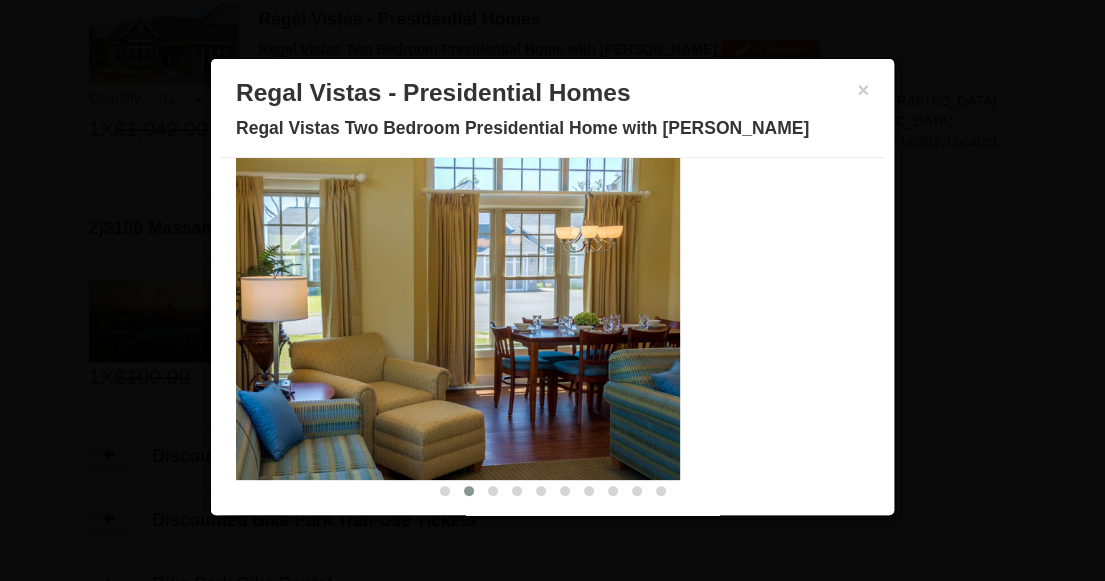 drag, startPoint x: 750, startPoint y: 332, endPoint x: 522, endPoint y: 342, distance: 228.2192 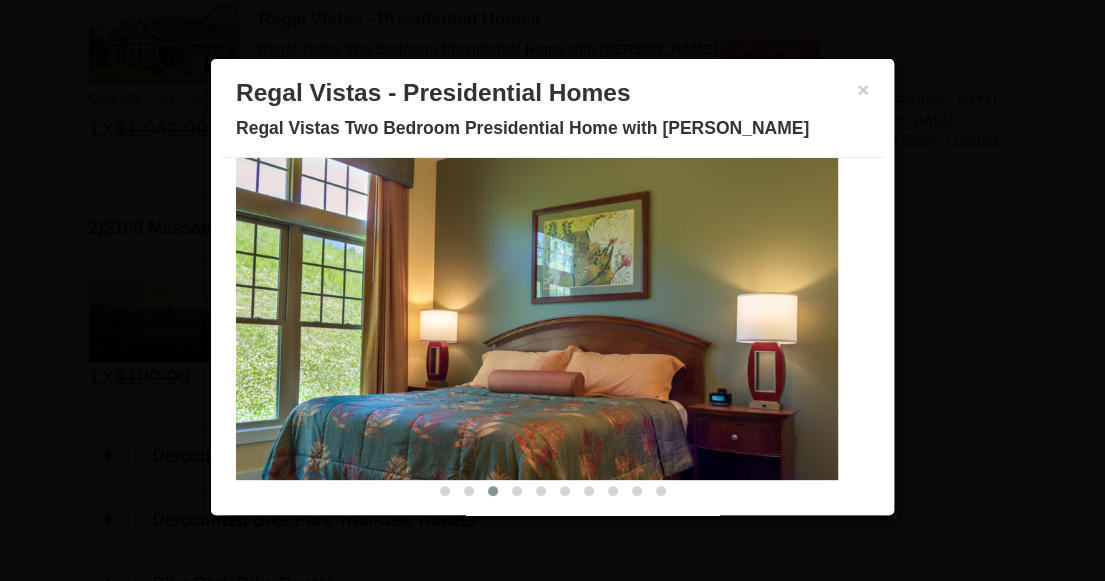 drag, startPoint x: 713, startPoint y: 342, endPoint x: 507, endPoint y: 345, distance: 206.02185 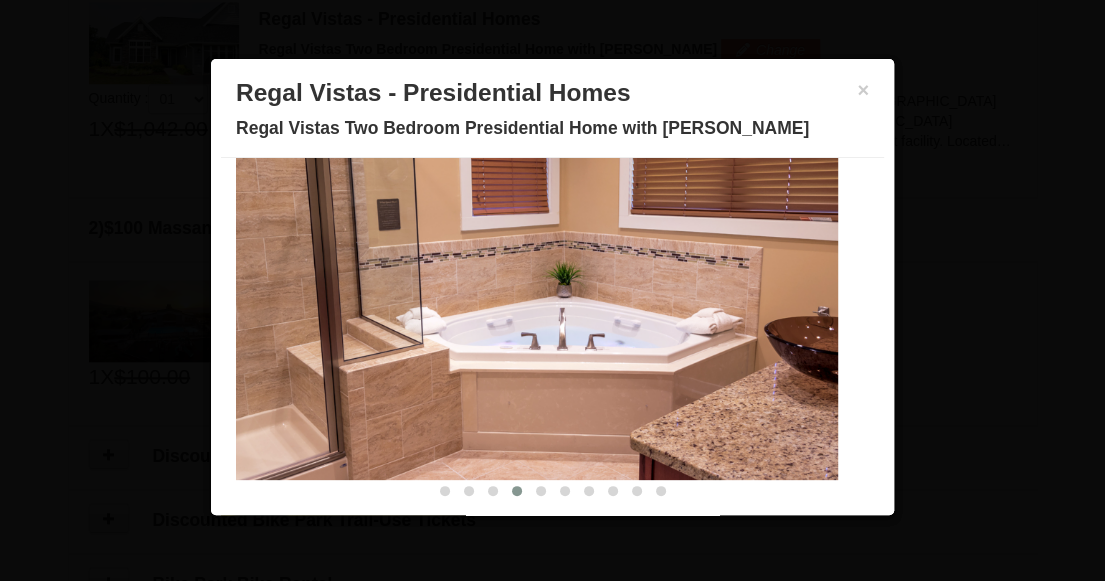 drag, startPoint x: 724, startPoint y: 331, endPoint x: 467, endPoint y: 345, distance: 257.38104 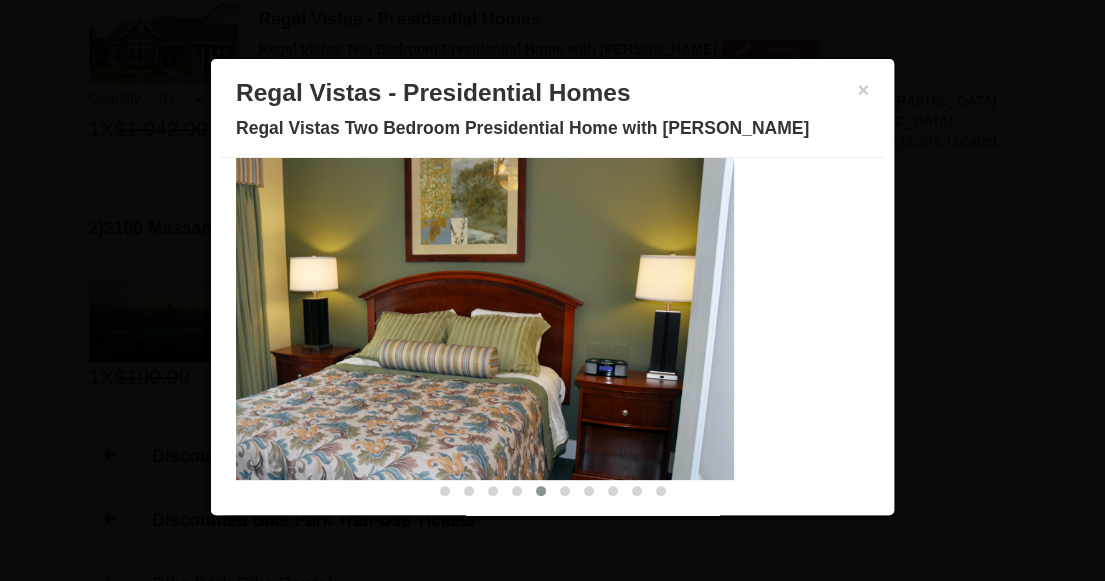 drag, startPoint x: 672, startPoint y: 343, endPoint x: 425, endPoint y: 343, distance: 247 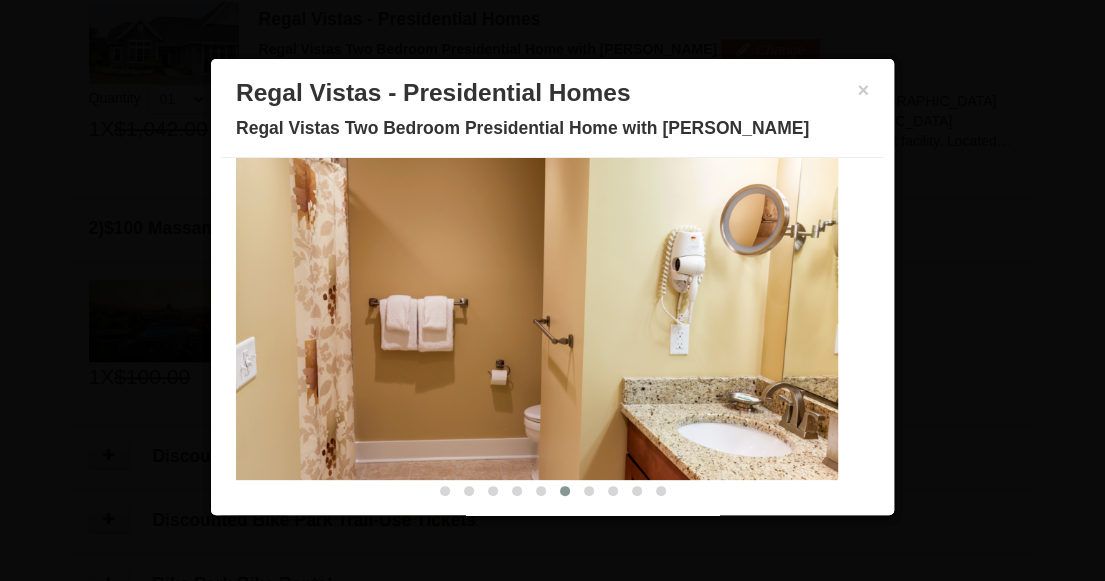 drag, startPoint x: 700, startPoint y: 340, endPoint x: 440, endPoint y: 340, distance: 260 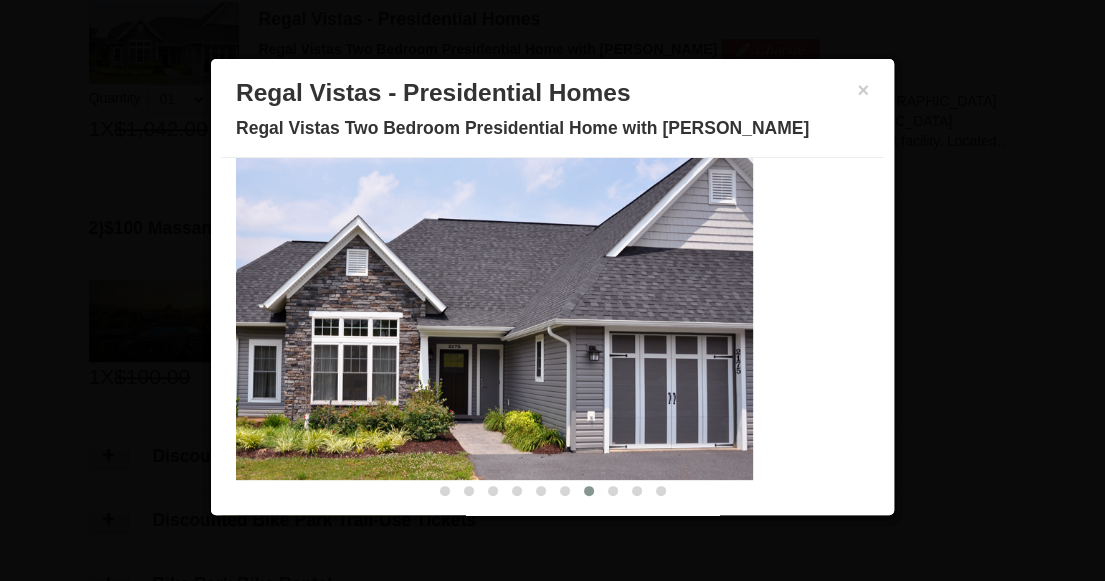 drag, startPoint x: 617, startPoint y: 340, endPoint x: 418, endPoint y: 349, distance: 199.20341 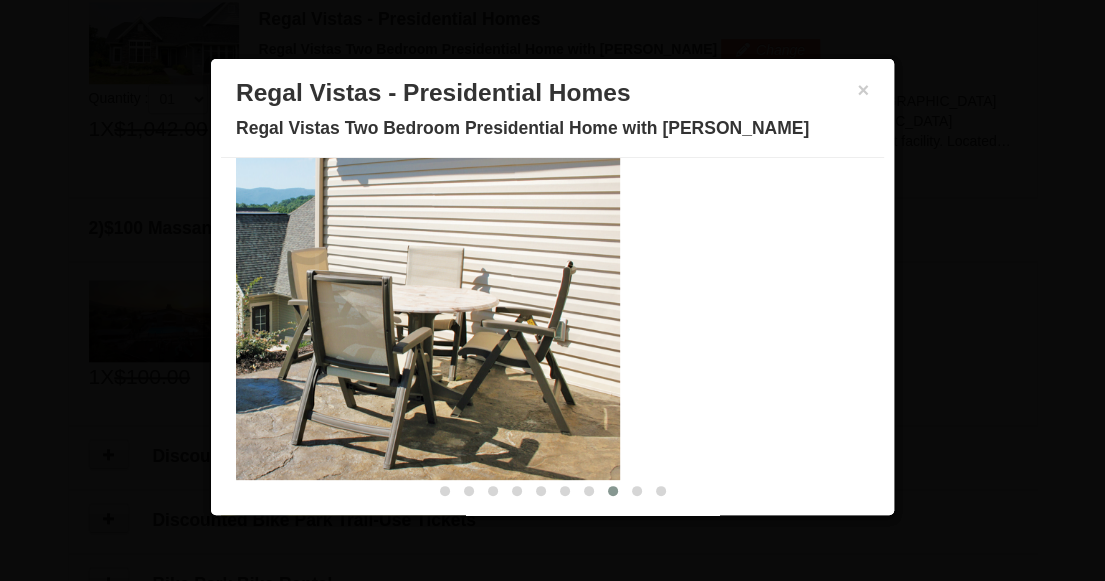drag, startPoint x: 672, startPoint y: 353, endPoint x: 400, endPoint y: 360, distance: 272.09006 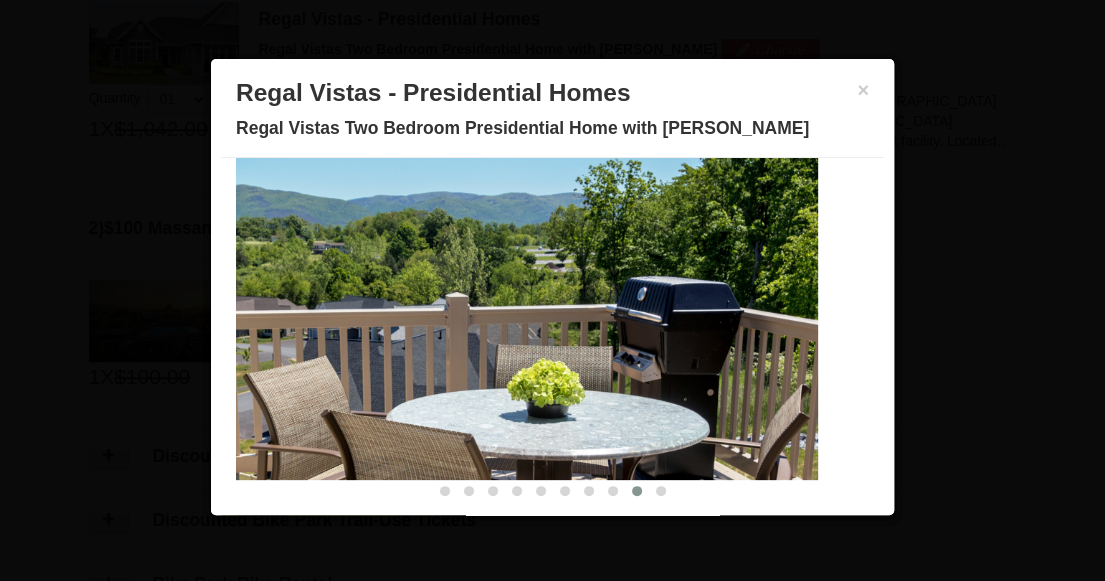 drag, startPoint x: 631, startPoint y: 347, endPoint x: 446, endPoint y: 357, distance: 185.27008 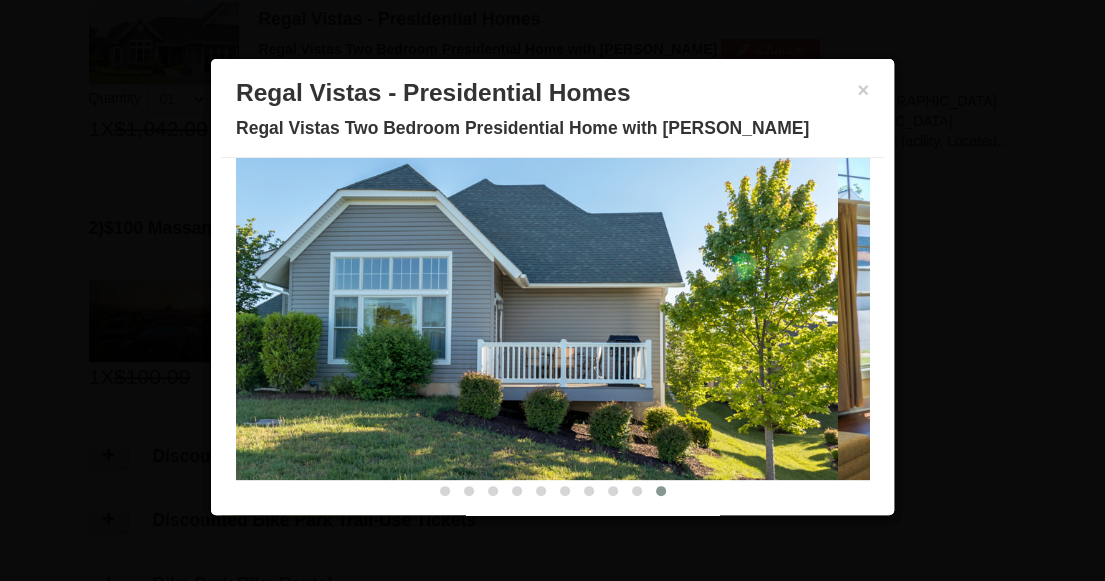 drag, startPoint x: 636, startPoint y: 345, endPoint x: 504, endPoint y: 362, distance: 133.0902 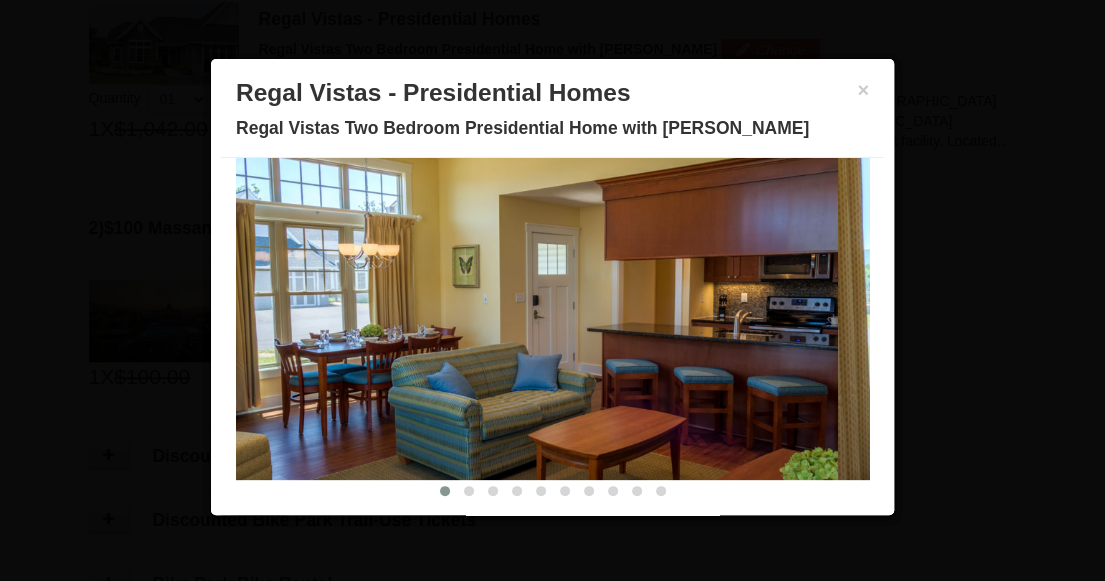 click on "Full Guest Bath
Features a Garage
Private Patio with a Grill
Kitchen, Living, and Dining Area
Primary Bedroom
Primary Bath Featuring Jacuzzi Tub
Second Bedroom
Full Guest Bath
Features a Garage
Private Patio with a Grill" at bounding box center (-2774, 315) 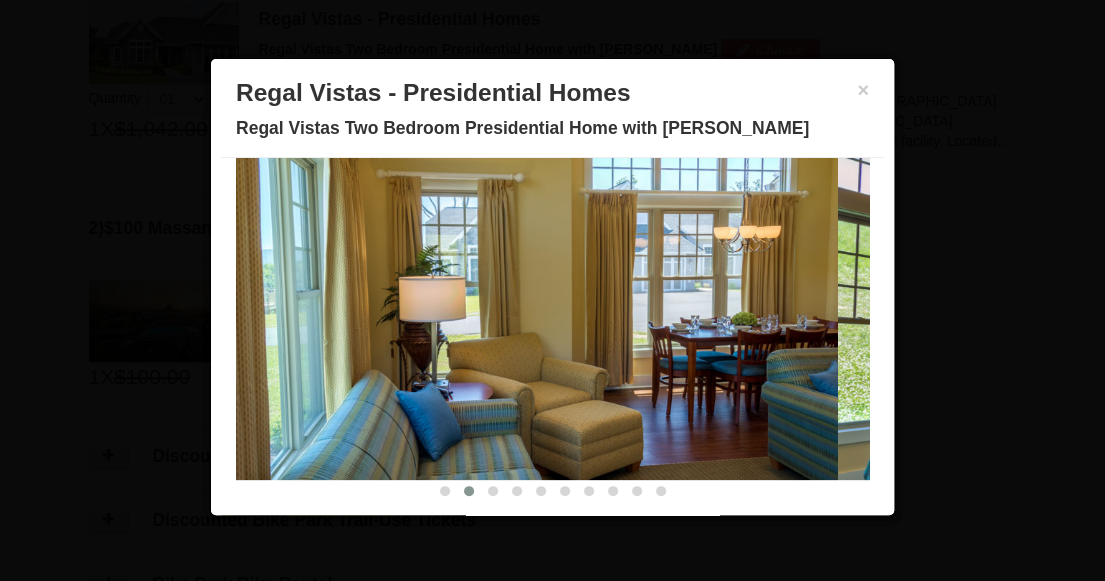 drag, startPoint x: 589, startPoint y: 368, endPoint x: 517, endPoint y: 373, distance: 72.1734 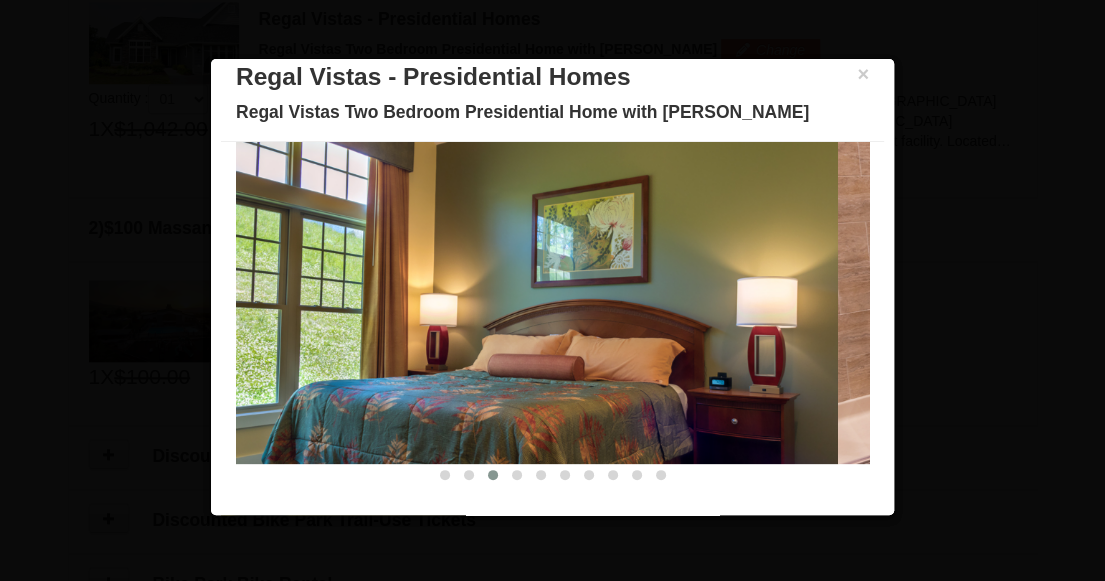 scroll, scrollTop: 30, scrollLeft: 0, axis: vertical 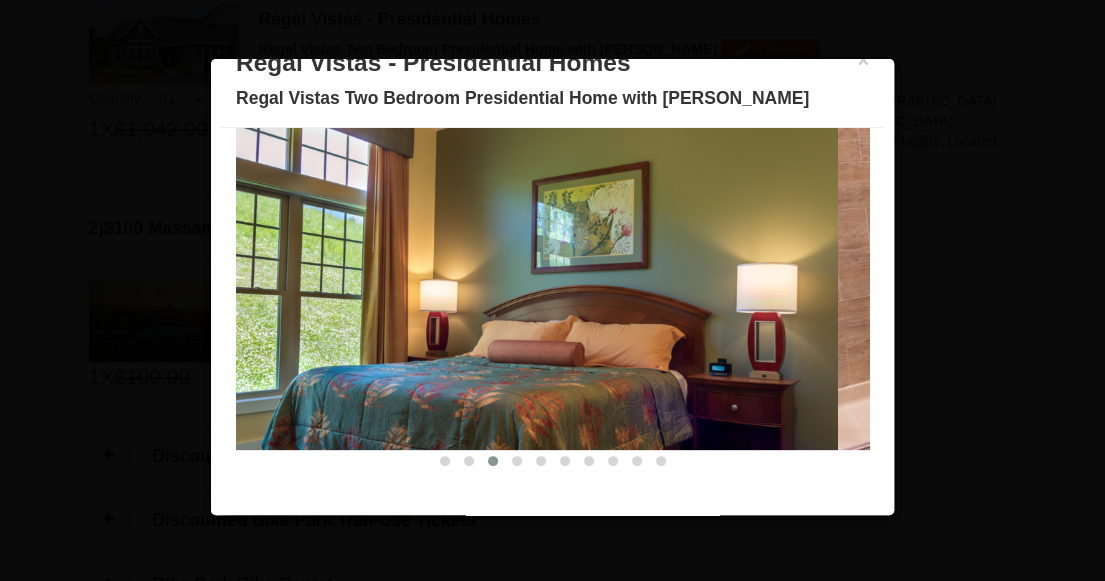 drag, startPoint x: 649, startPoint y: 367, endPoint x: 430, endPoint y: 389, distance: 220.10225 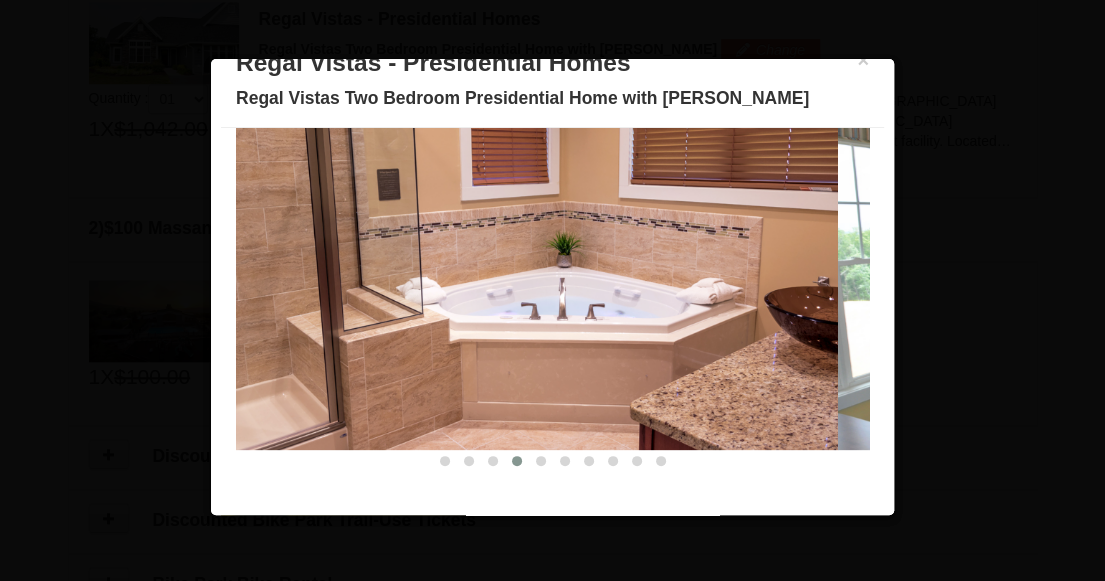 drag, startPoint x: 448, startPoint y: 373, endPoint x: 429, endPoint y: 374, distance: 19.026299 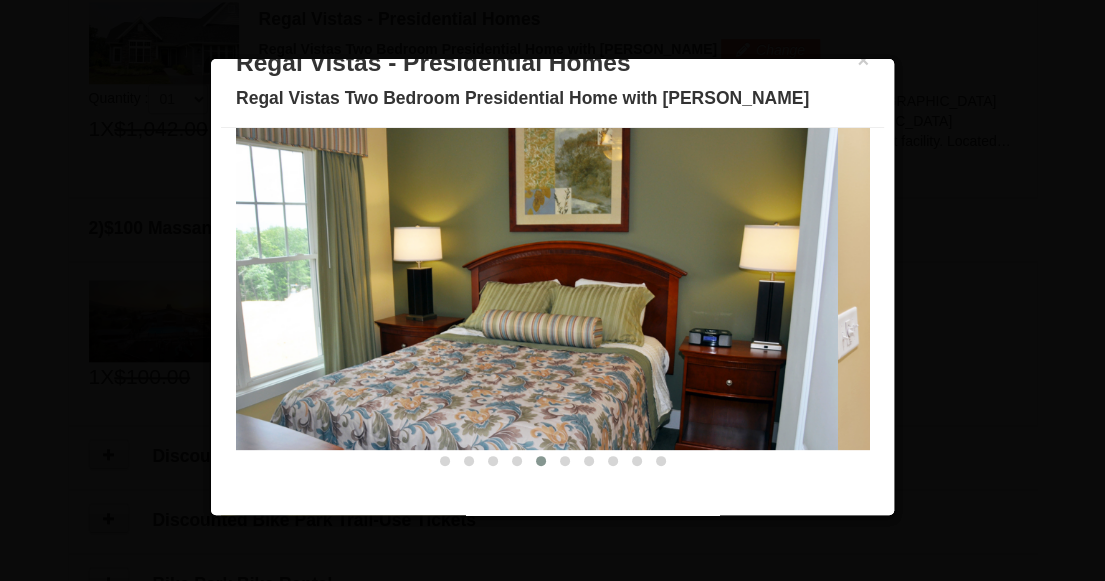 drag, startPoint x: 648, startPoint y: 366, endPoint x: 498, endPoint y: 365, distance: 150.00333 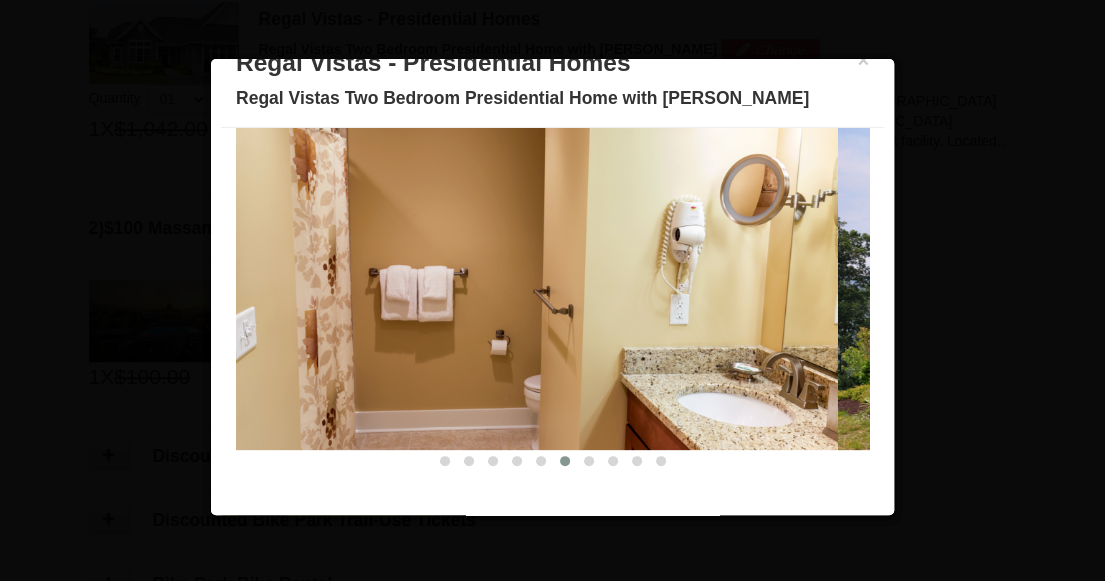 drag, startPoint x: 677, startPoint y: 359, endPoint x: 529, endPoint y: 361, distance: 148.01352 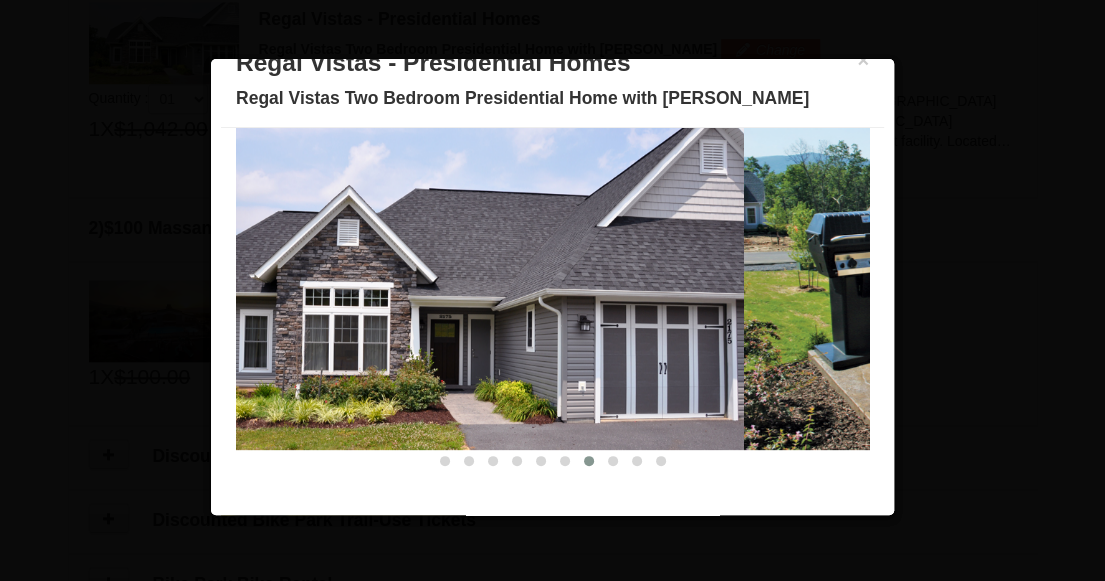 drag, startPoint x: 534, startPoint y: 366, endPoint x: 522, endPoint y: 367, distance: 12.0415945 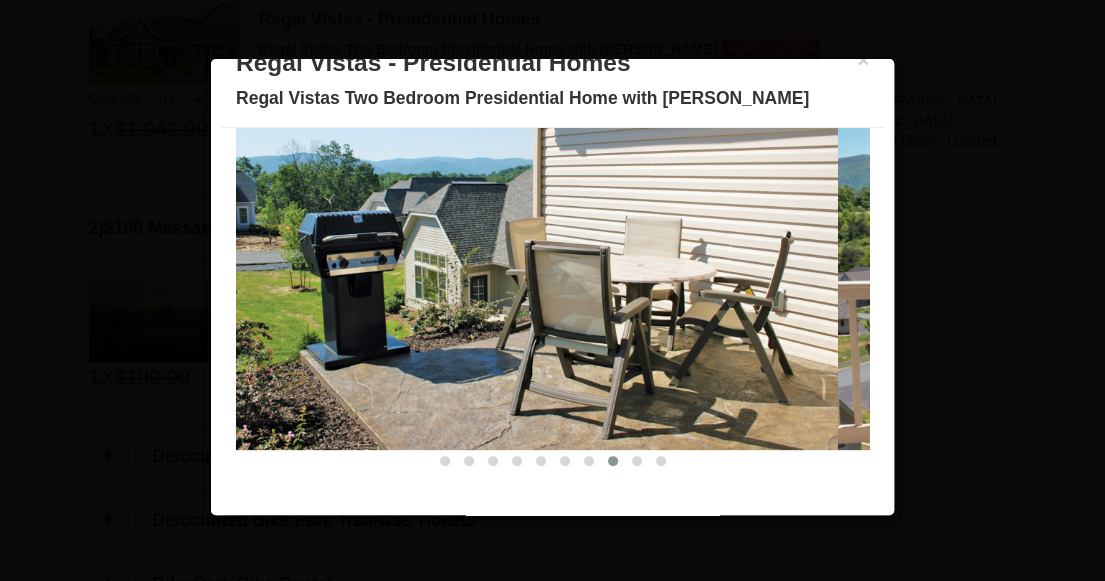 click at bounding box center (537, 285) 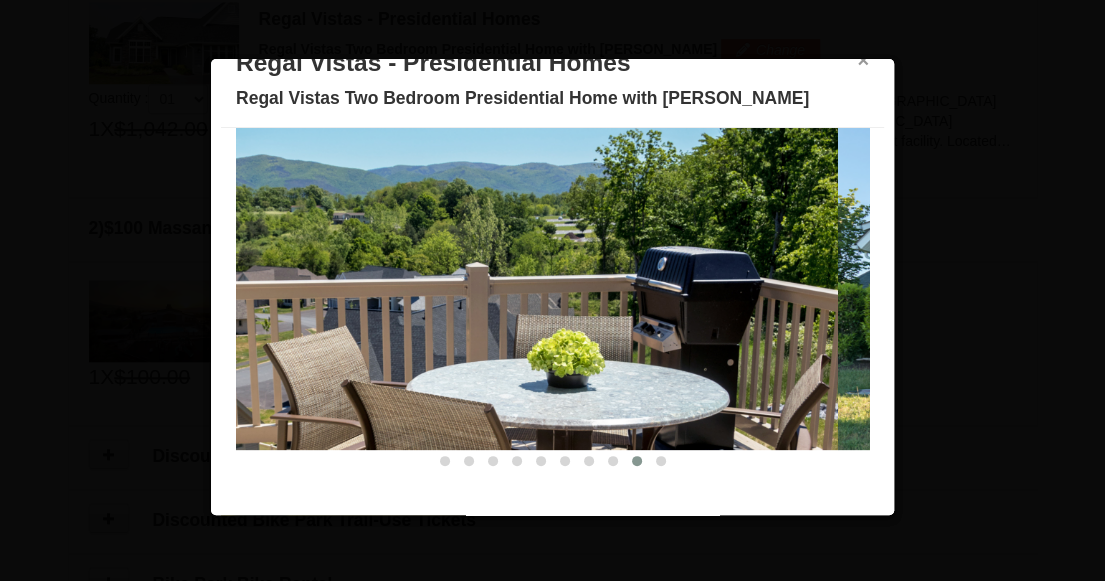 click on "×" at bounding box center (863, 60) 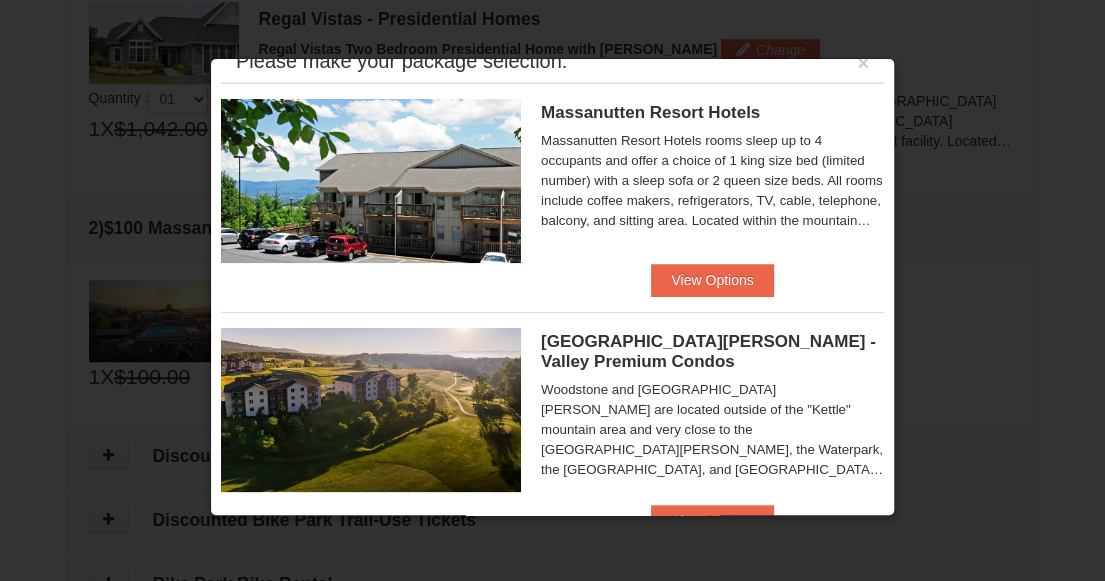 scroll, scrollTop: 0, scrollLeft: 0, axis: both 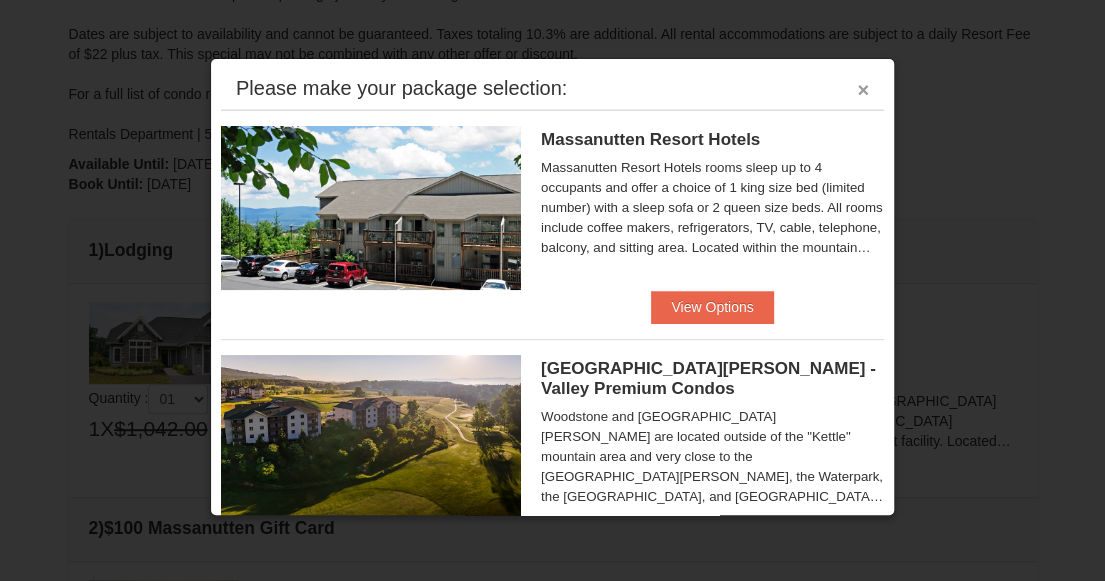 click on "×" at bounding box center (863, 90) 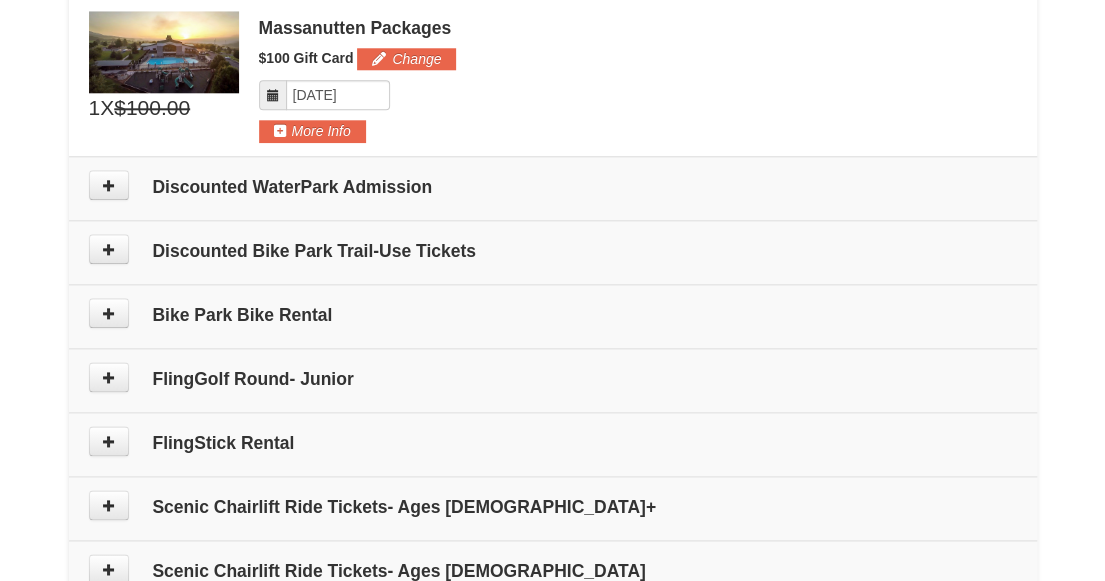 scroll, scrollTop: 914, scrollLeft: 0, axis: vertical 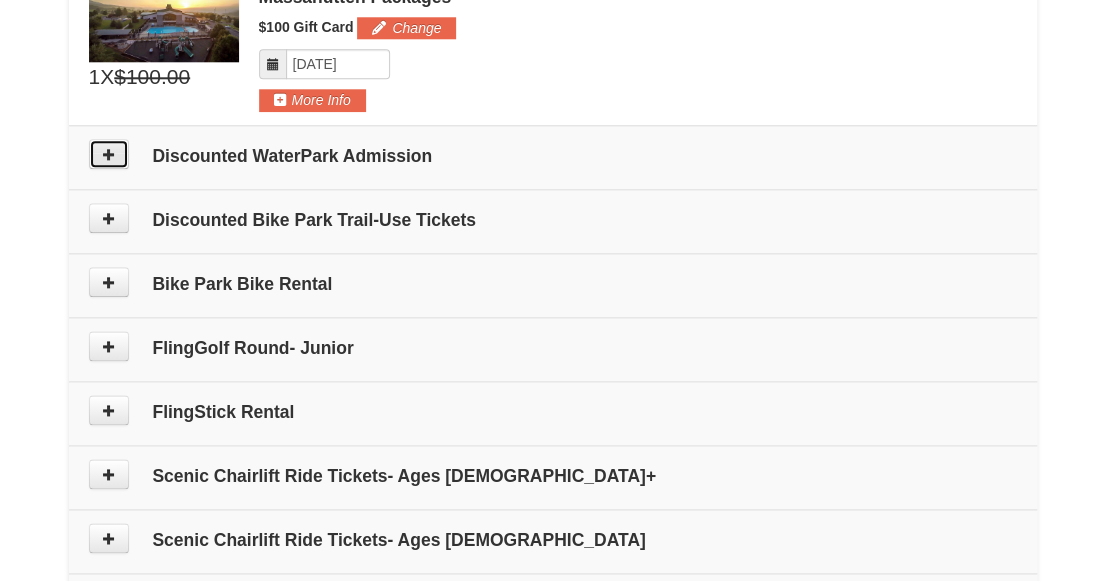 click at bounding box center (109, 154) 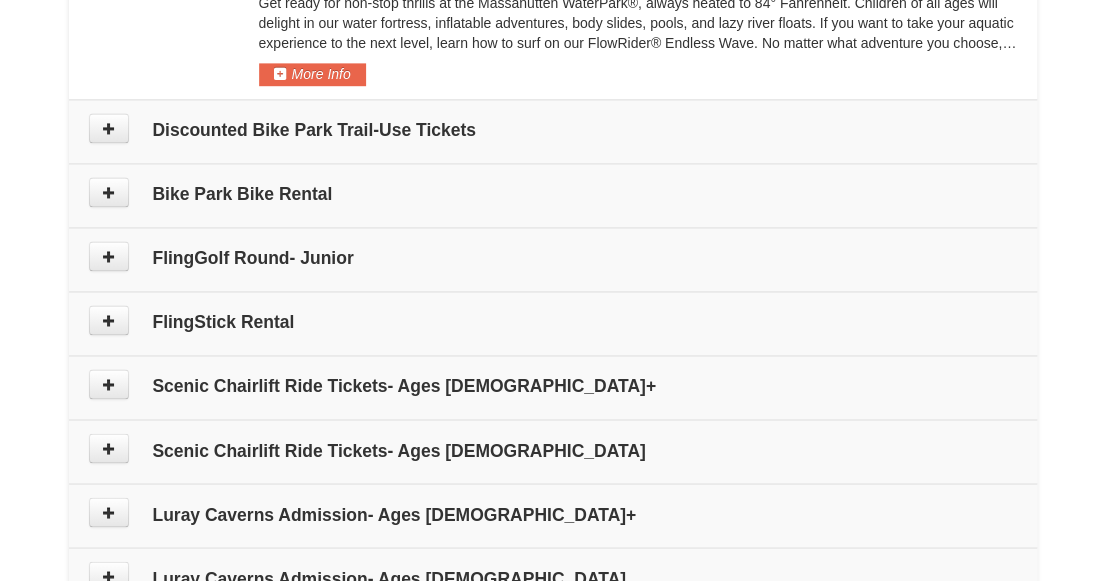 scroll, scrollTop: 1236, scrollLeft: 0, axis: vertical 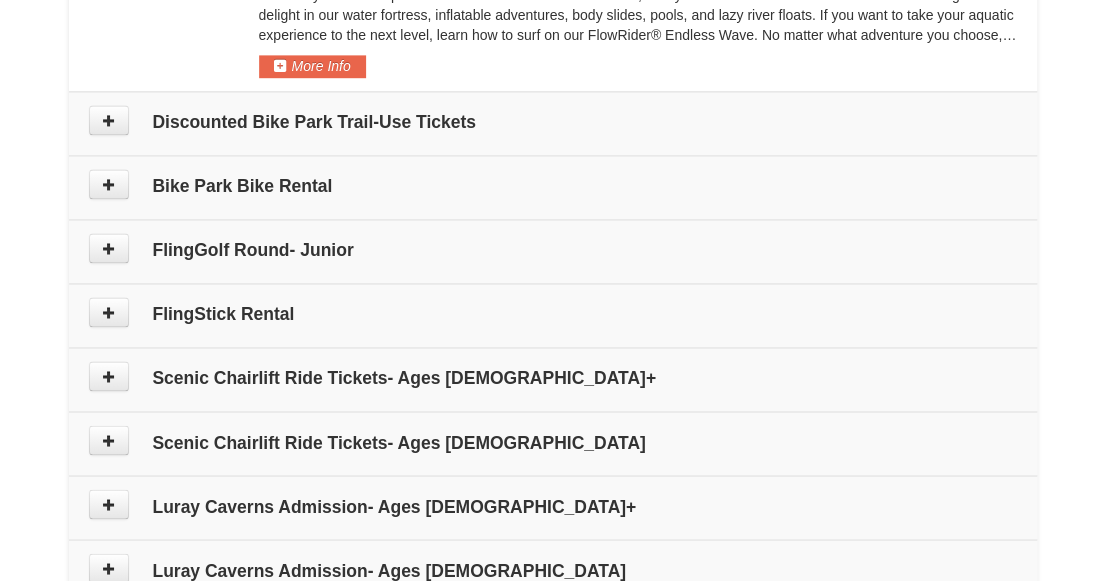 click on "Discounted Bike Park Trail-Use Tickets" at bounding box center [553, 122] 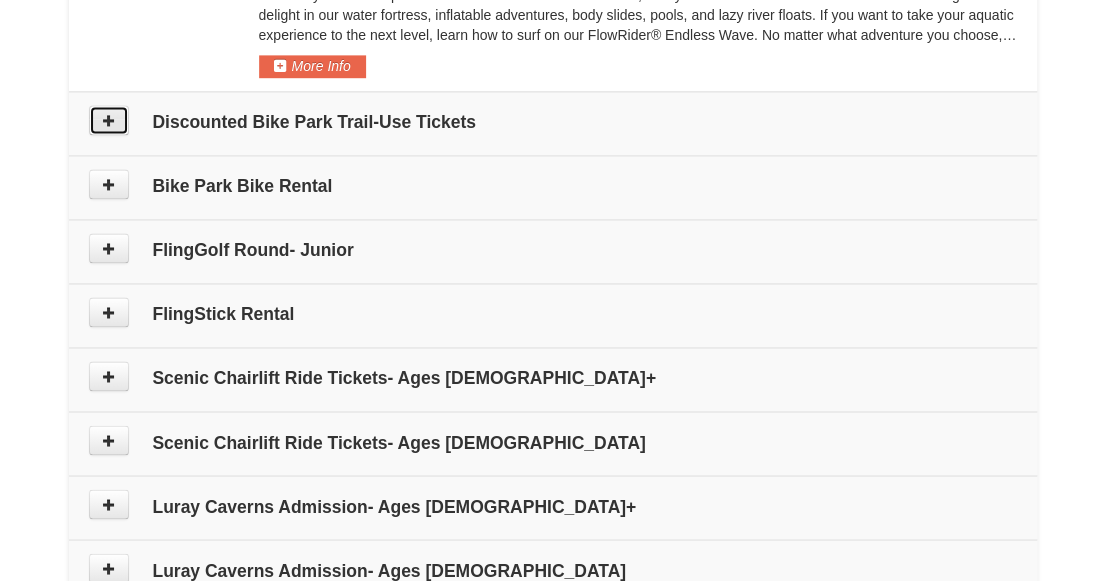 click at bounding box center [109, 120] 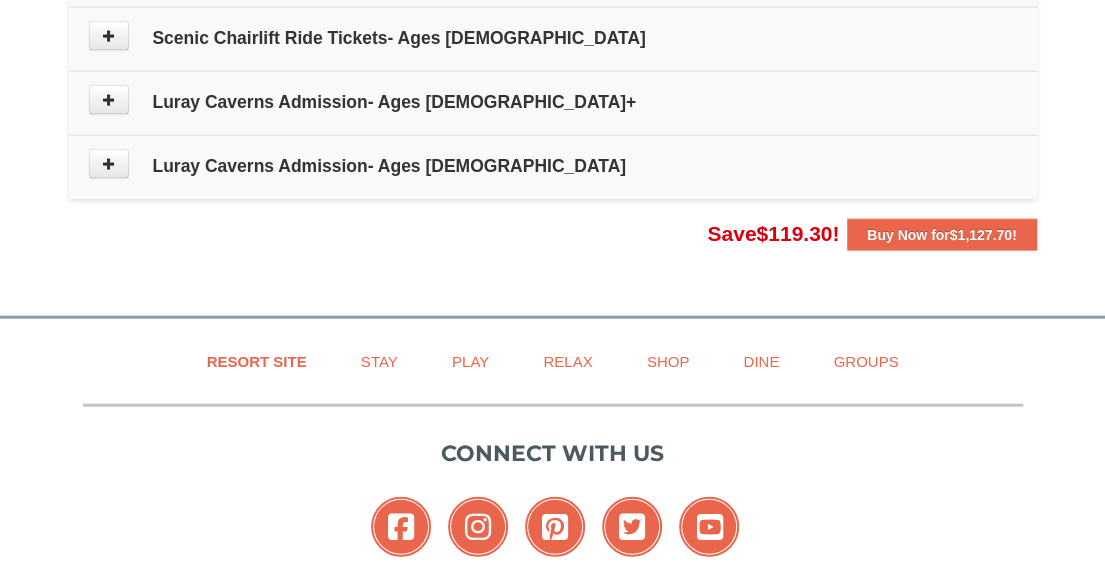 scroll, scrollTop: 1823, scrollLeft: 0, axis: vertical 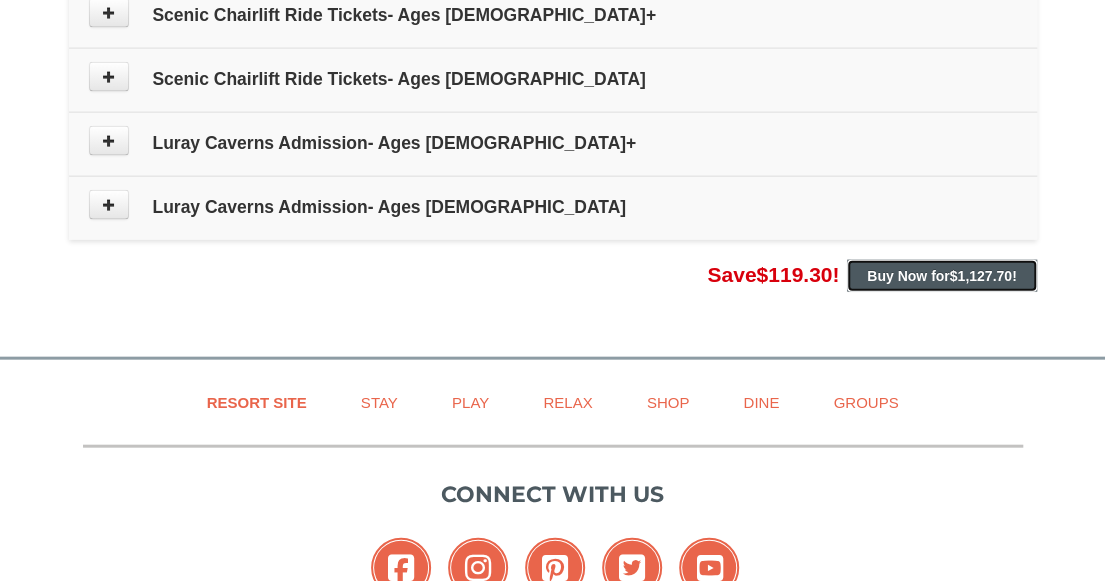 click on "Buy Now for
$1,127.70 !" at bounding box center [941, 276] 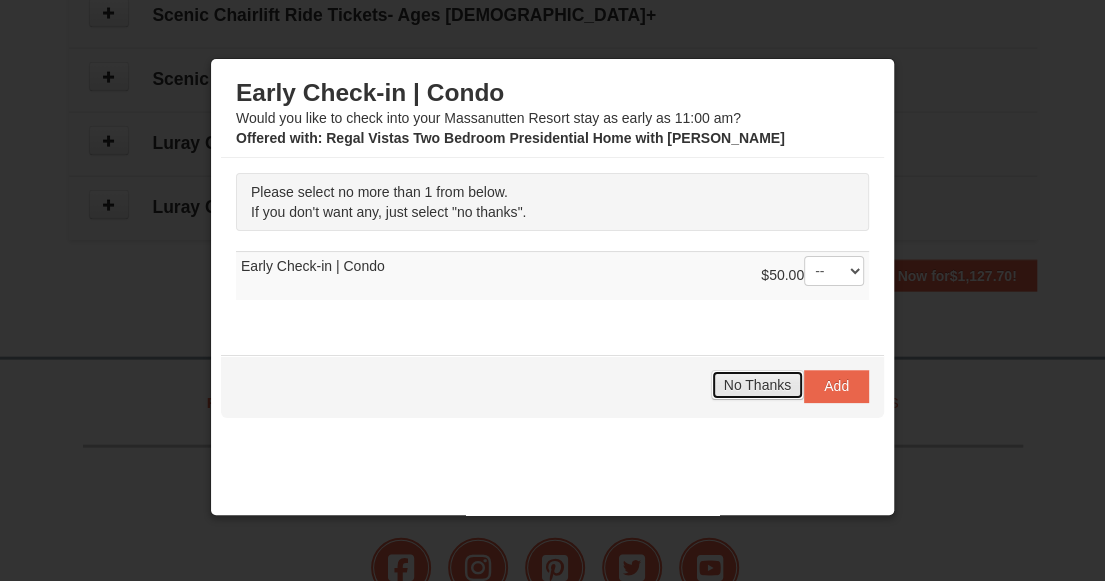 click on "No Thanks" at bounding box center (757, 385) 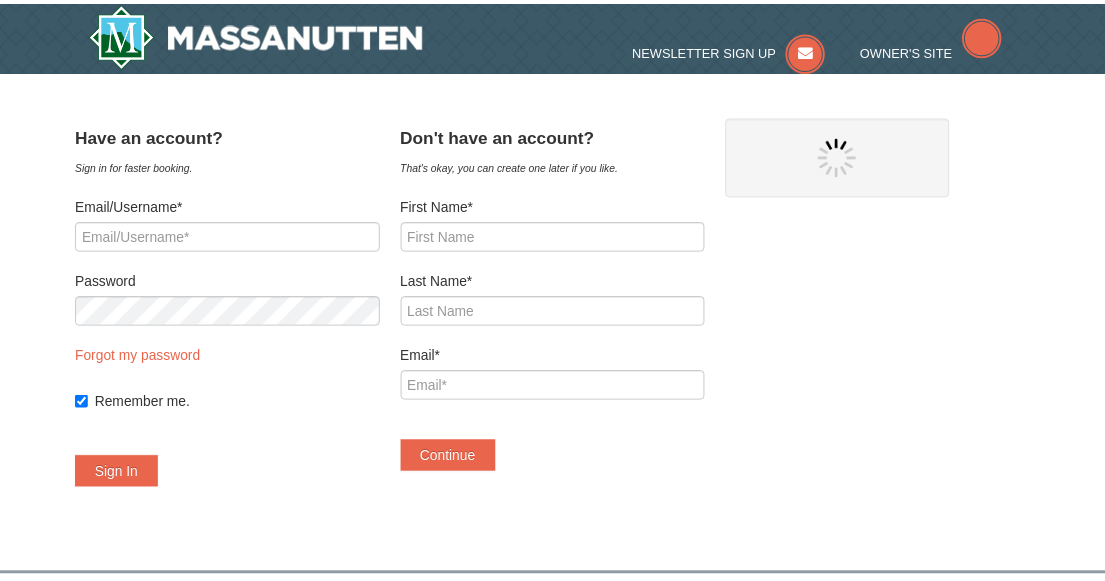 scroll, scrollTop: 0, scrollLeft: 0, axis: both 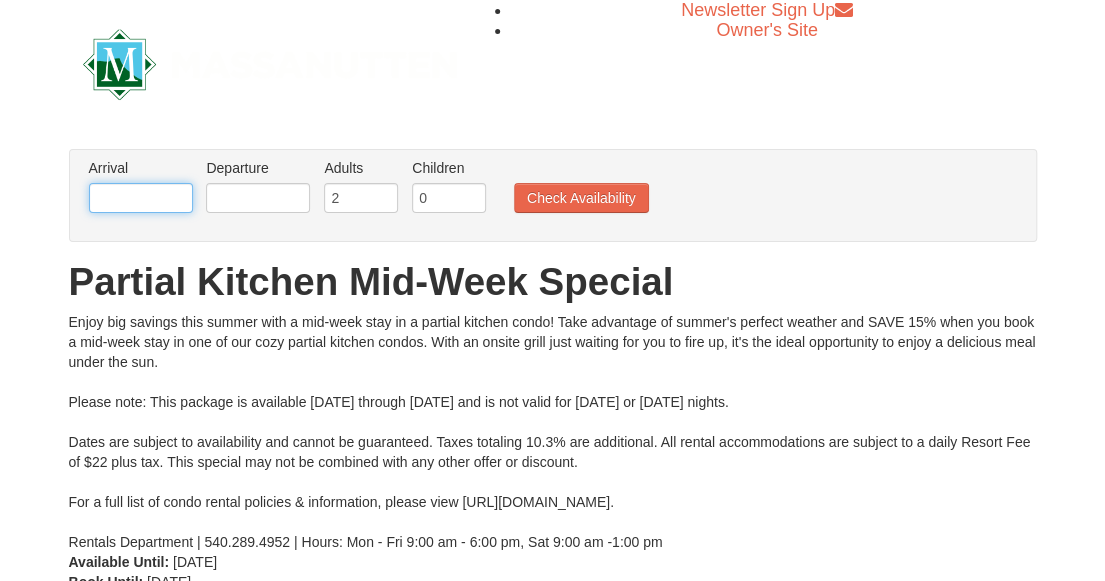 click at bounding box center [141, 198] 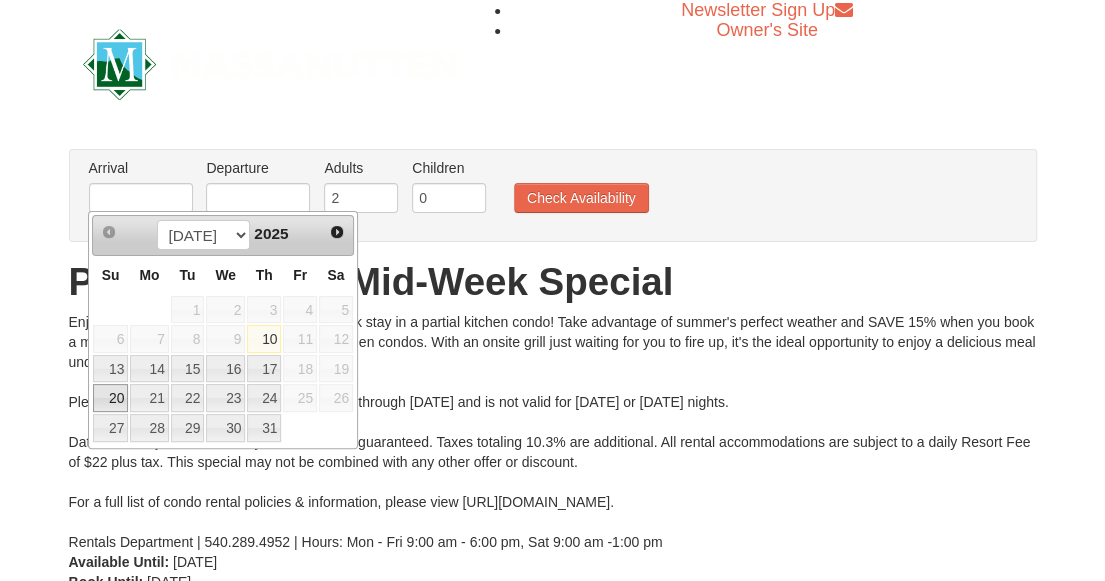 click on "20" at bounding box center [110, 398] 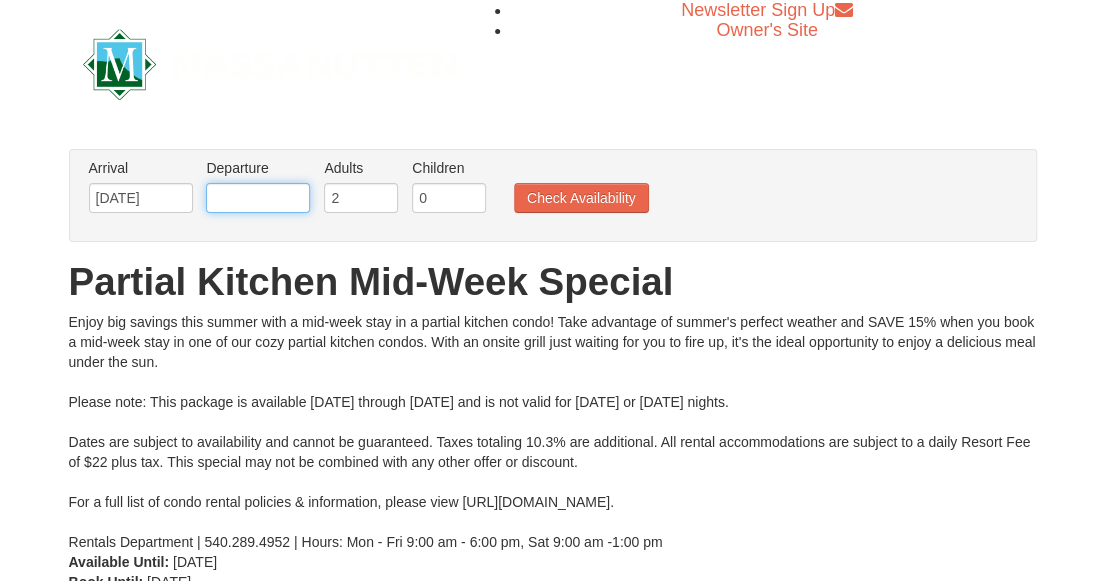 click at bounding box center (258, 198) 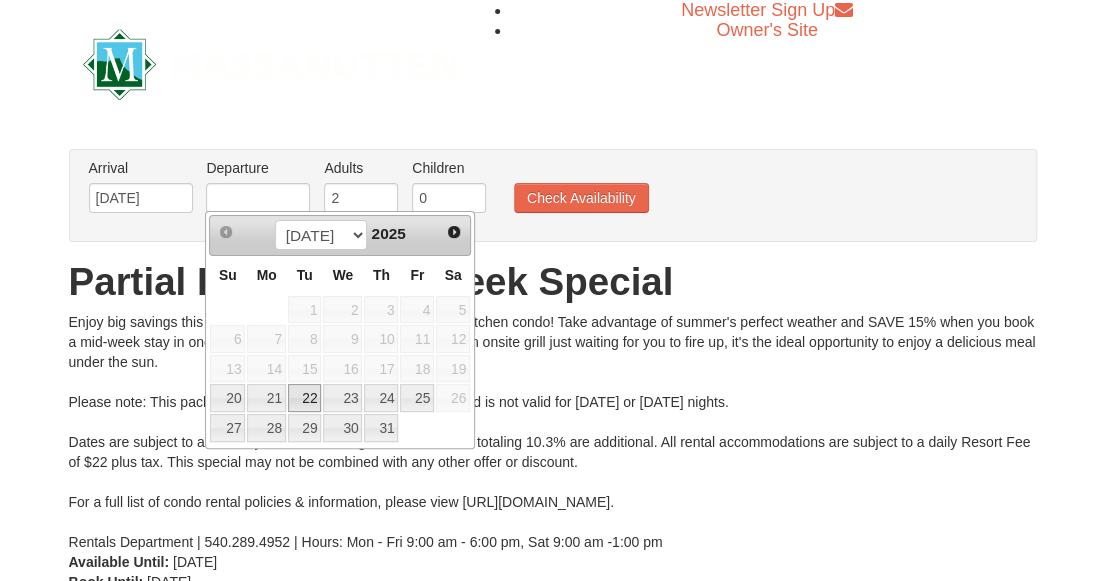click on "22" at bounding box center (305, 398) 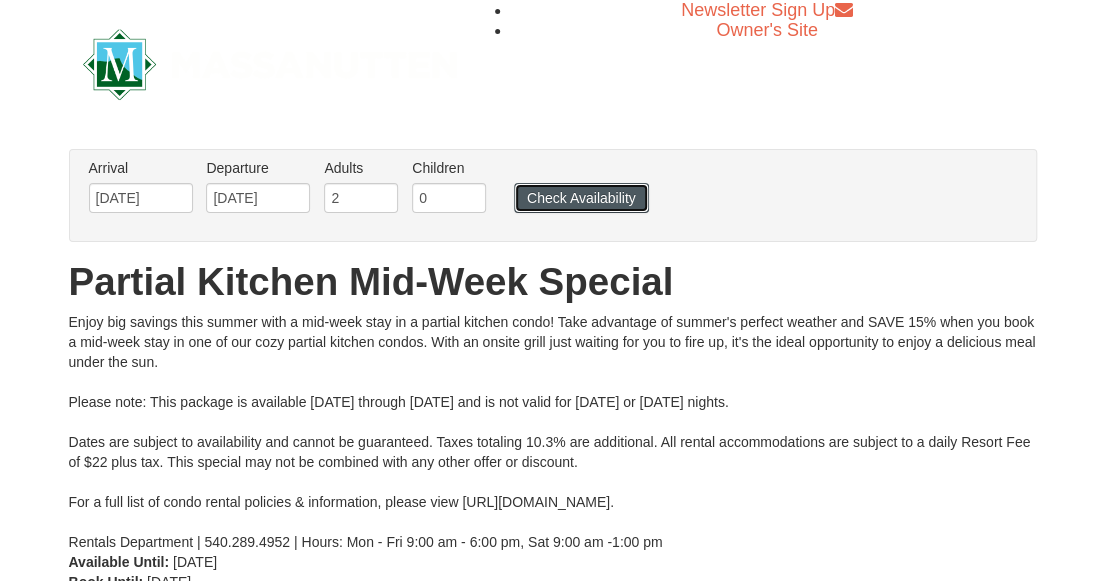 click on "Check Availability" at bounding box center (581, 198) 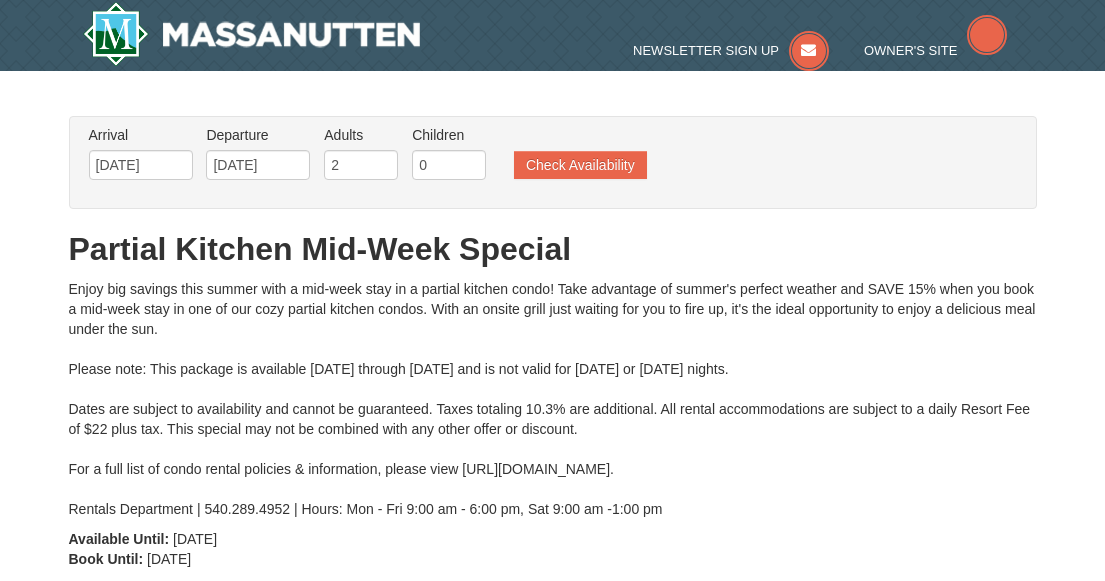 scroll, scrollTop: 0, scrollLeft: 0, axis: both 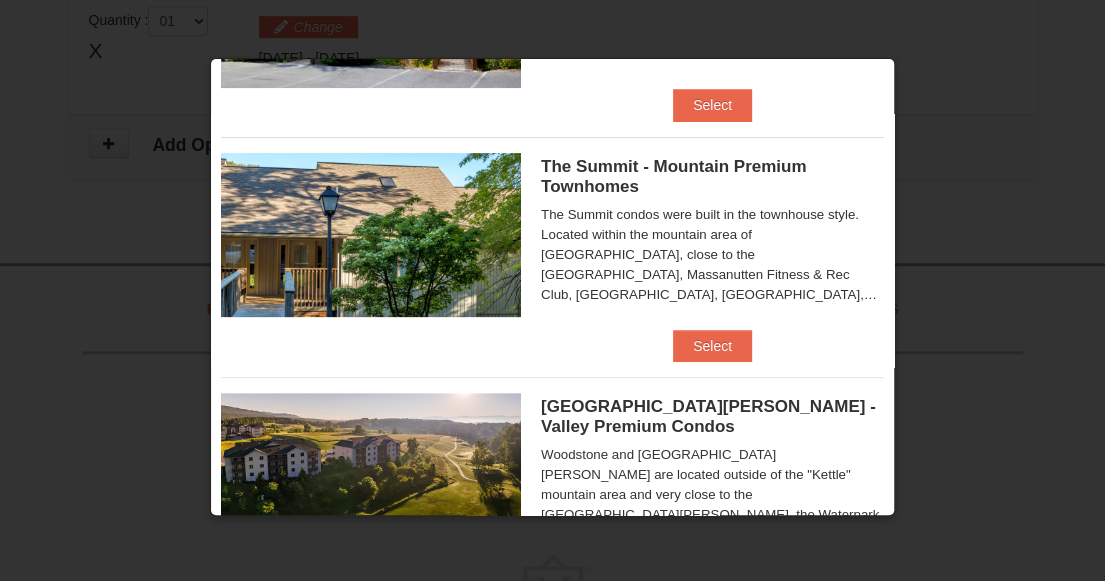 click at bounding box center [371, 235] 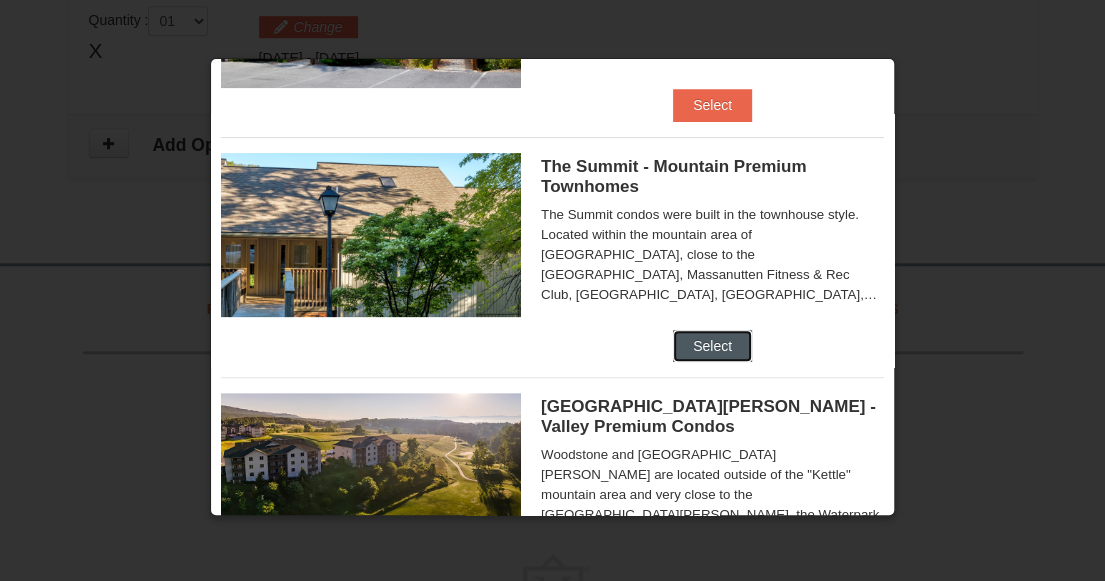click on "Select" at bounding box center (712, 346) 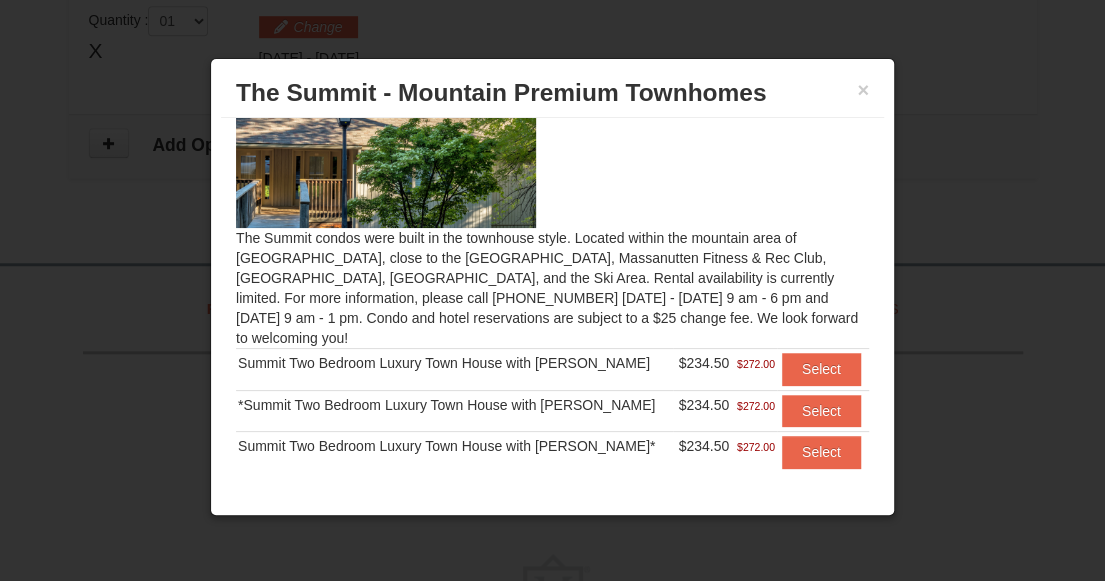 scroll, scrollTop: 100, scrollLeft: 0, axis: vertical 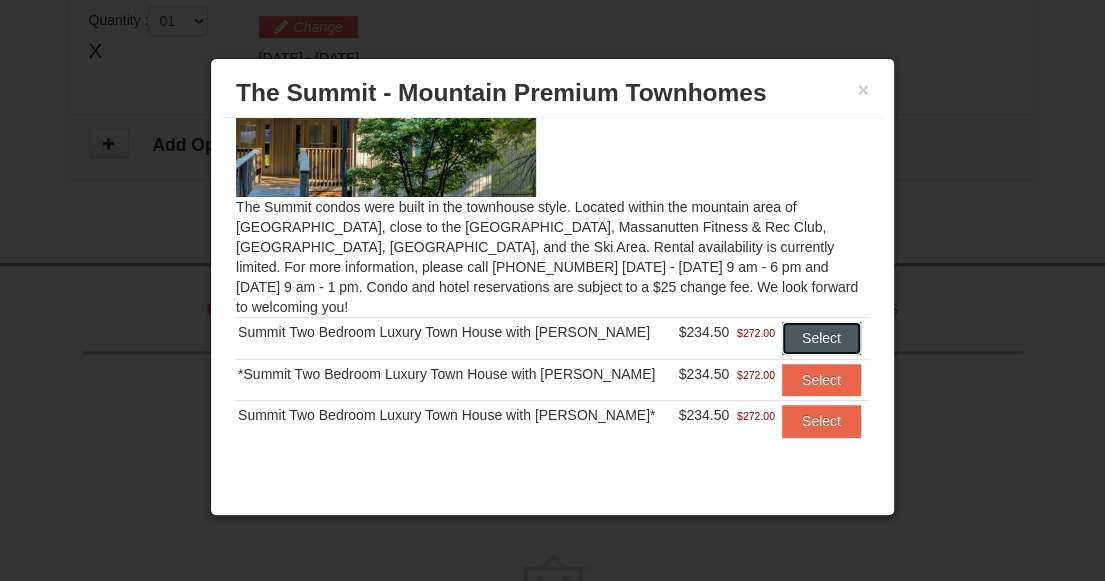 click on "Select" at bounding box center (821, 338) 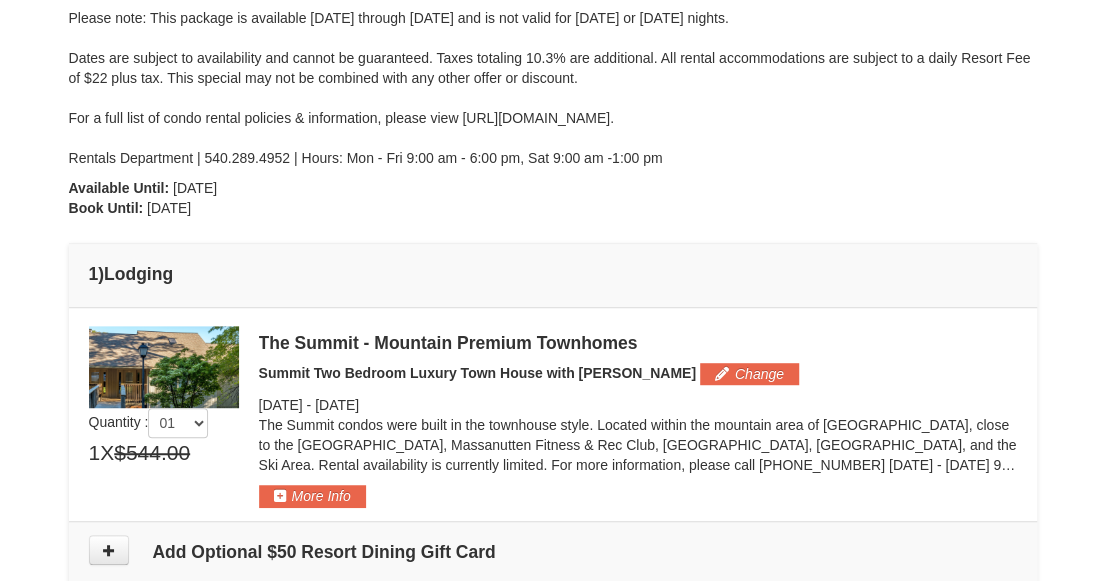 scroll, scrollTop: 570, scrollLeft: 0, axis: vertical 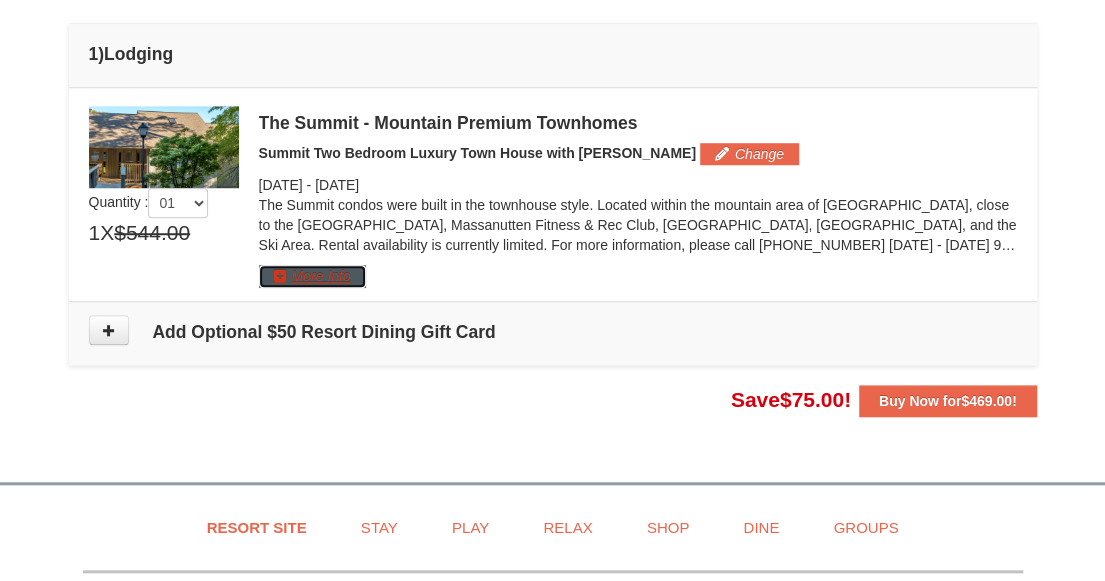 click on "More Info" at bounding box center (312, 276) 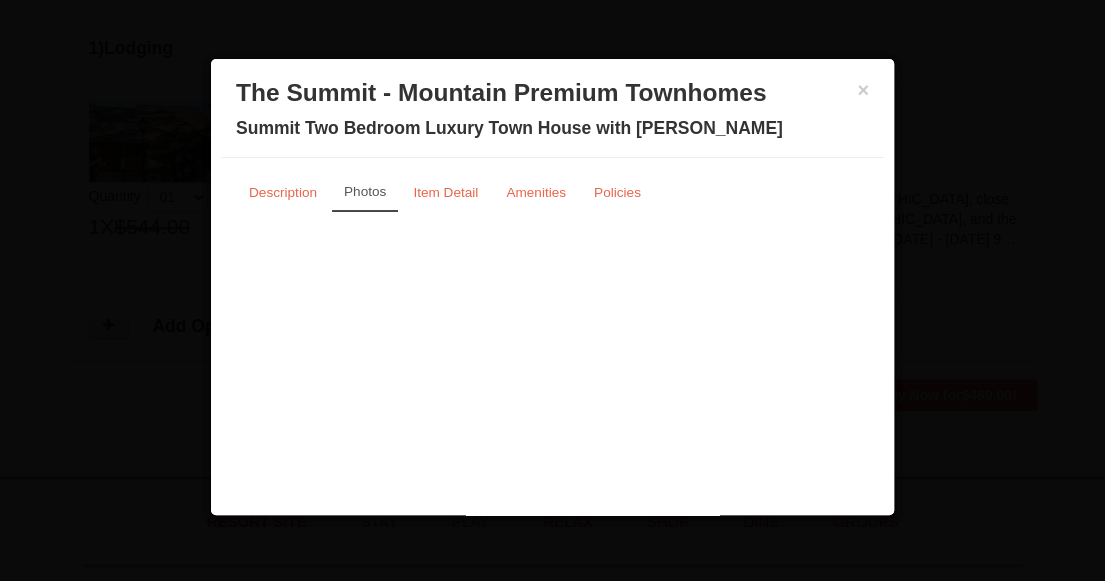 scroll, scrollTop: 597, scrollLeft: 0, axis: vertical 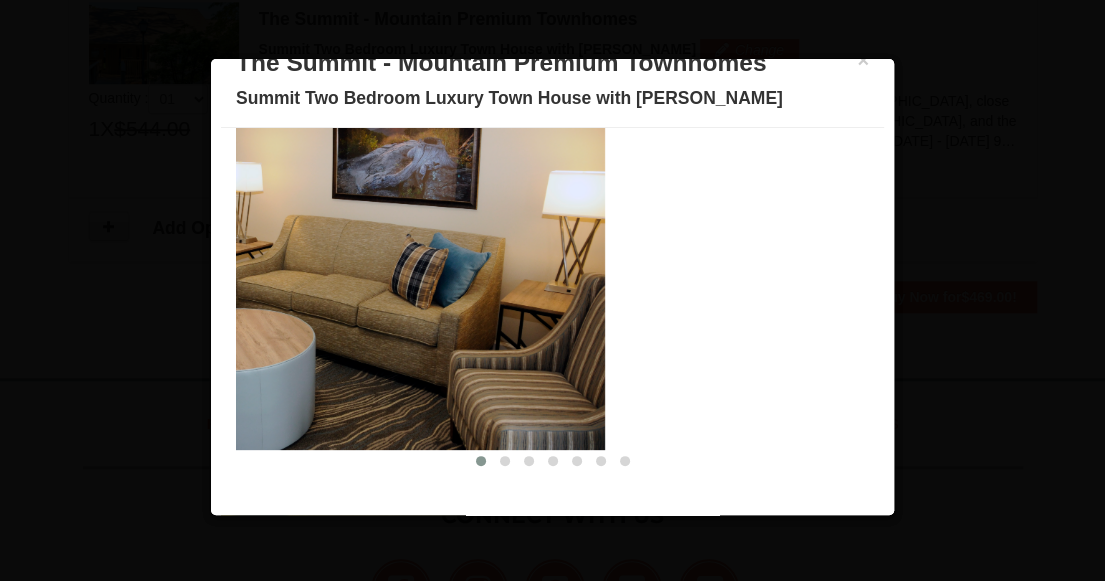 drag, startPoint x: 790, startPoint y: 305, endPoint x: 508, endPoint y: 333, distance: 283.38666 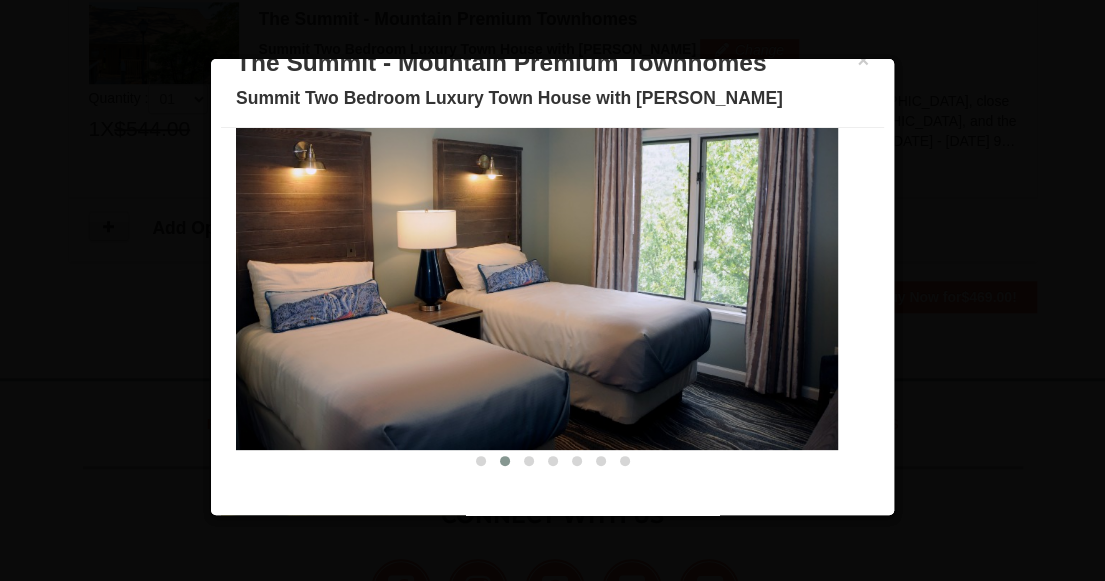drag, startPoint x: 714, startPoint y: 333, endPoint x: 494, endPoint y: 352, distance: 220.81892 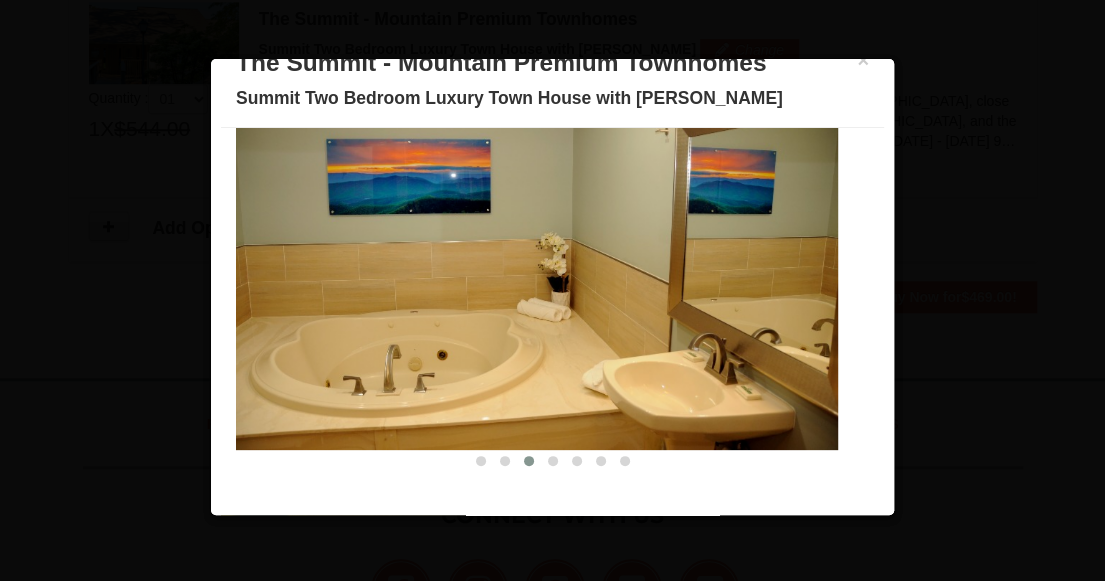 drag, startPoint x: 683, startPoint y: 335, endPoint x: 530, endPoint y: 351, distance: 153.83432 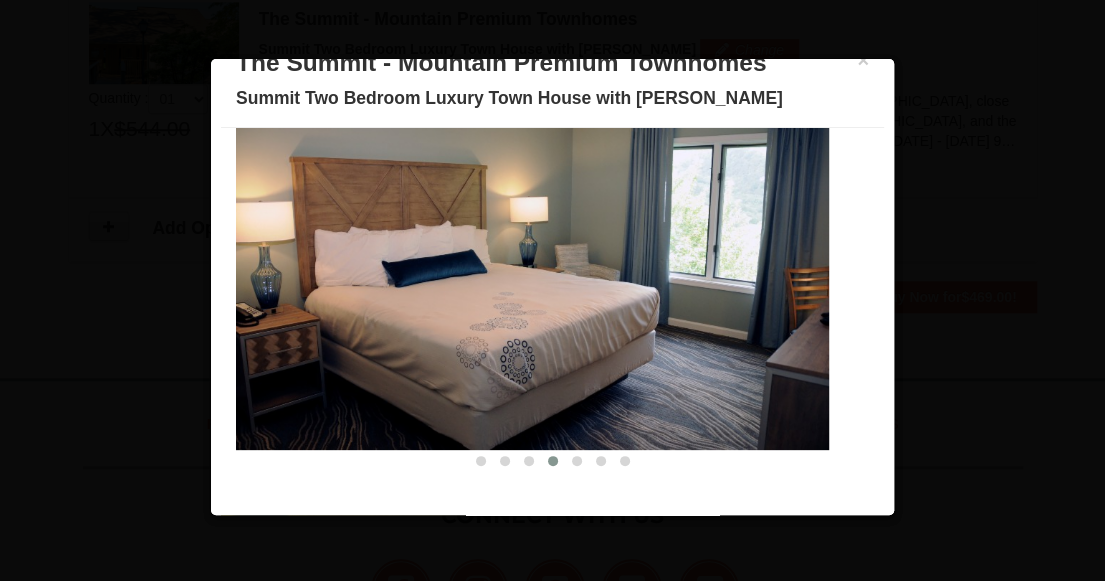 drag, startPoint x: 640, startPoint y: 359, endPoint x: 484, endPoint y: 377, distance: 157.03503 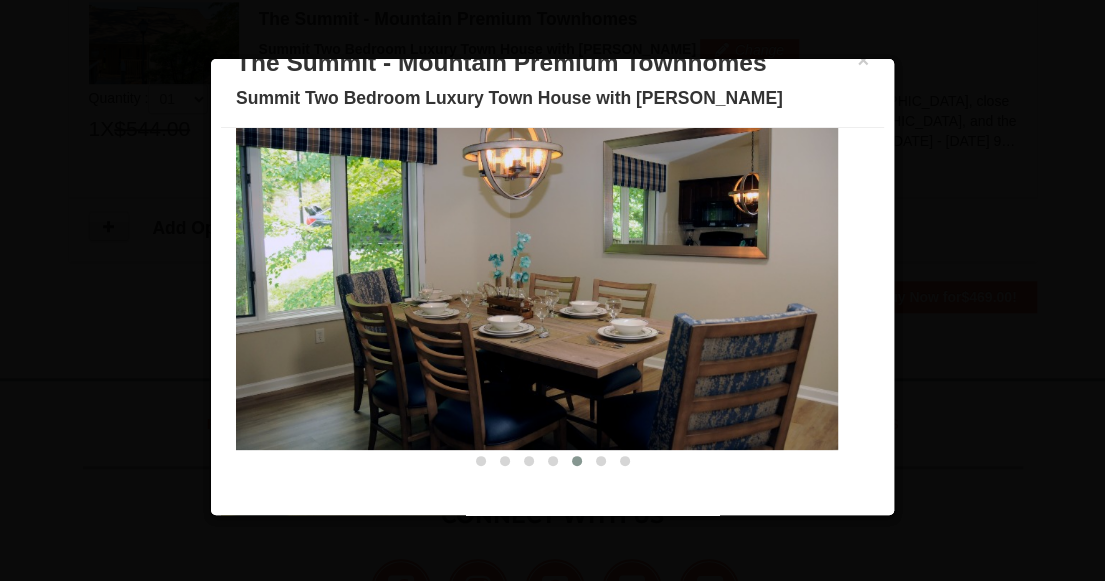 drag, startPoint x: 632, startPoint y: 347, endPoint x: 448, endPoint y: 370, distance: 185.43193 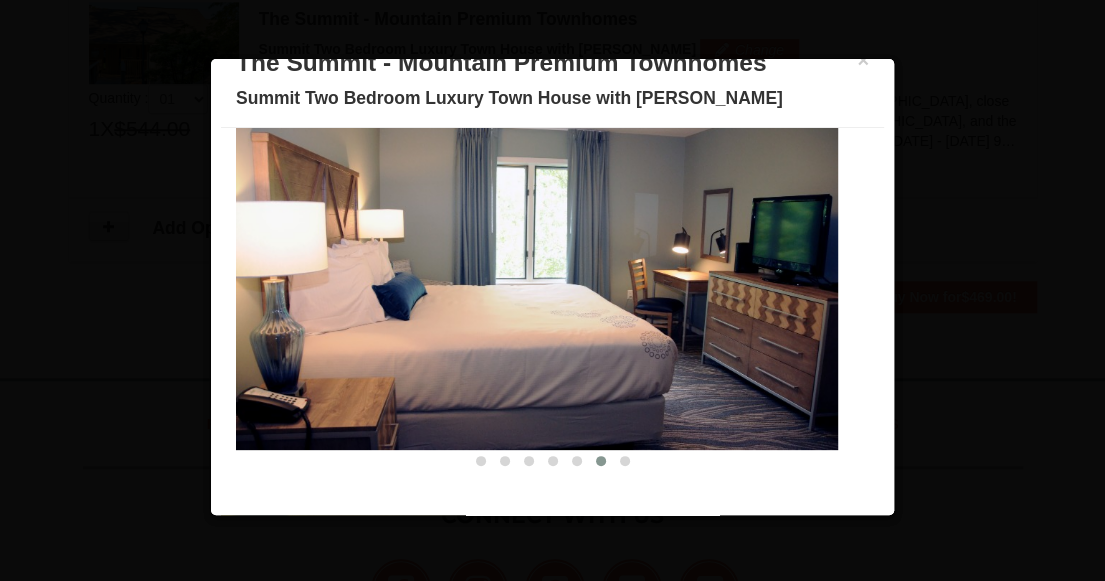 drag, startPoint x: 637, startPoint y: 343, endPoint x: 497, endPoint y: 363, distance: 141.42136 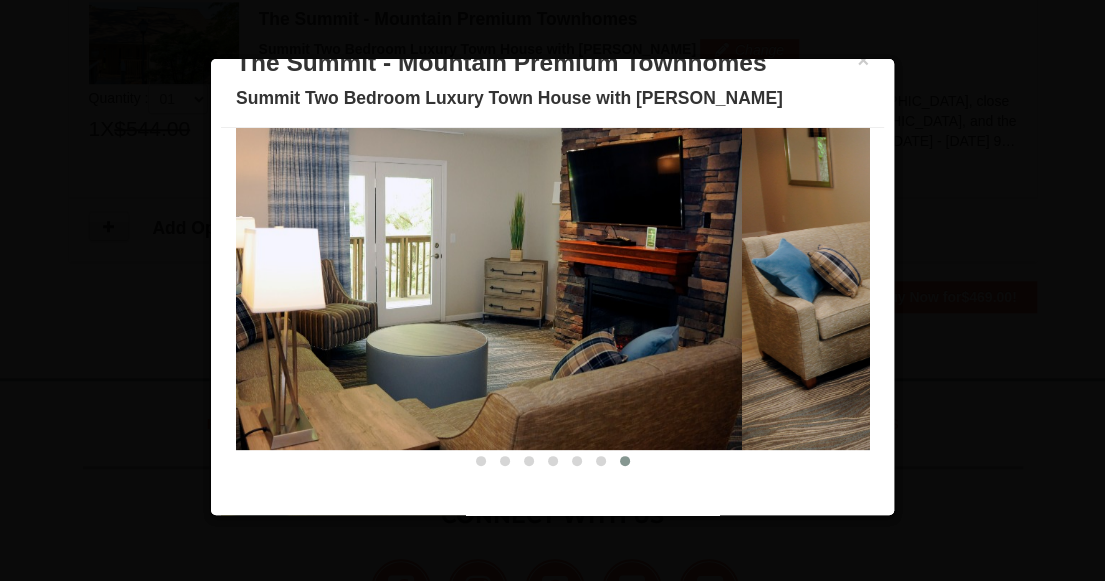 drag, startPoint x: 727, startPoint y: 261, endPoint x: 555, endPoint y: 295, distance: 175.32826 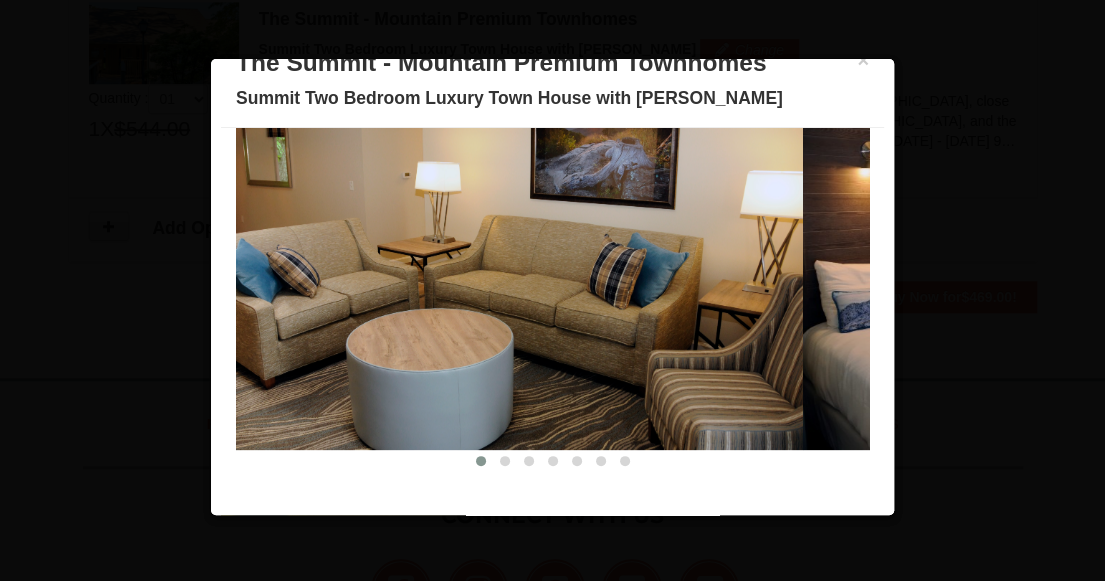 drag, startPoint x: 676, startPoint y: 286, endPoint x: 538, endPoint y: 303, distance: 139.04315 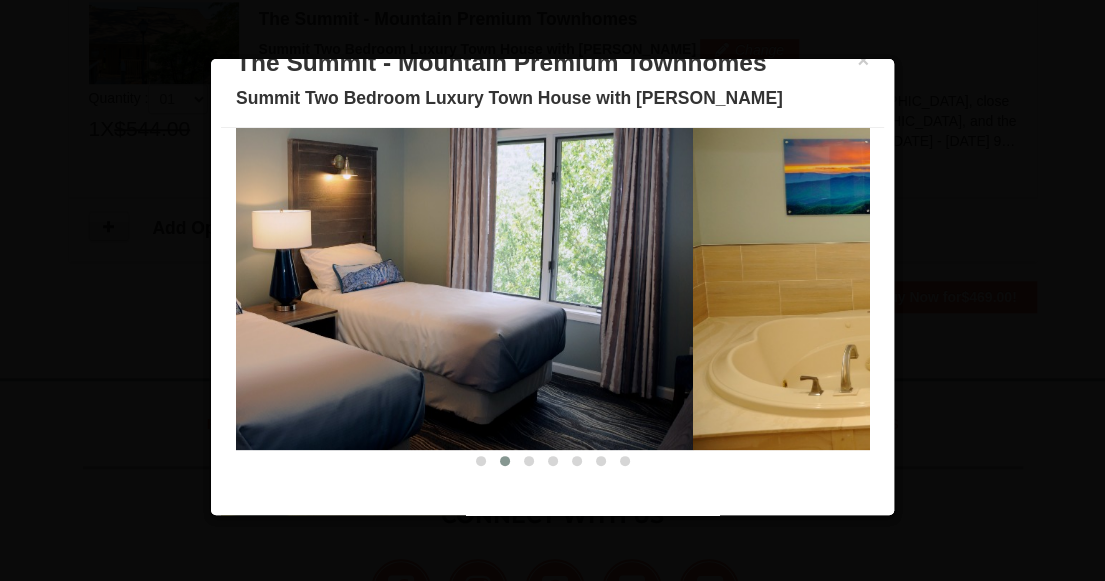 drag, startPoint x: 633, startPoint y: 288, endPoint x: 474, endPoint y: 307, distance: 160.1312 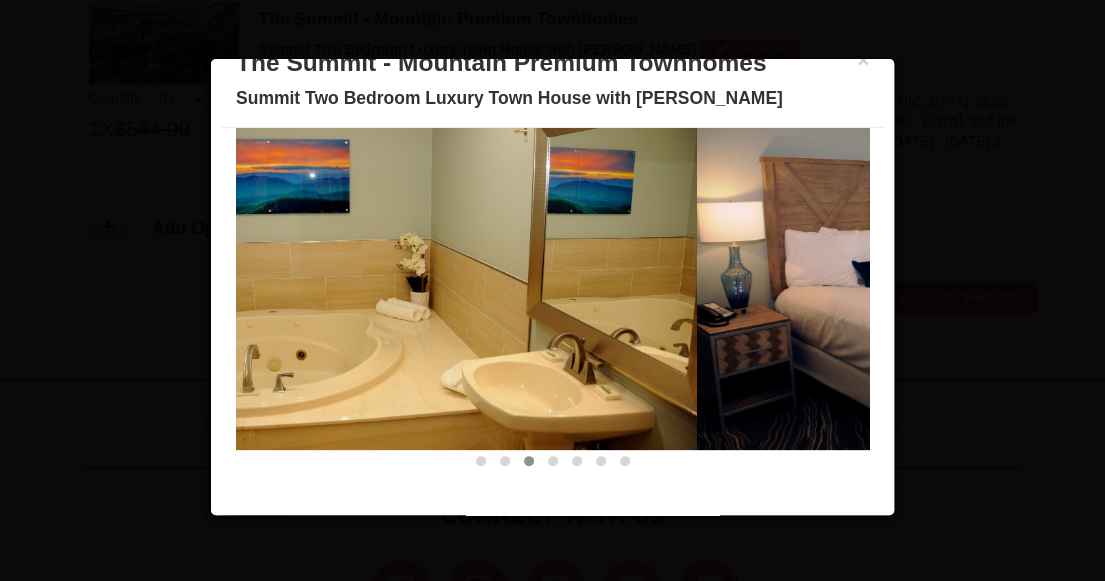 drag, startPoint x: 641, startPoint y: 270, endPoint x: 458, endPoint y: 303, distance: 185.9516 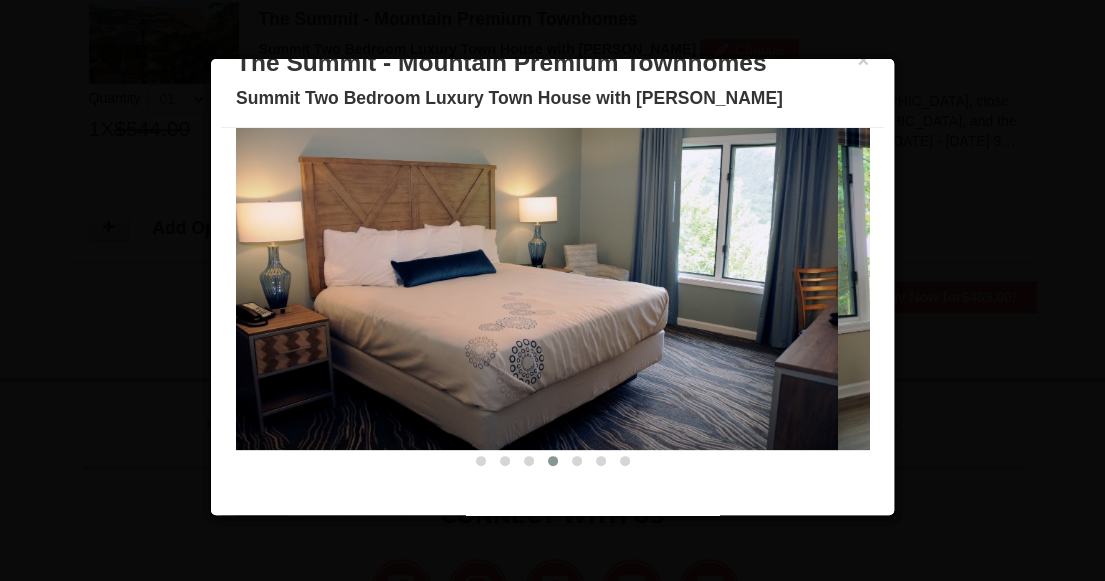 drag, startPoint x: 654, startPoint y: 287, endPoint x: 526, endPoint y: 311, distance: 130.23056 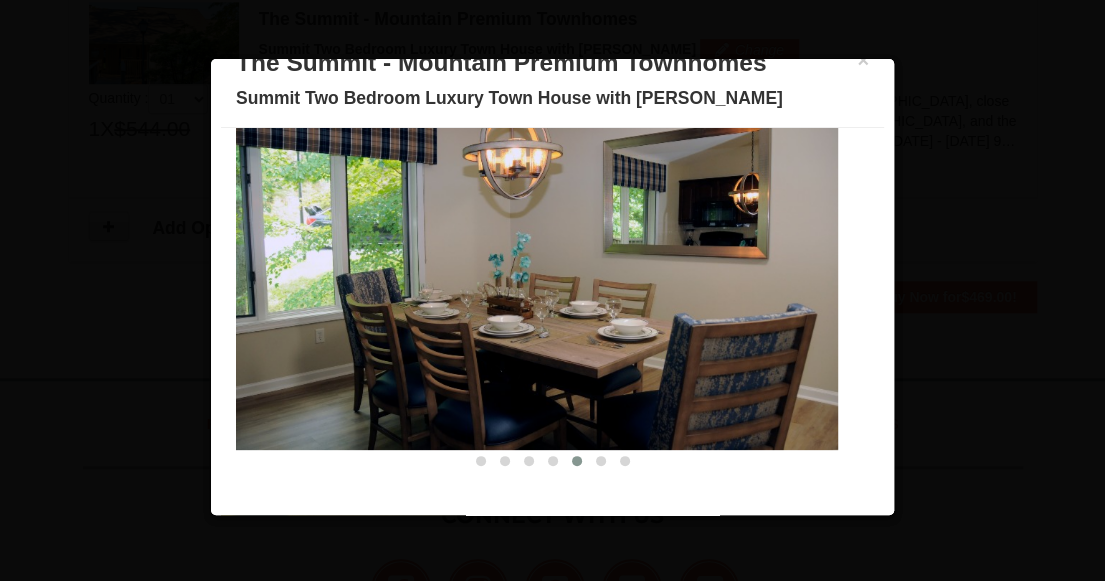 drag, startPoint x: 680, startPoint y: 305, endPoint x: 527, endPoint y: 324, distance: 154.17523 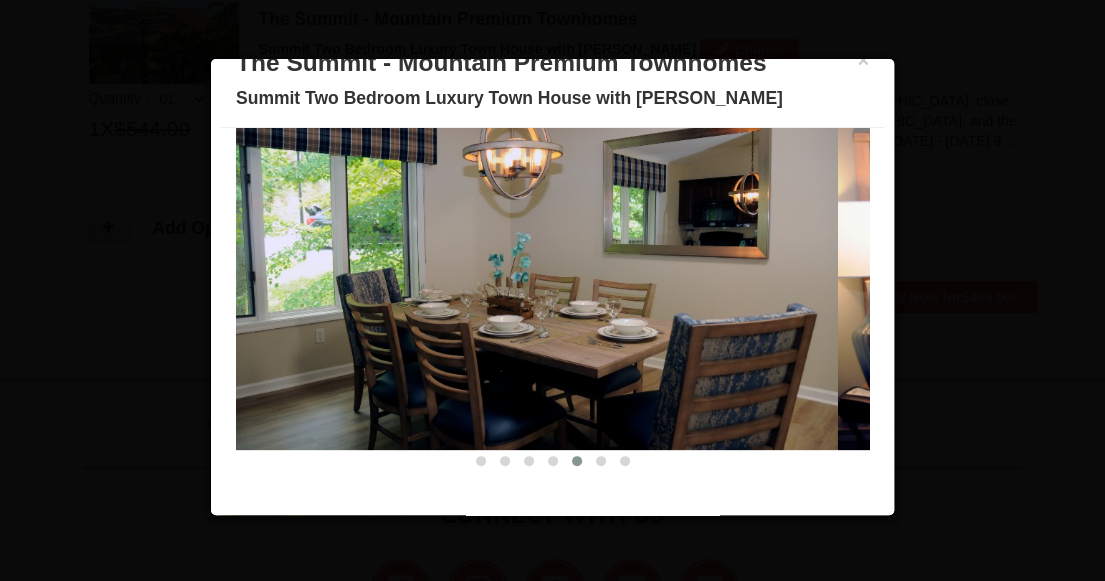 click at bounding box center [537, 285] 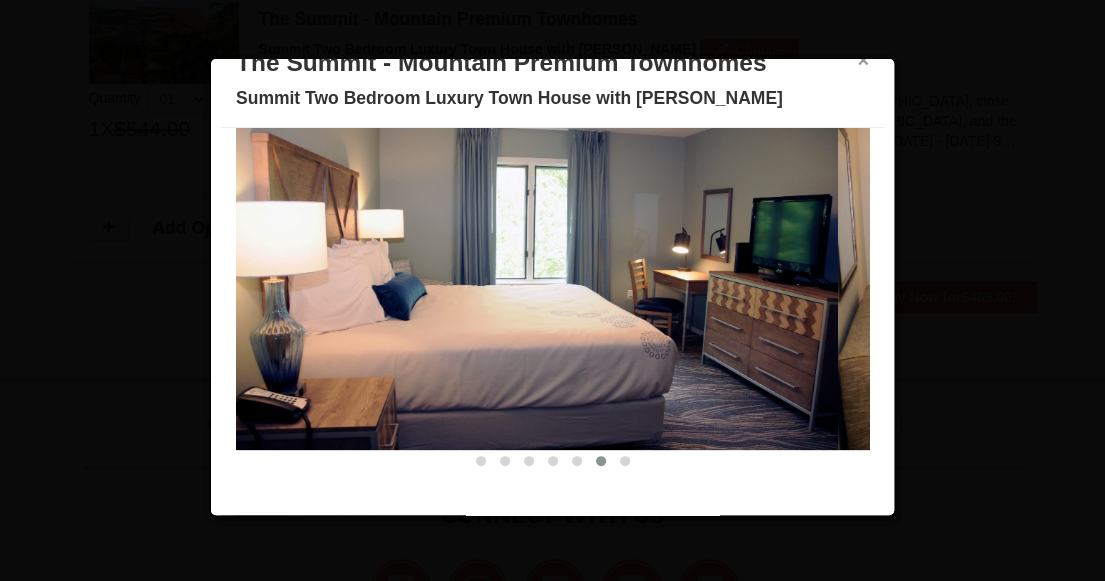 click on "×" at bounding box center (863, 60) 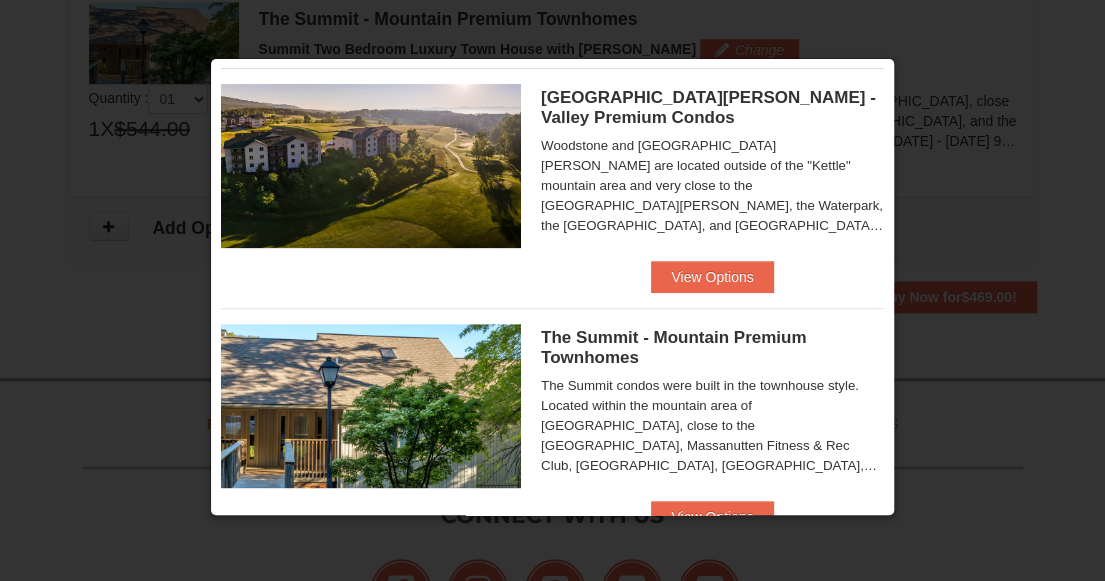 scroll, scrollTop: 300, scrollLeft: 0, axis: vertical 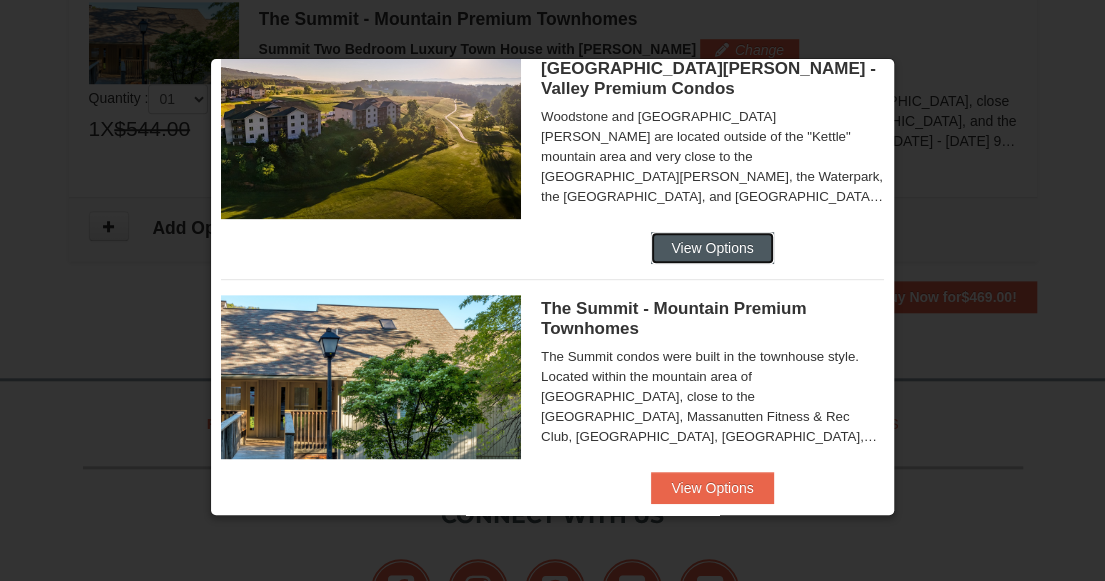click on "View Options" at bounding box center (712, 248) 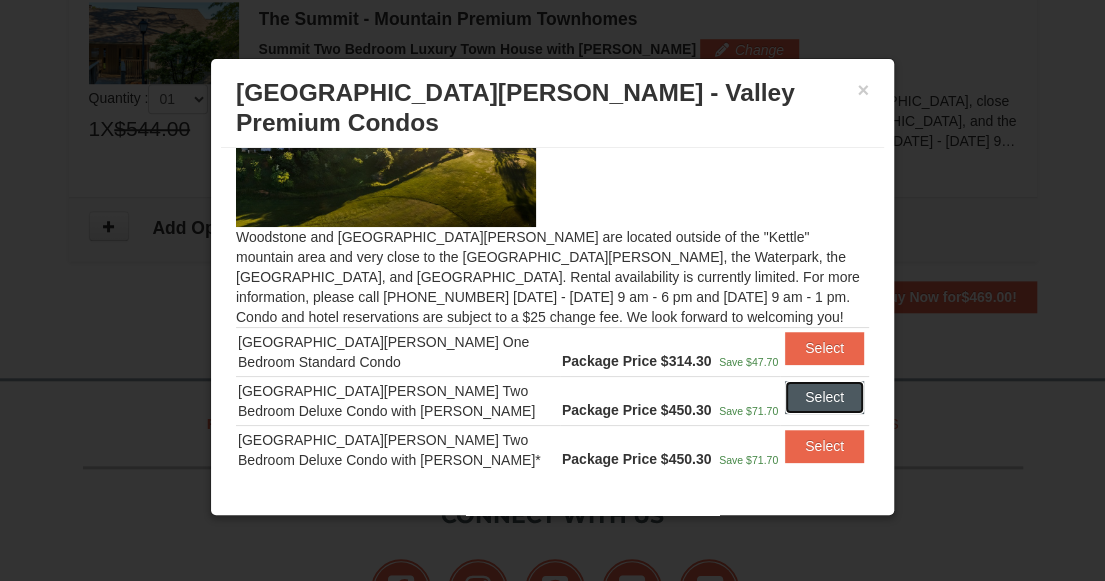 click on "Select" at bounding box center [824, 397] 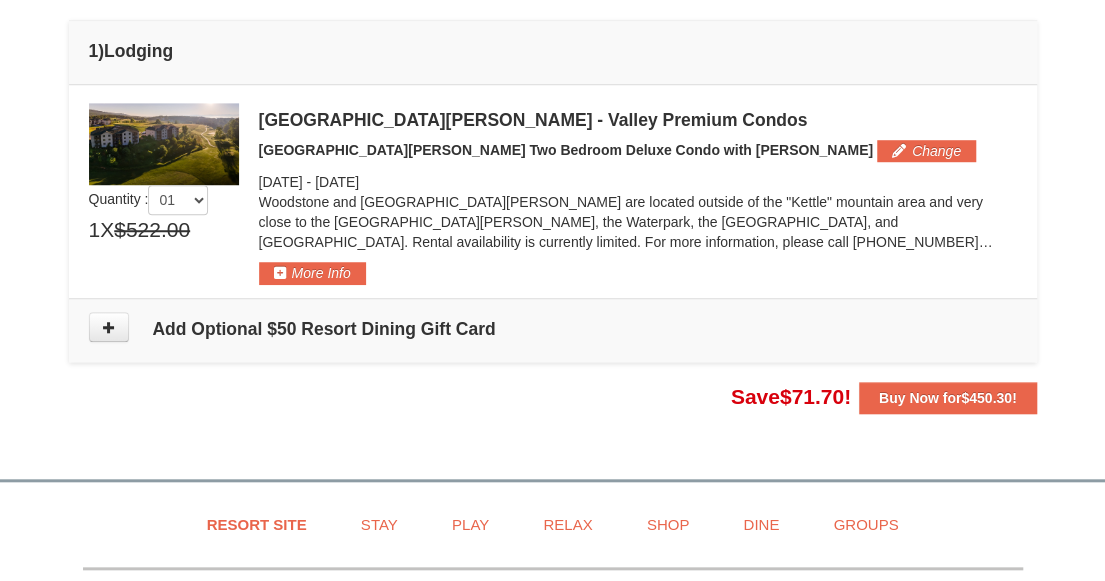scroll, scrollTop: 374, scrollLeft: 0, axis: vertical 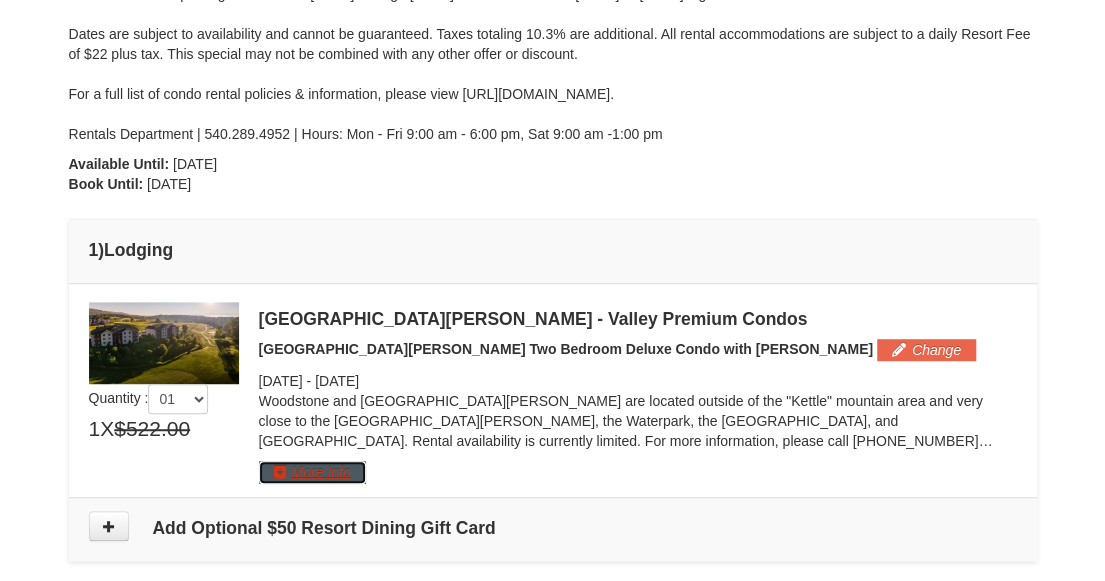 click on "More Info" at bounding box center (312, 472) 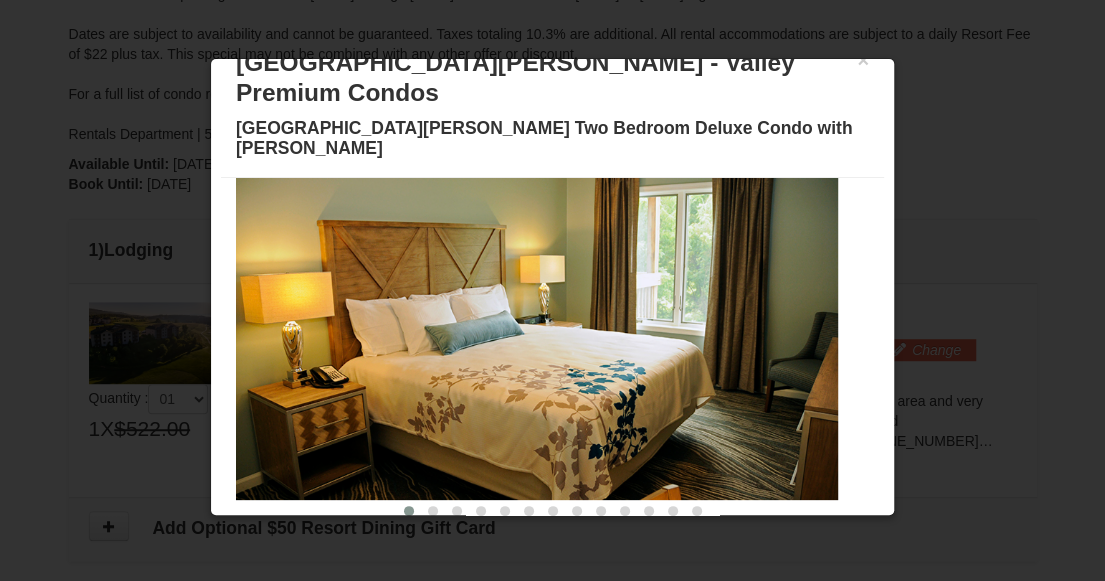 drag, startPoint x: 668, startPoint y: 308, endPoint x: 534, endPoint y: 319, distance: 134.45073 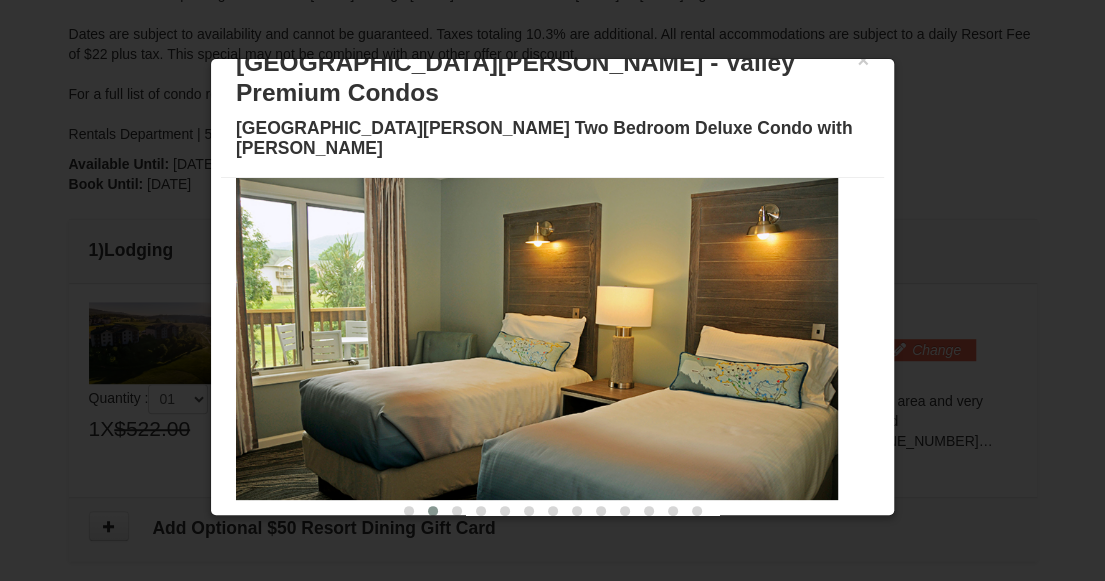 drag, startPoint x: 708, startPoint y: 321, endPoint x: 559, endPoint y: 355, distance: 152.82997 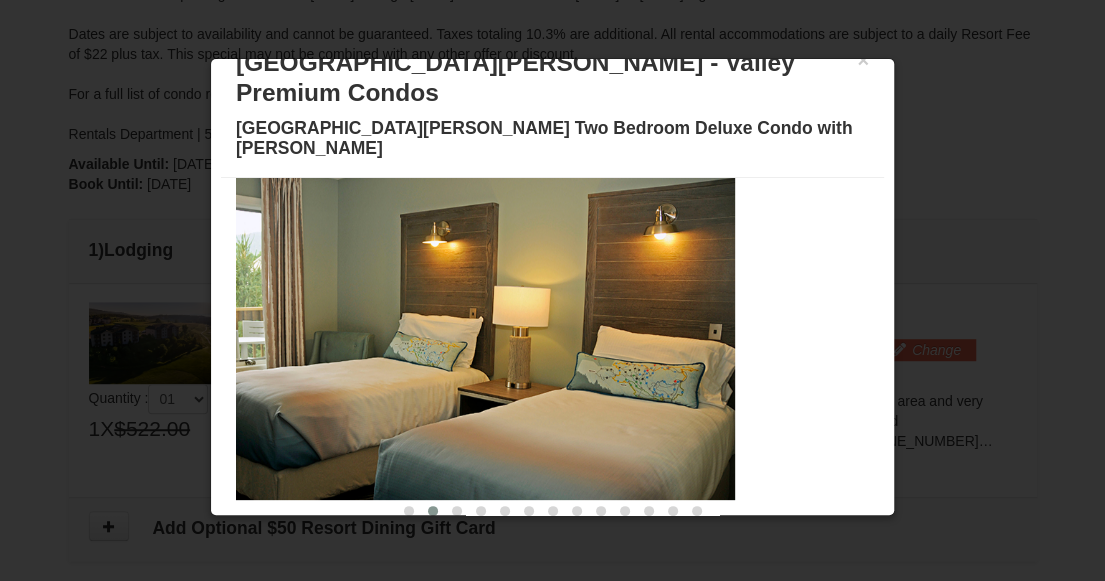 drag, startPoint x: 669, startPoint y: 343, endPoint x: 507, endPoint y: 345, distance: 162.01234 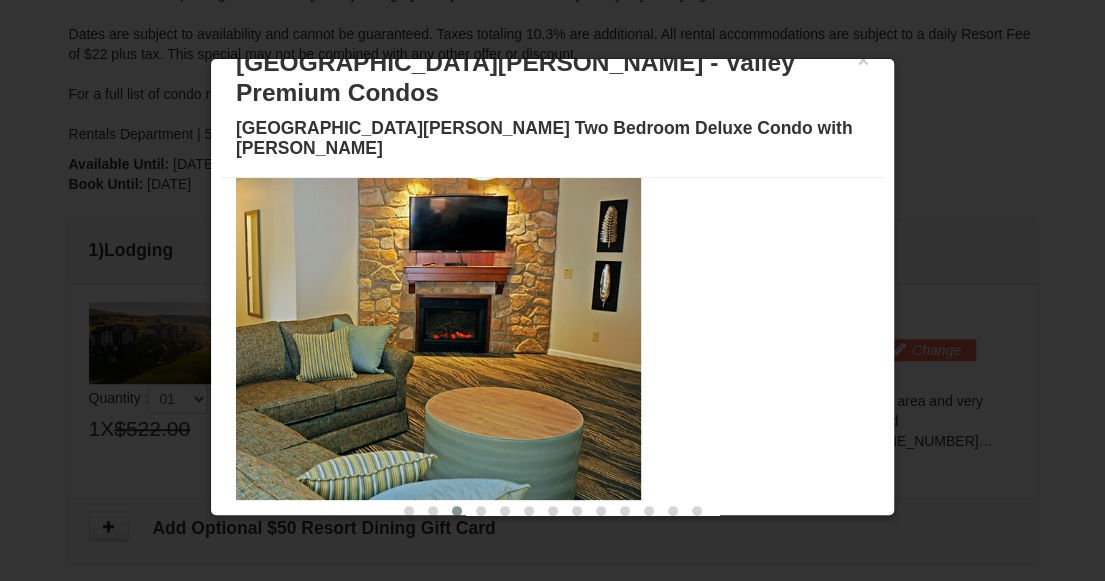 drag, startPoint x: 707, startPoint y: 345, endPoint x: 474, endPoint y: 351, distance: 233.07724 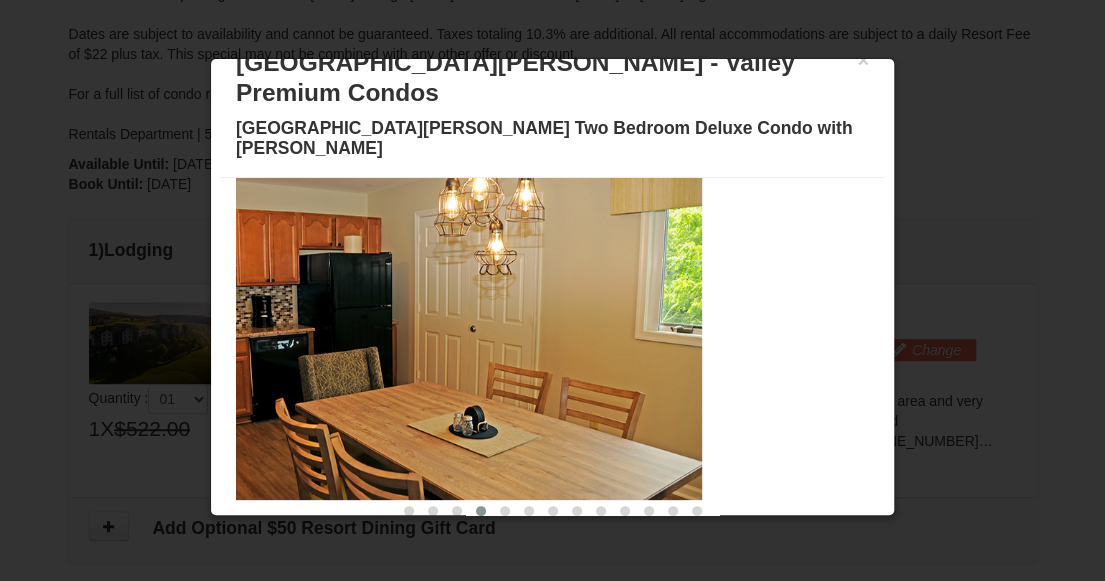 drag, startPoint x: 655, startPoint y: 339, endPoint x: 518, endPoint y: 355, distance: 137.93114 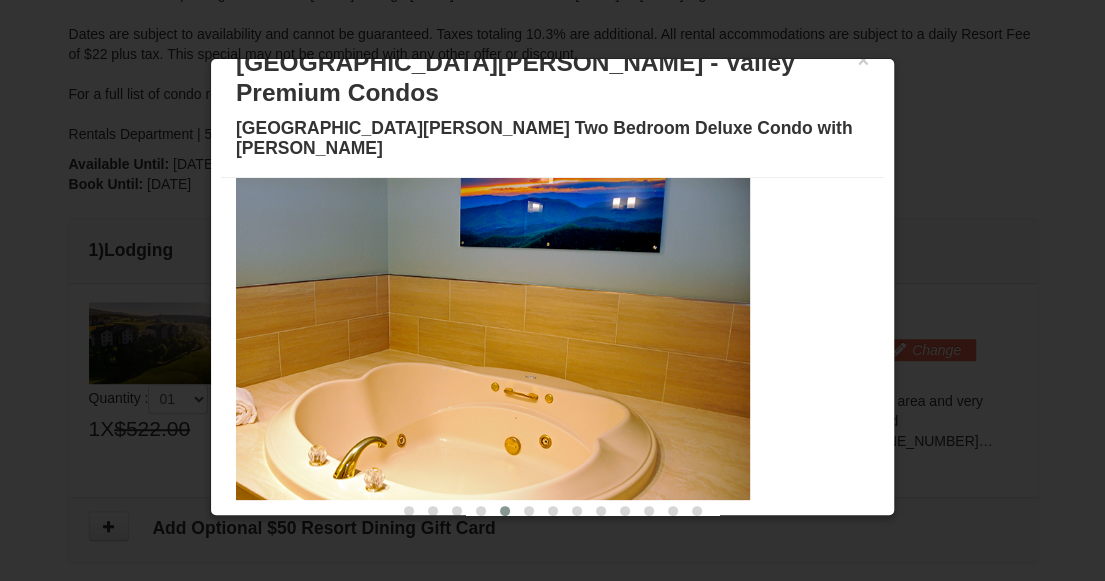 drag, startPoint x: 653, startPoint y: 313, endPoint x: 486, endPoint y: 337, distance: 168.71574 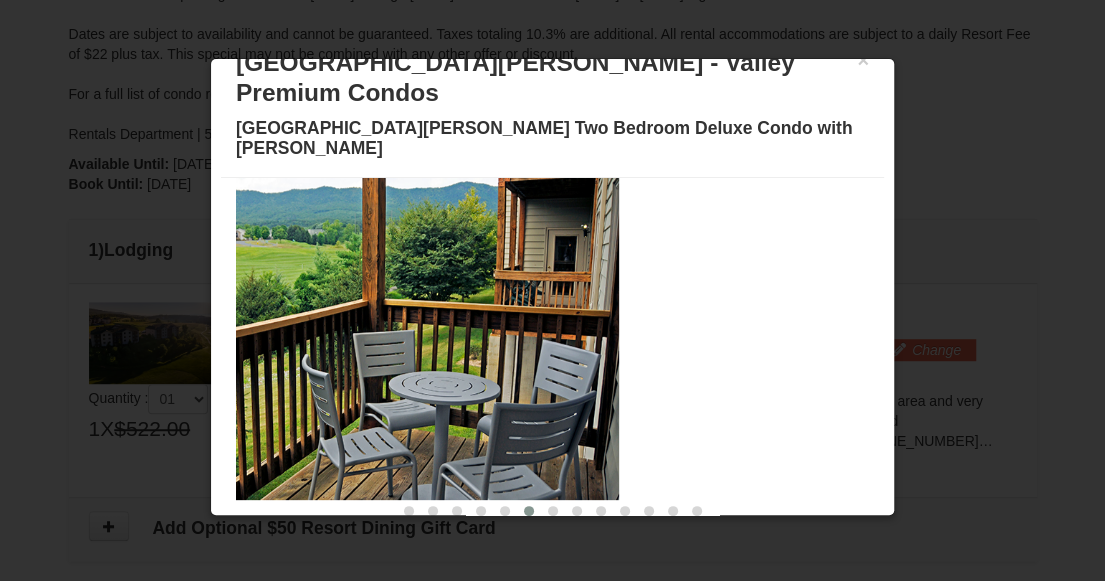 drag, startPoint x: 723, startPoint y: 265, endPoint x: 483, endPoint y: 301, distance: 242.68498 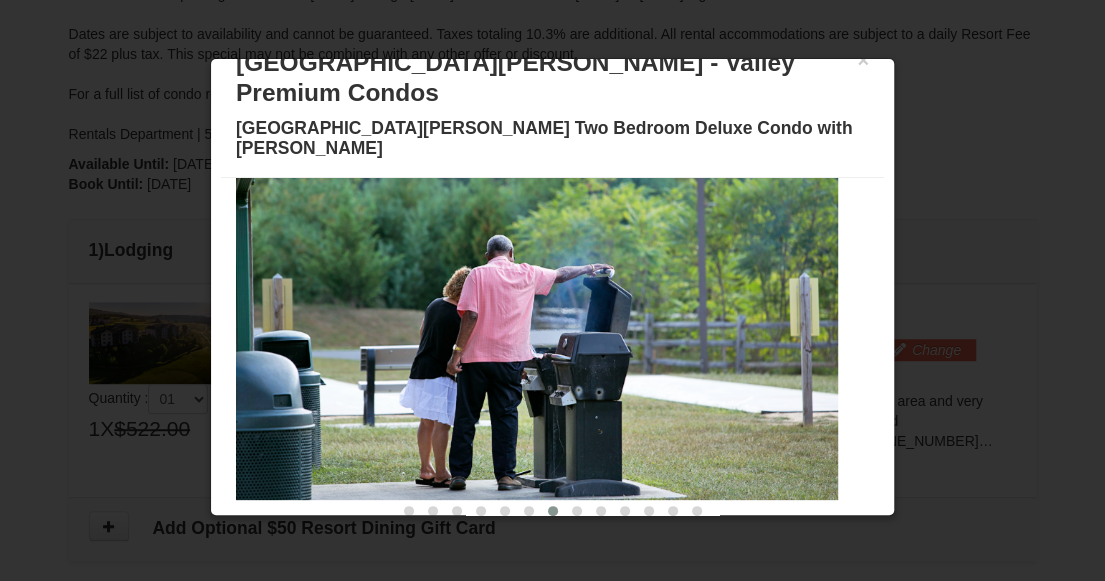 drag, startPoint x: 752, startPoint y: 295, endPoint x: 607, endPoint y: 311, distance: 145.88008 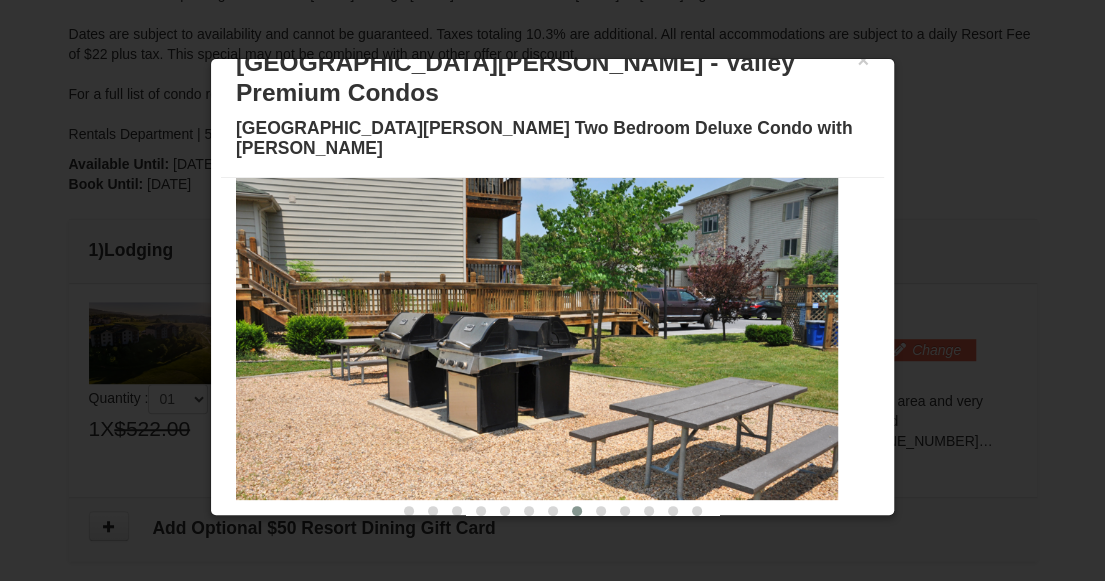 drag, startPoint x: 715, startPoint y: 321, endPoint x: 566, endPoint y: 337, distance: 149.8566 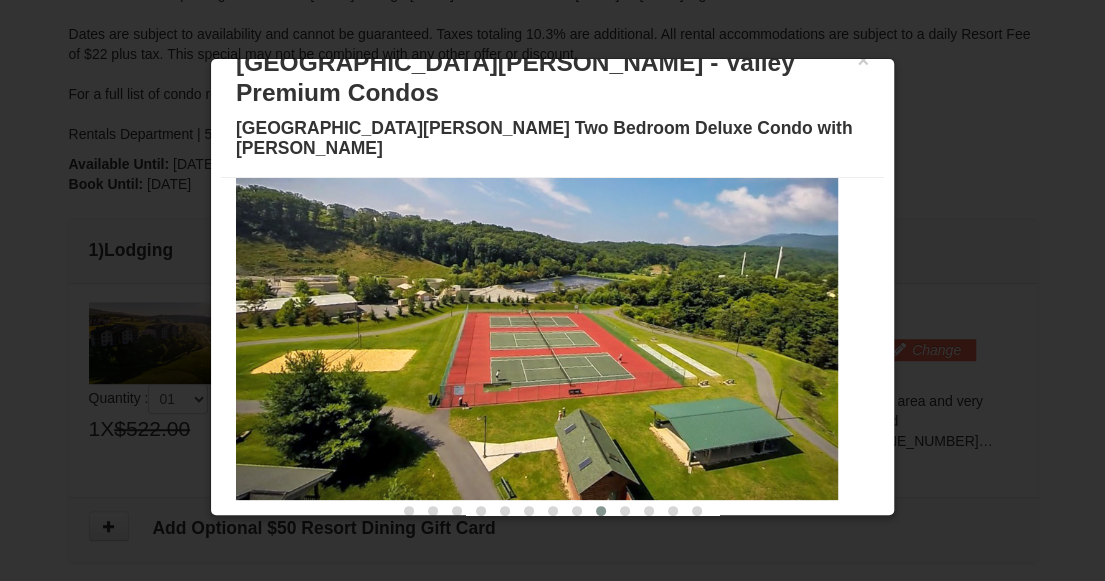drag, startPoint x: 681, startPoint y: 328, endPoint x: 530, endPoint y: 328, distance: 151 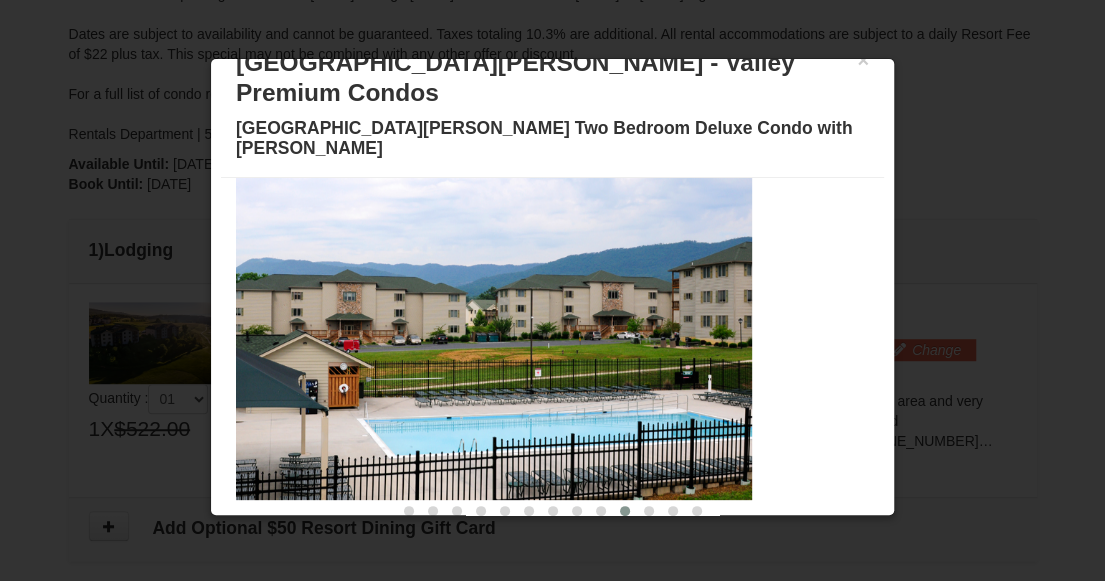 drag, startPoint x: 650, startPoint y: 325, endPoint x: 494, endPoint y: 325, distance: 156 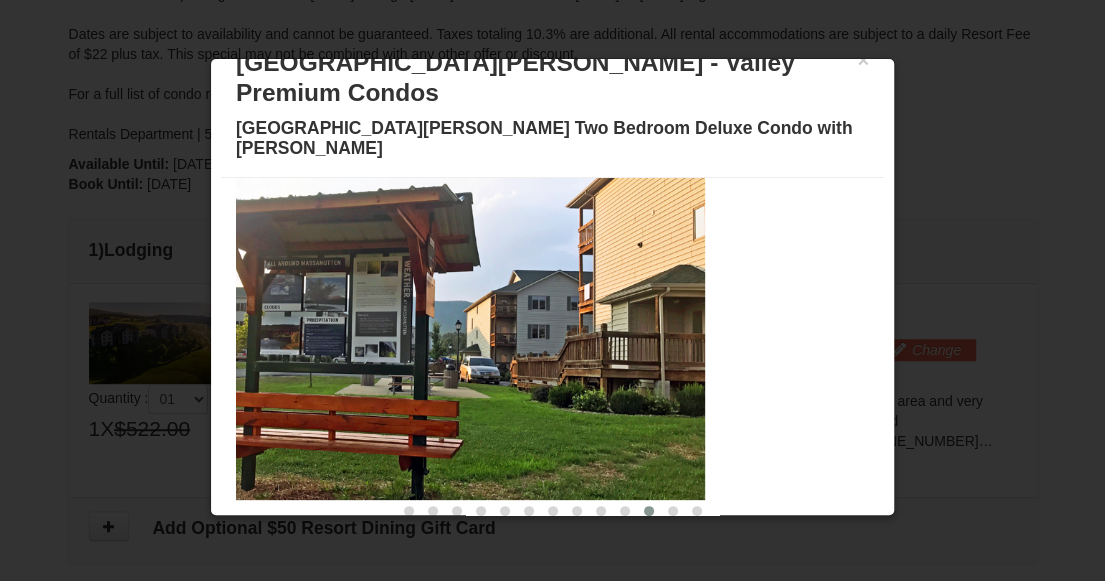 drag, startPoint x: 606, startPoint y: 325, endPoint x: 431, endPoint y: 325, distance: 175 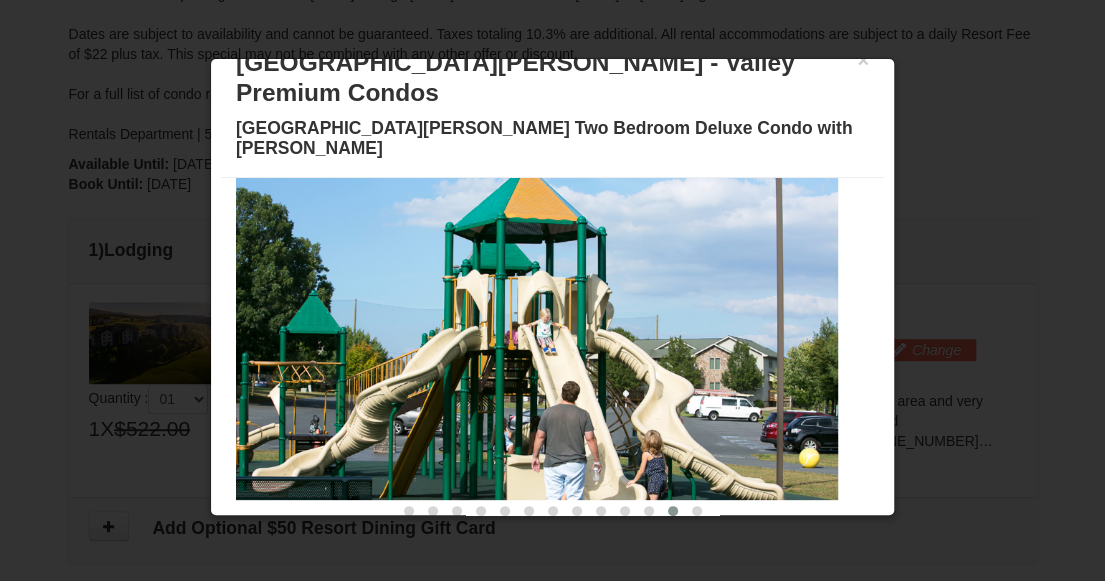 drag, startPoint x: 642, startPoint y: 323, endPoint x: 489, endPoint y: 323, distance: 153 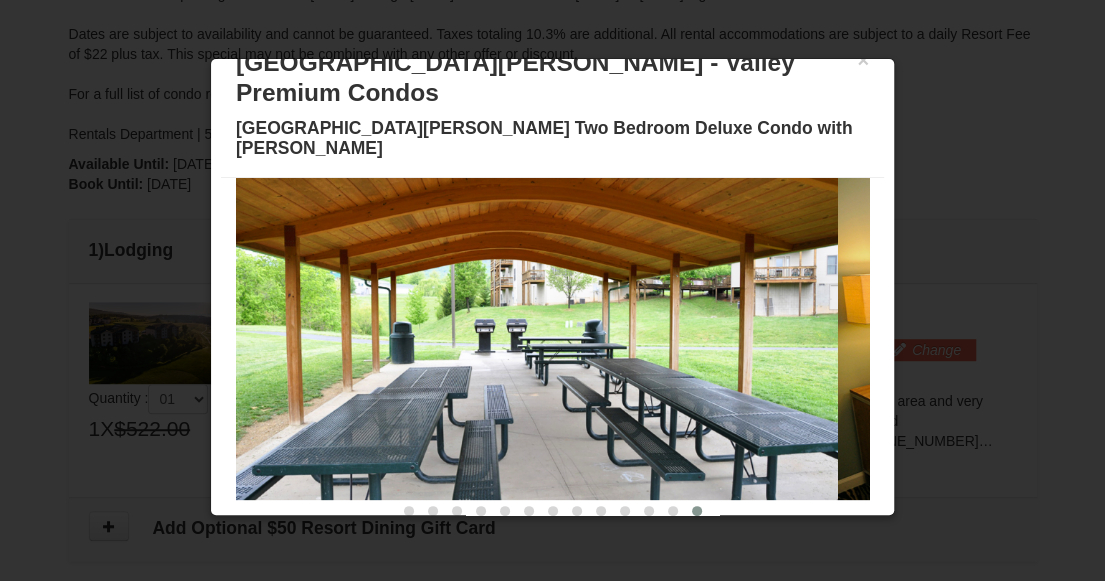drag, startPoint x: 510, startPoint y: 315, endPoint x: 444, endPoint y: 322, distance: 66.37017 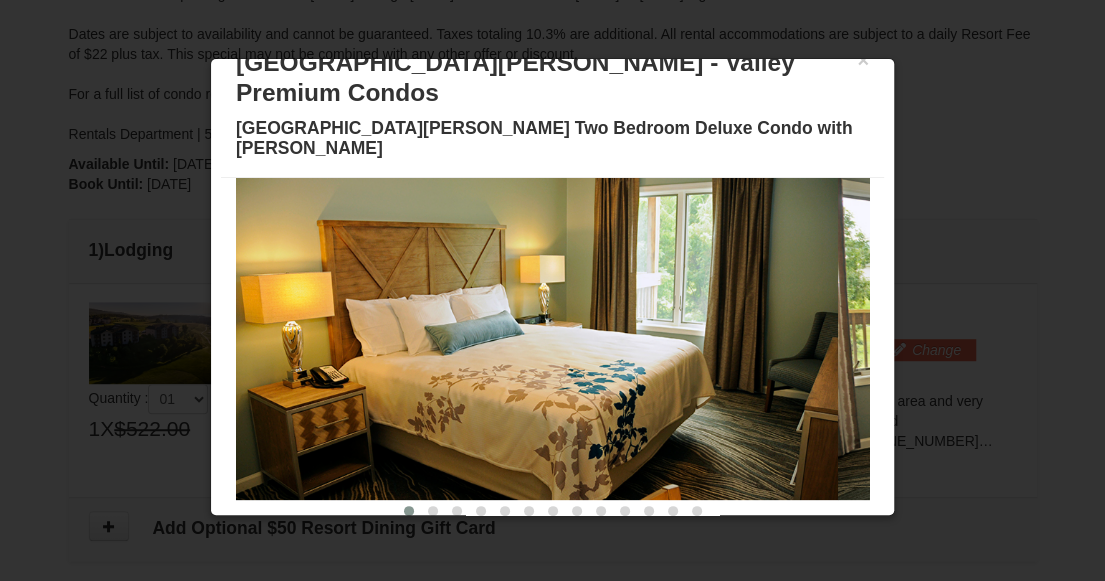 drag, startPoint x: 600, startPoint y: 321, endPoint x: 463, endPoint y: 334, distance: 137.6154 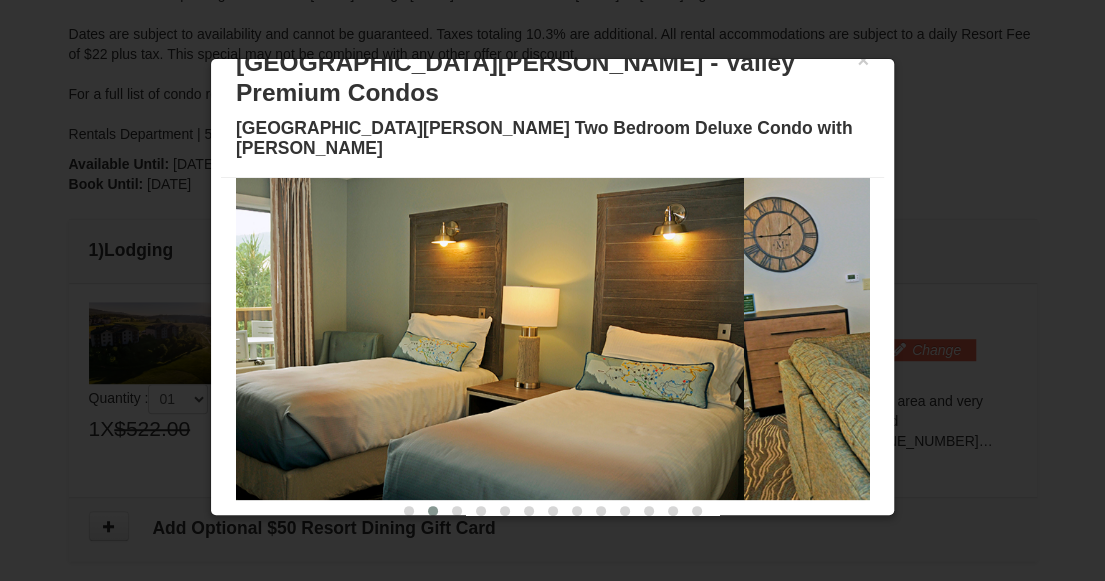 drag, startPoint x: 520, startPoint y: 335, endPoint x: 466, endPoint y: 338, distance: 54.08327 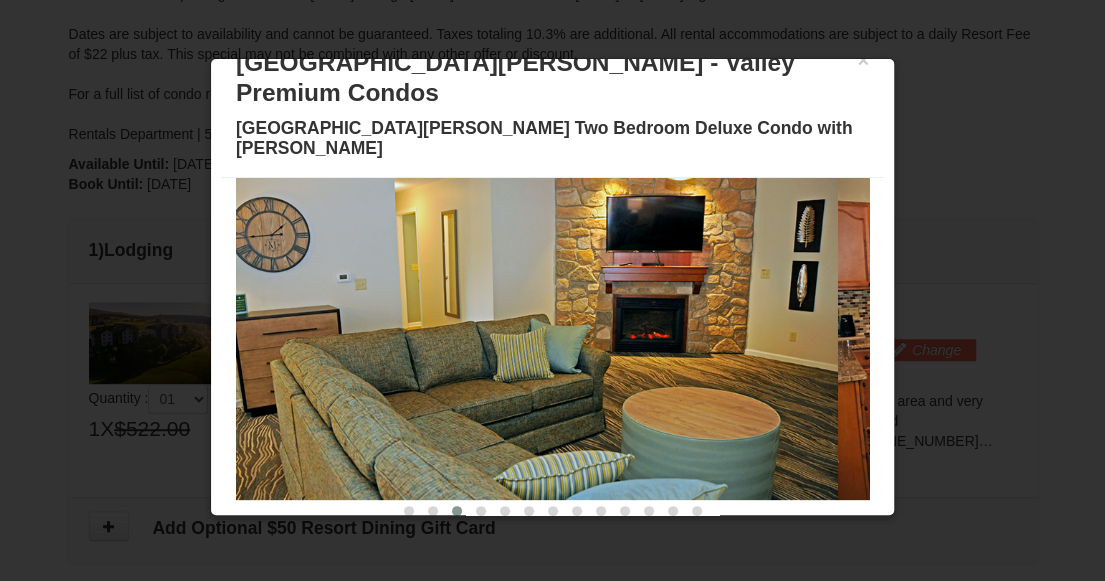 drag, startPoint x: 593, startPoint y: 319, endPoint x: 485, endPoint y: 330, distance: 108.55874 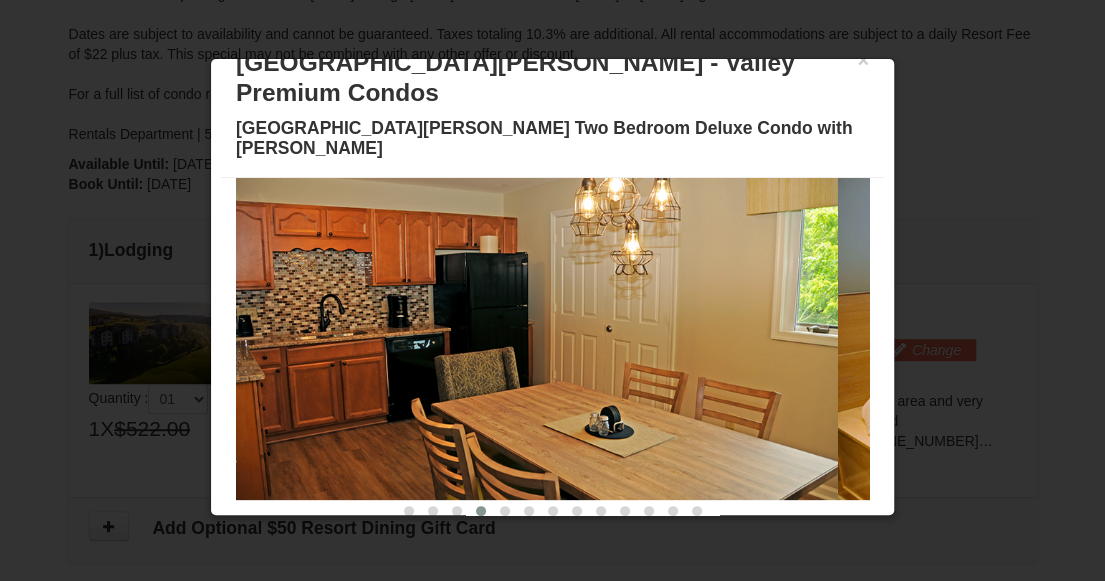 click at bounding box center [537, 335] 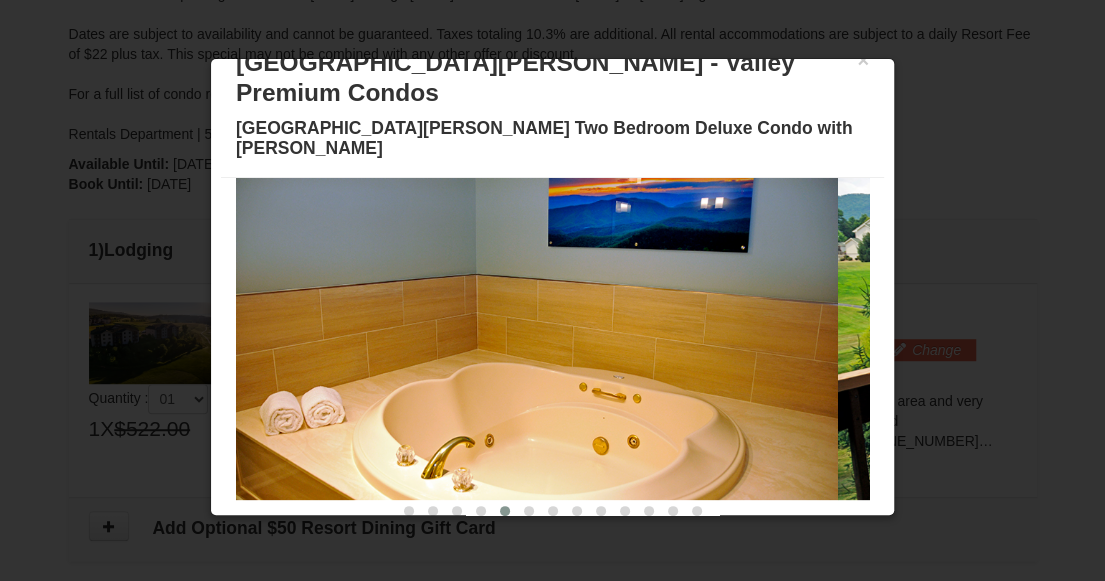 drag, startPoint x: 575, startPoint y: 303, endPoint x: 643, endPoint y: 303, distance: 68 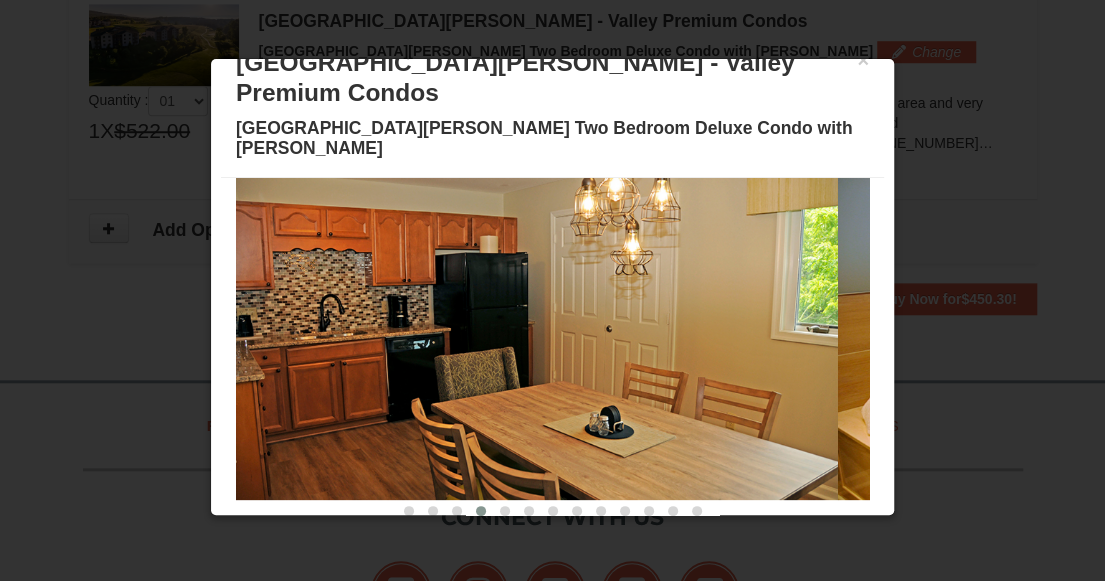 scroll, scrollTop: 674, scrollLeft: 0, axis: vertical 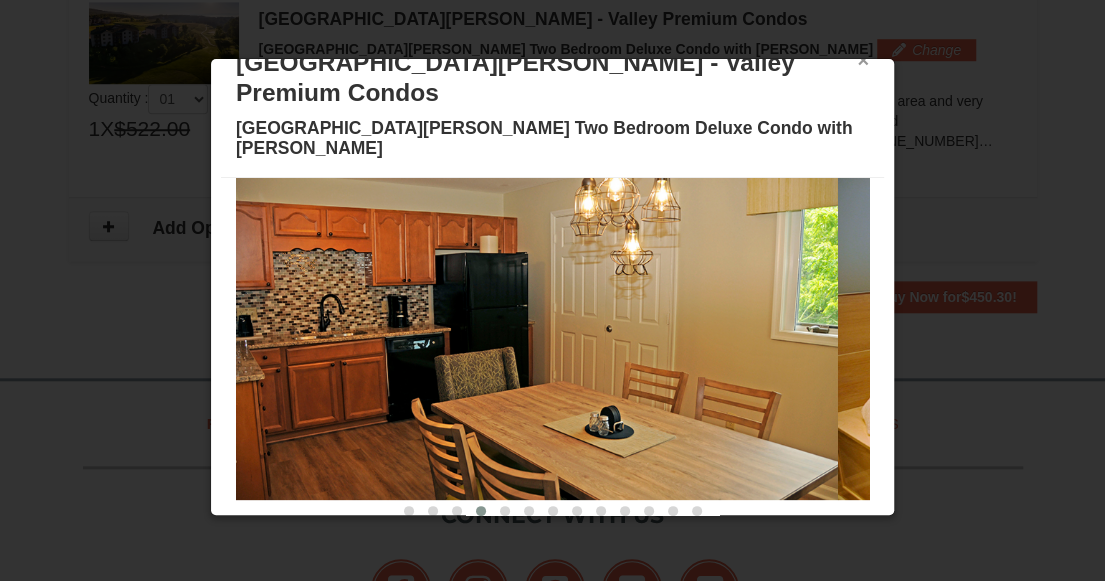 click on "×" at bounding box center [863, 60] 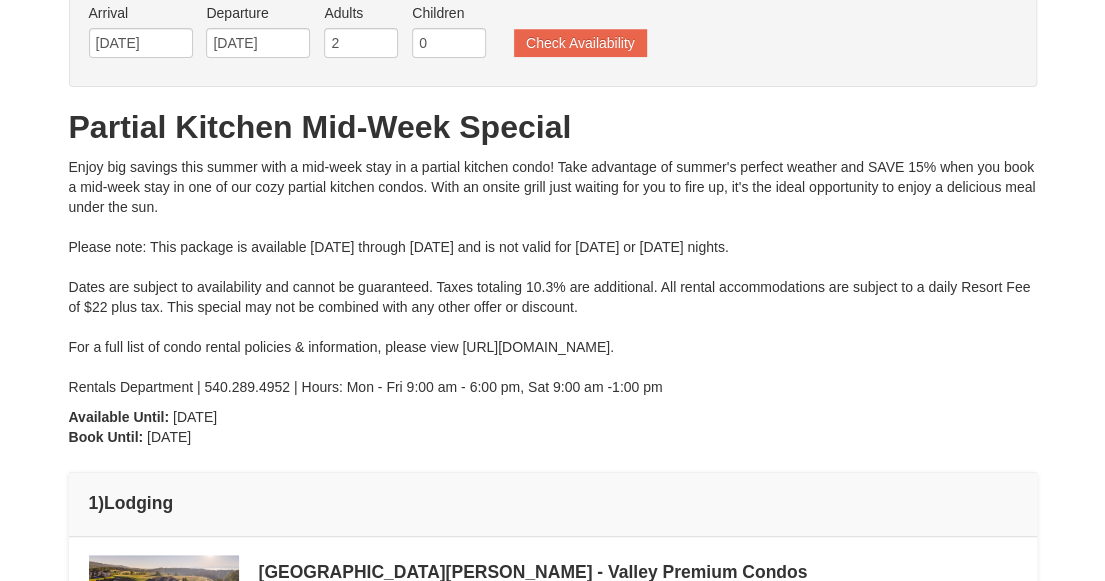 scroll, scrollTop: 0, scrollLeft: 0, axis: both 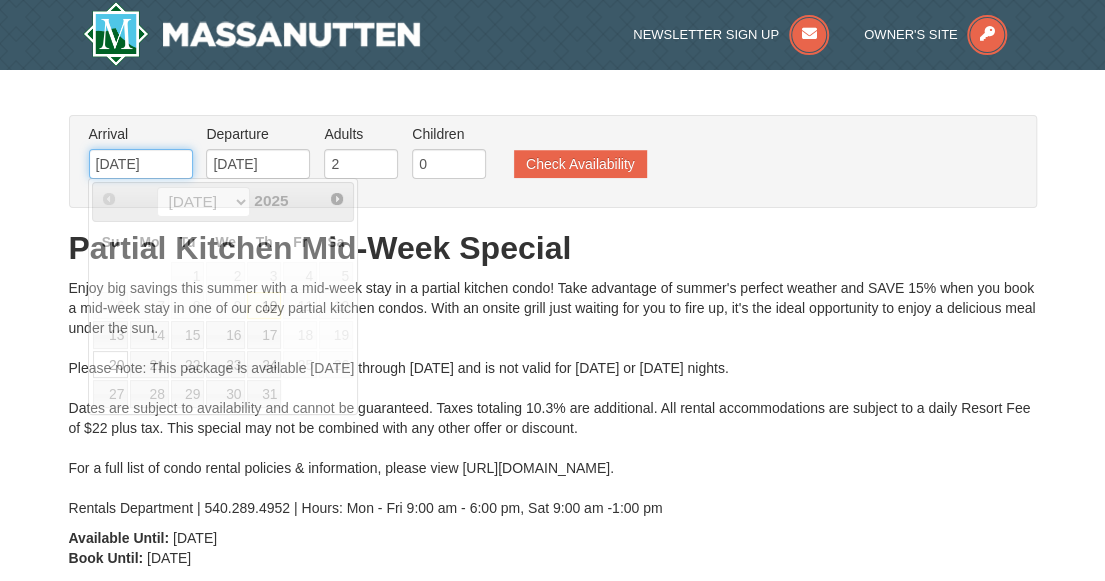 click on "07/20/2025" at bounding box center [141, 164] 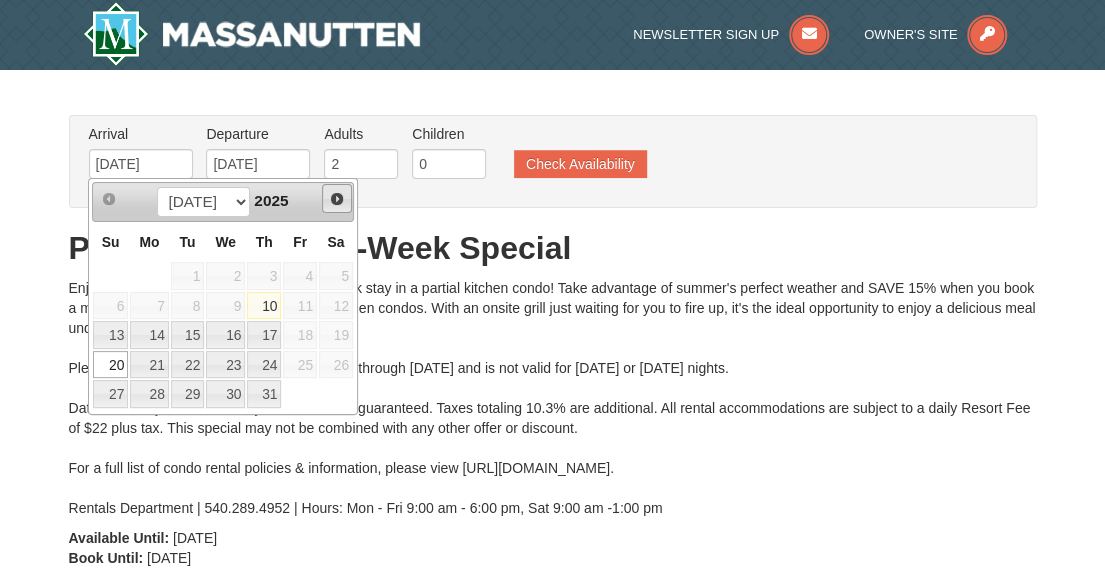 click on "Next" at bounding box center [337, 199] 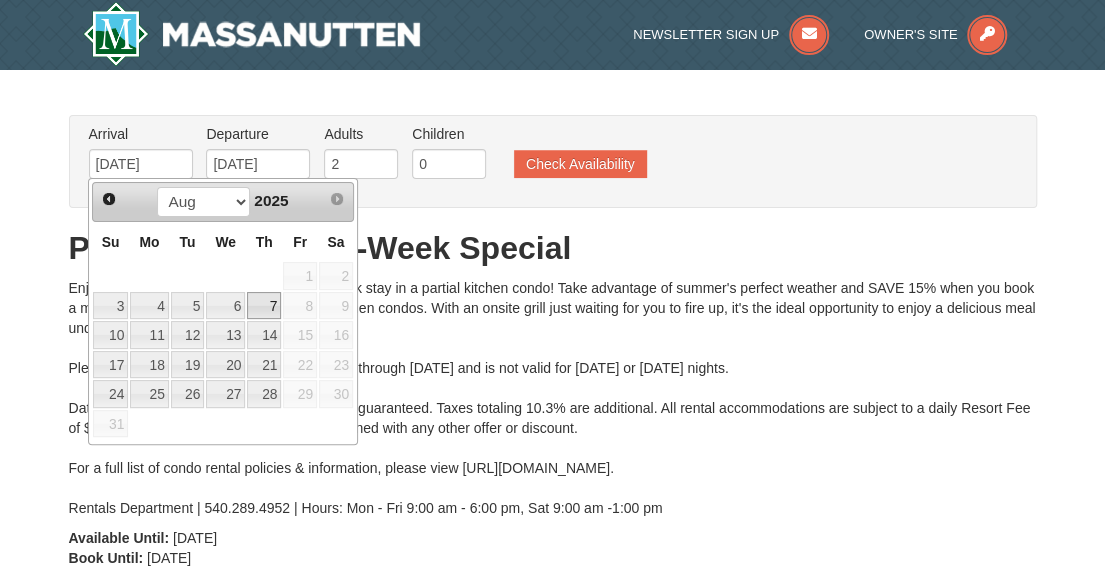 click on "7" at bounding box center (264, 306) 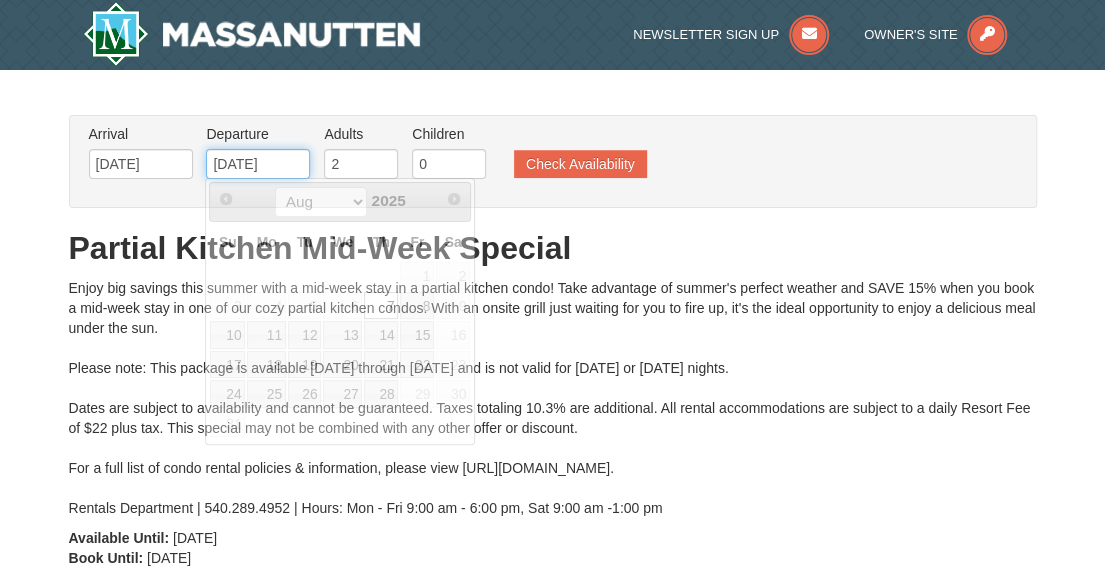 click on "08/07/2025" at bounding box center (258, 164) 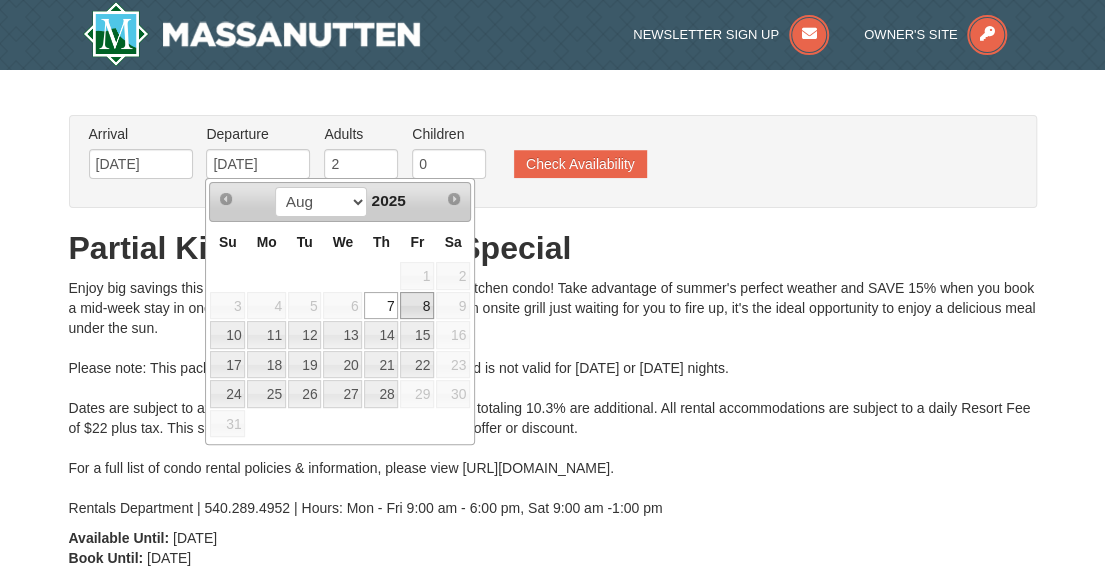 click on "8" at bounding box center [417, 306] 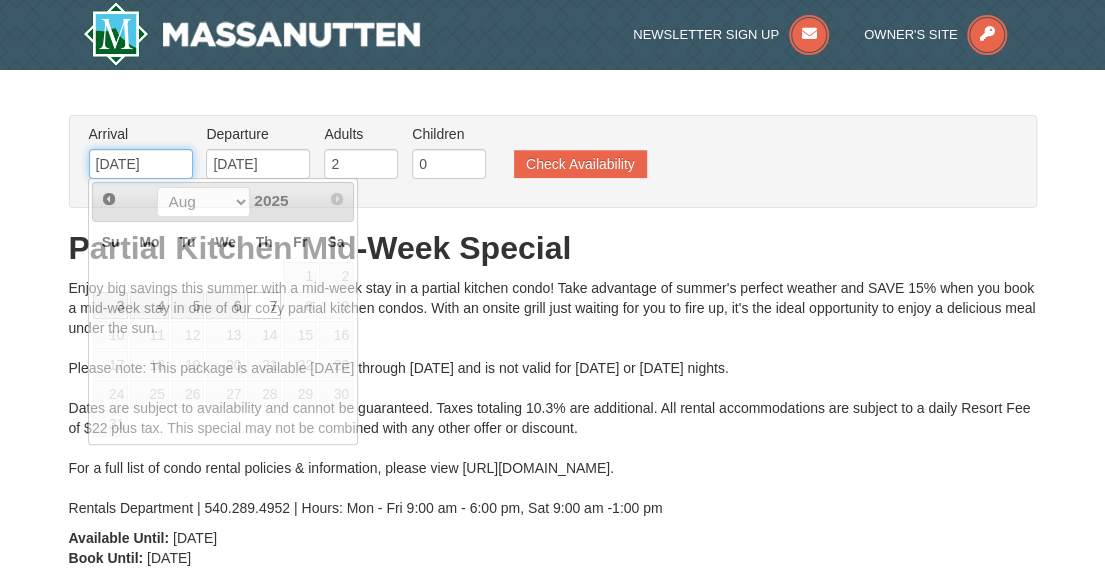 click on "08/07/2025" at bounding box center [141, 164] 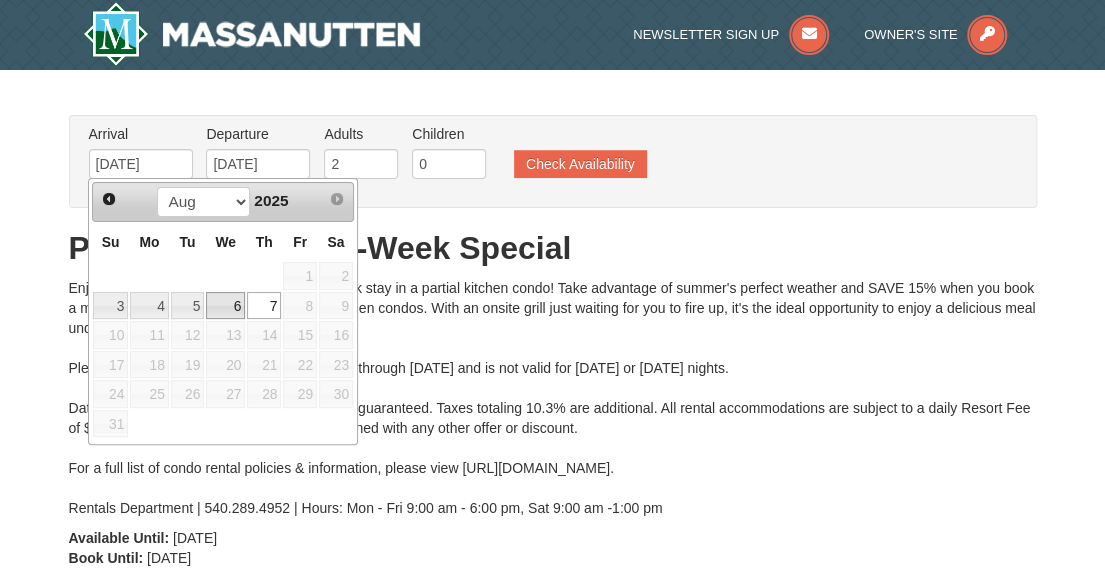 click on "6" at bounding box center (225, 306) 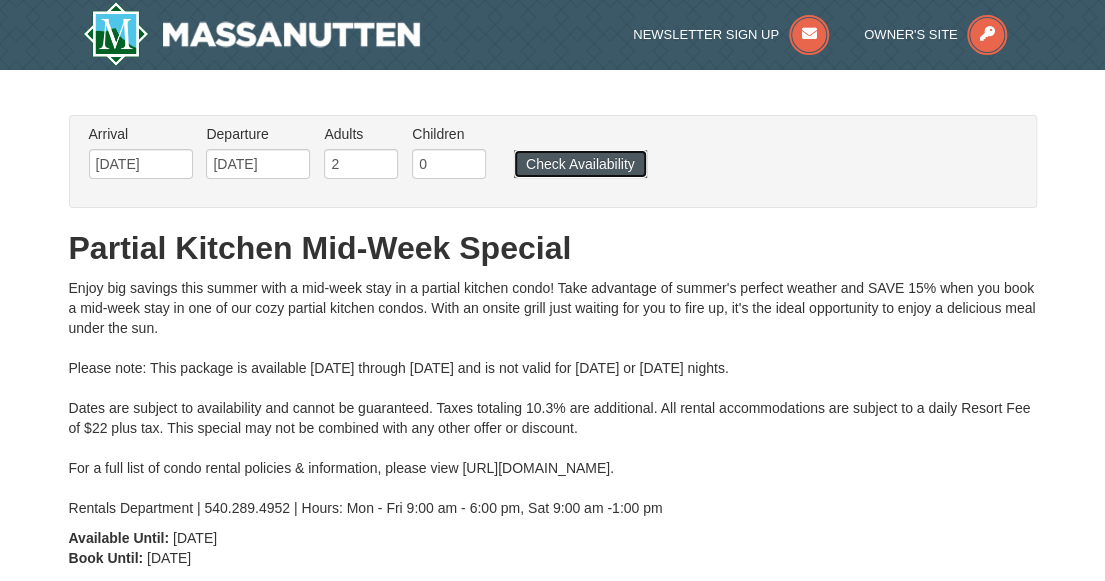 click on "Check Availability" at bounding box center (580, 164) 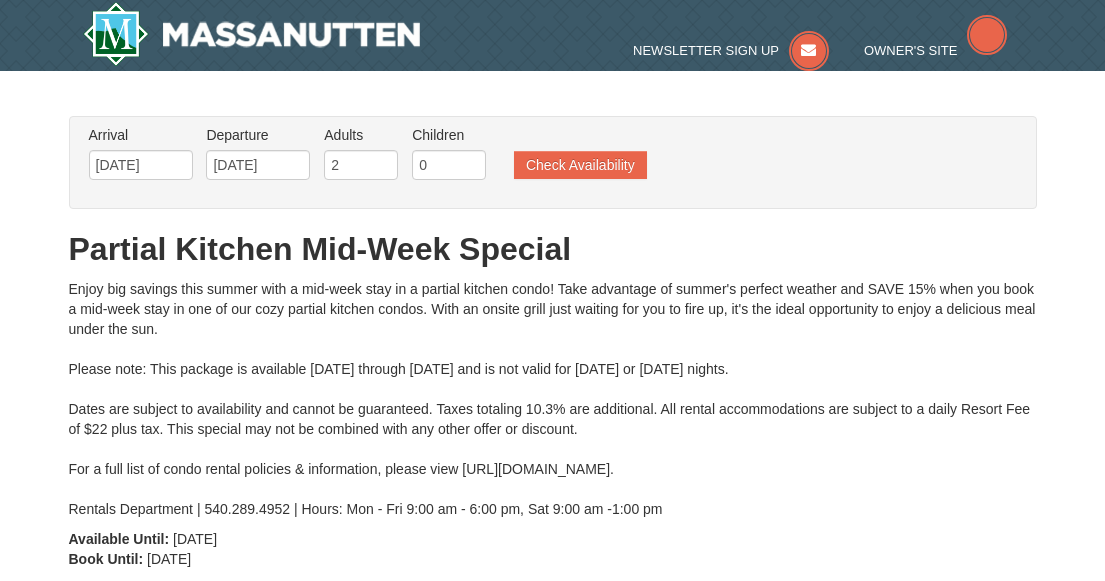 scroll, scrollTop: 0, scrollLeft: 0, axis: both 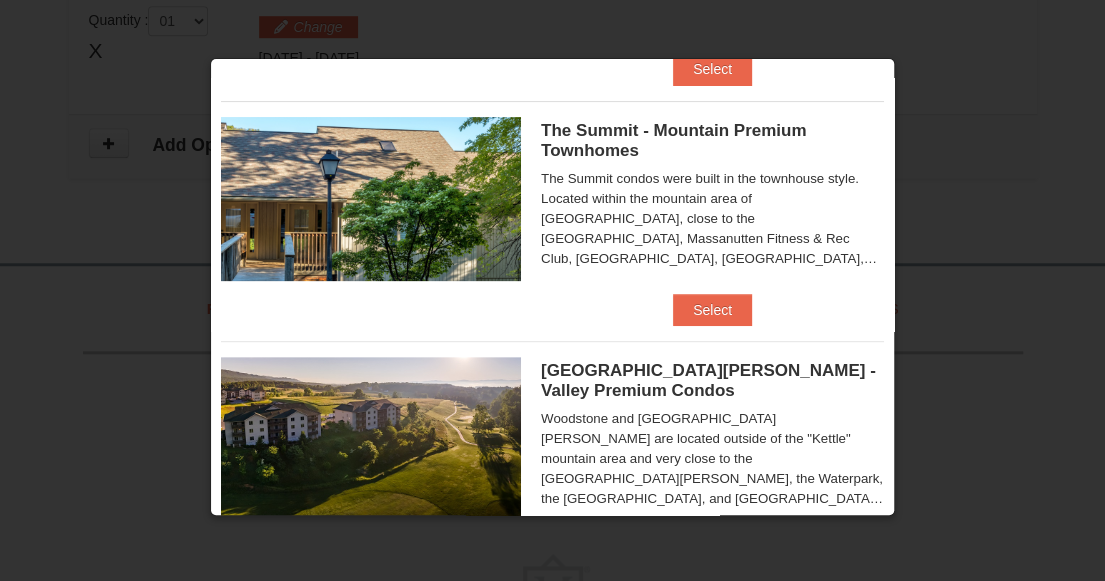 click at bounding box center [371, 199] 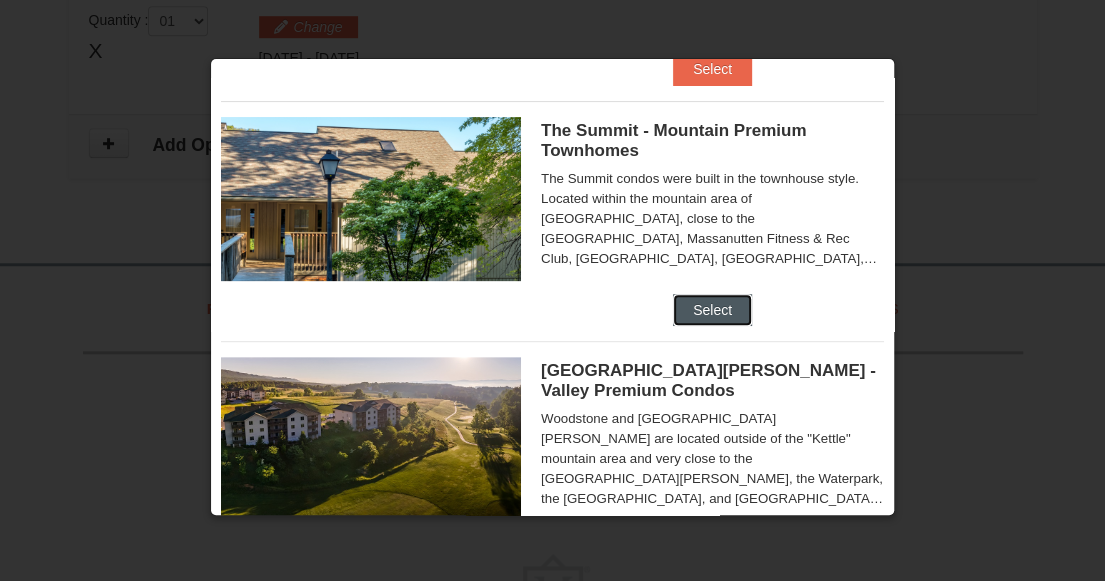 click on "Select" at bounding box center [712, 310] 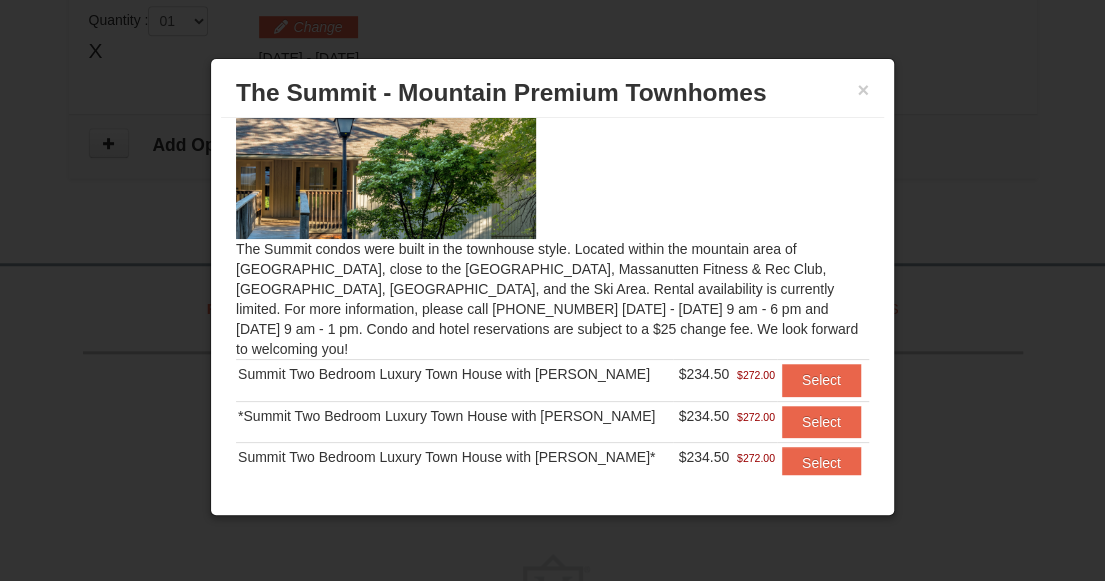 scroll, scrollTop: 100, scrollLeft: 0, axis: vertical 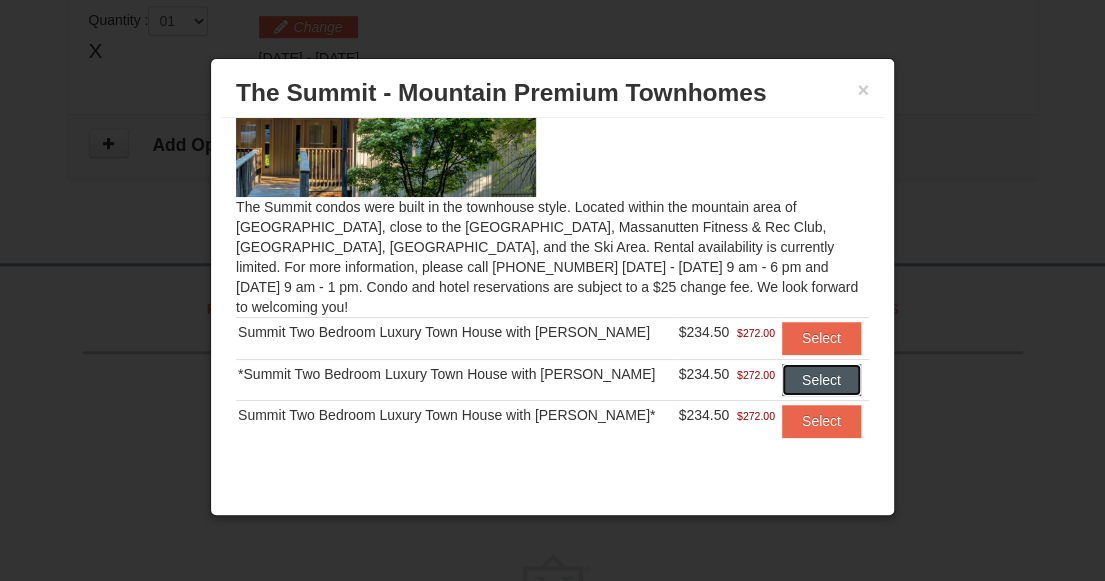 click on "Select" at bounding box center [821, 380] 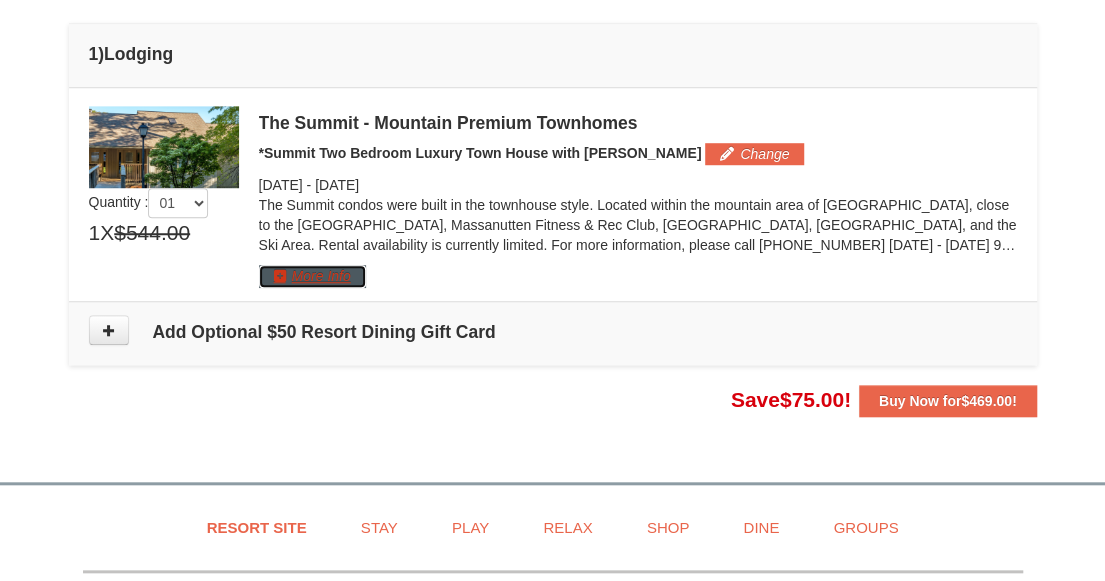 click on "More Info" at bounding box center [312, 276] 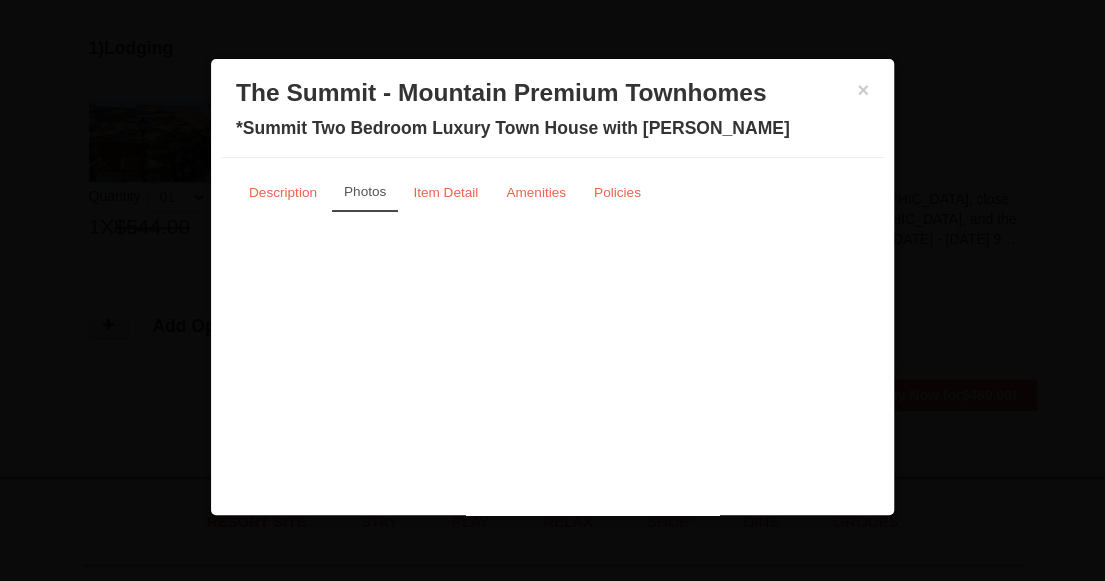 scroll, scrollTop: 592, scrollLeft: 0, axis: vertical 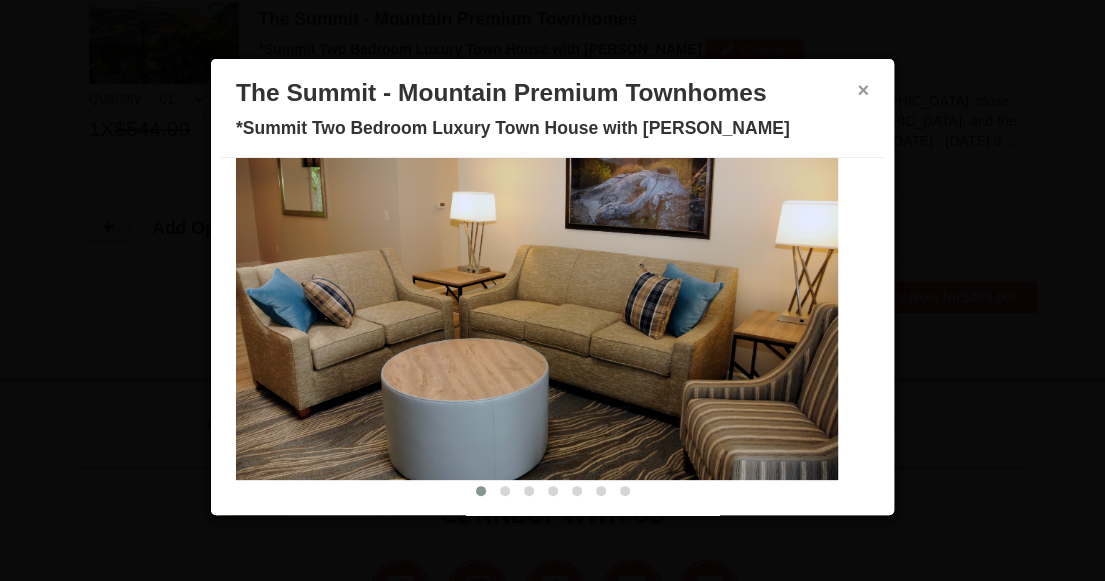 click on "×" at bounding box center [863, 90] 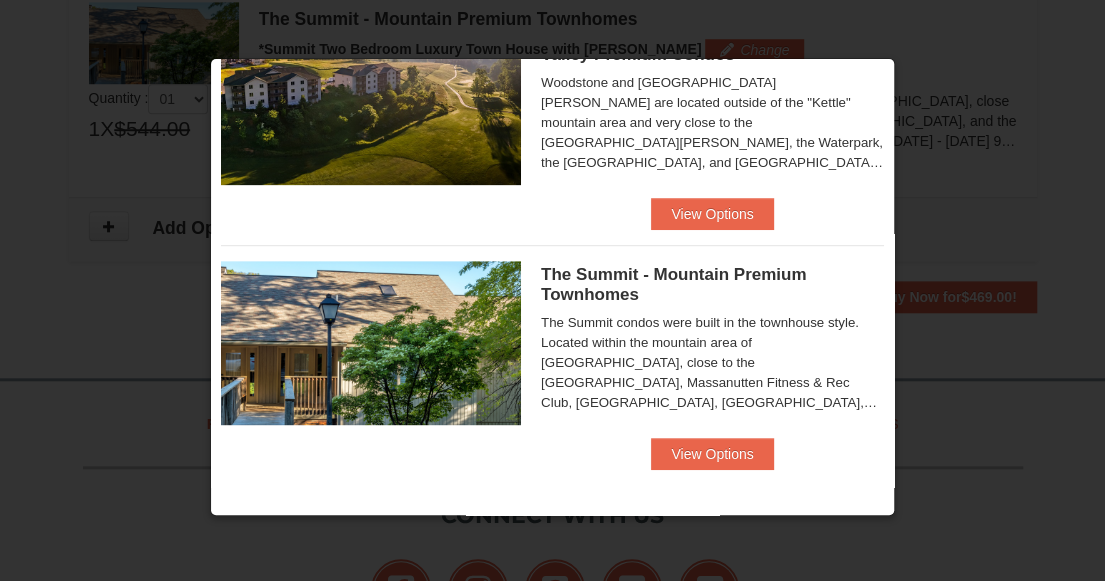 scroll, scrollTop: 138, scrollLeft: 0, axis: vertical 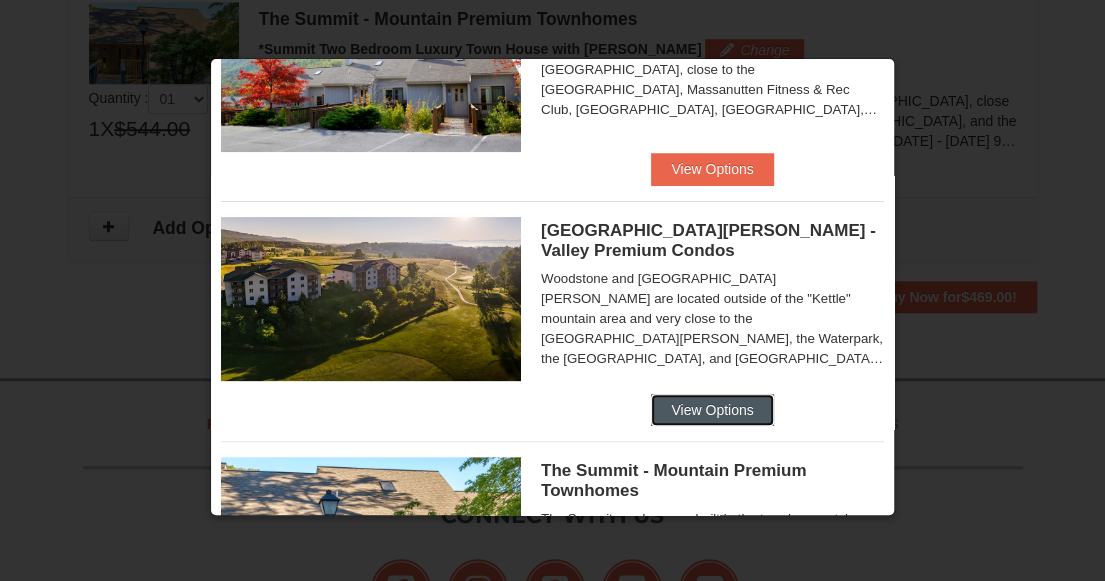 click on "View Options" at bounding box center (712, 410) 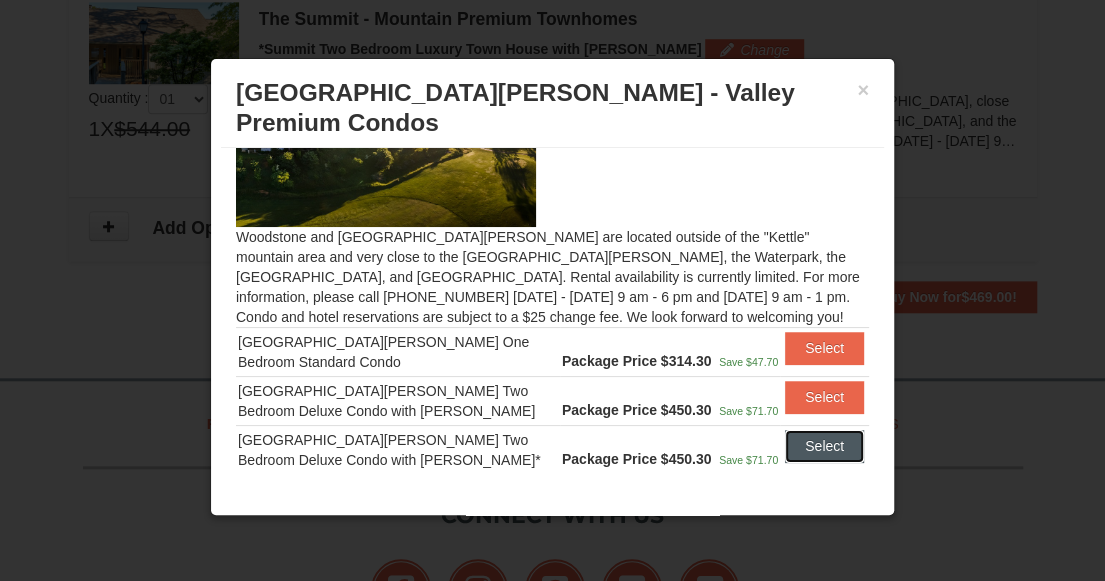 click on "Select" at bounding box center (824, 446) 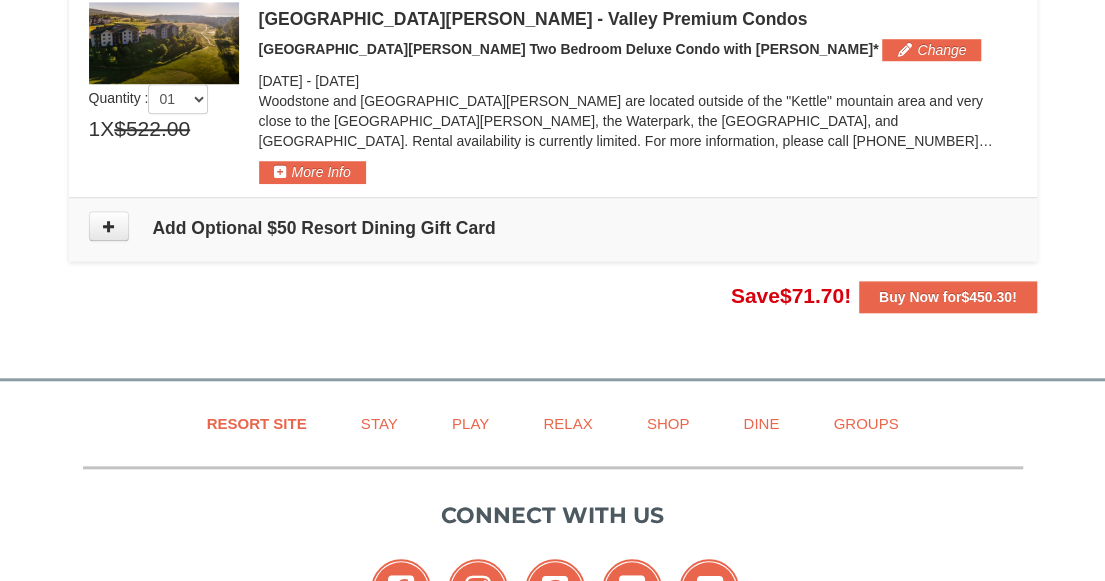 click on "Woodstone and [GEOGRAPHIC_DATA][PERSON_NAME] are located outside of the "Kettle" mountain area and very close to the [GEOGRAPHIC_DATA][PERSON_NAME], the Waterpark, the [GEOGRAPHIC_DATA], and [GEOGRAPHIC_DATA].
Rental availability is currently limited. For more information, please call [PHONE_NUMBER] [DATE] - [DATE] 9 am - 6 pm and [DATE] 9 am - 1 pm. Condo and hotel reservations are subject to a $25 change fee.
We look forward to welcoming you!" at bounding box center (638, 126) 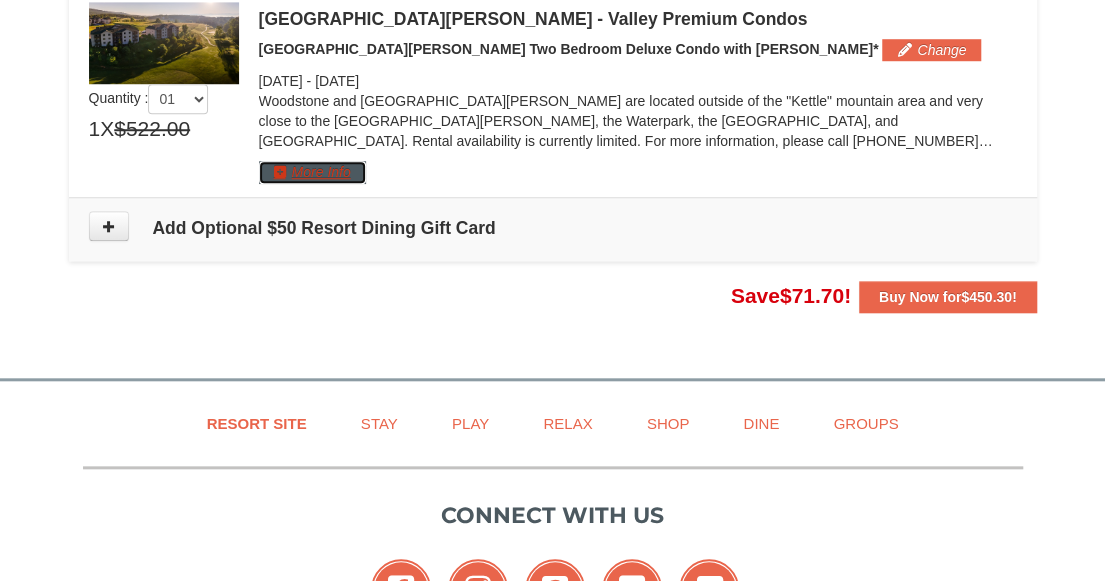 click on "More Info" at bounding box center [312, 172] 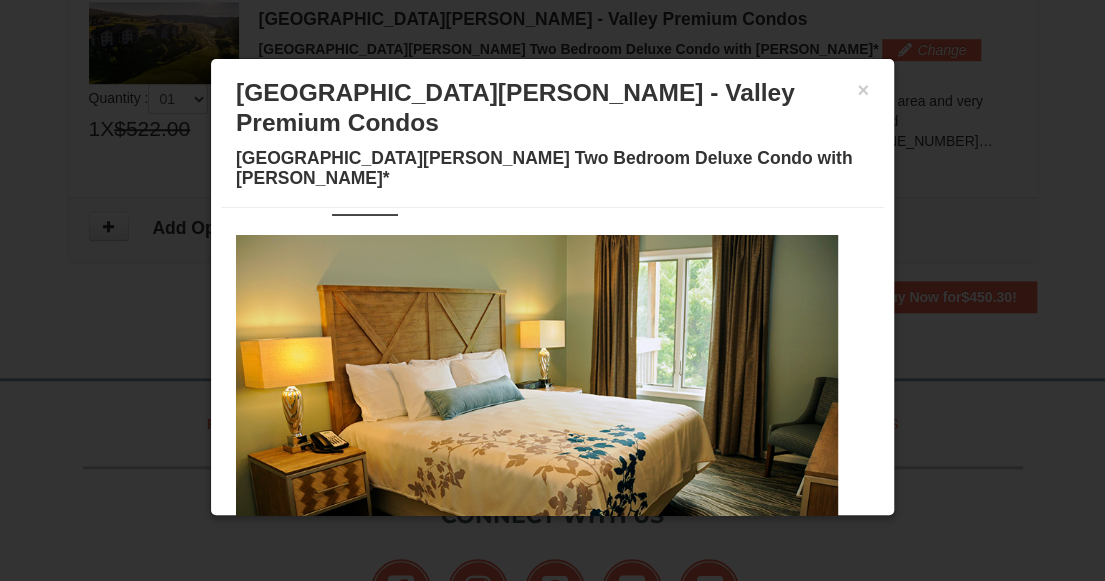 scroll, scrollTop: 81, scrollLeft: 0, axis: vertical 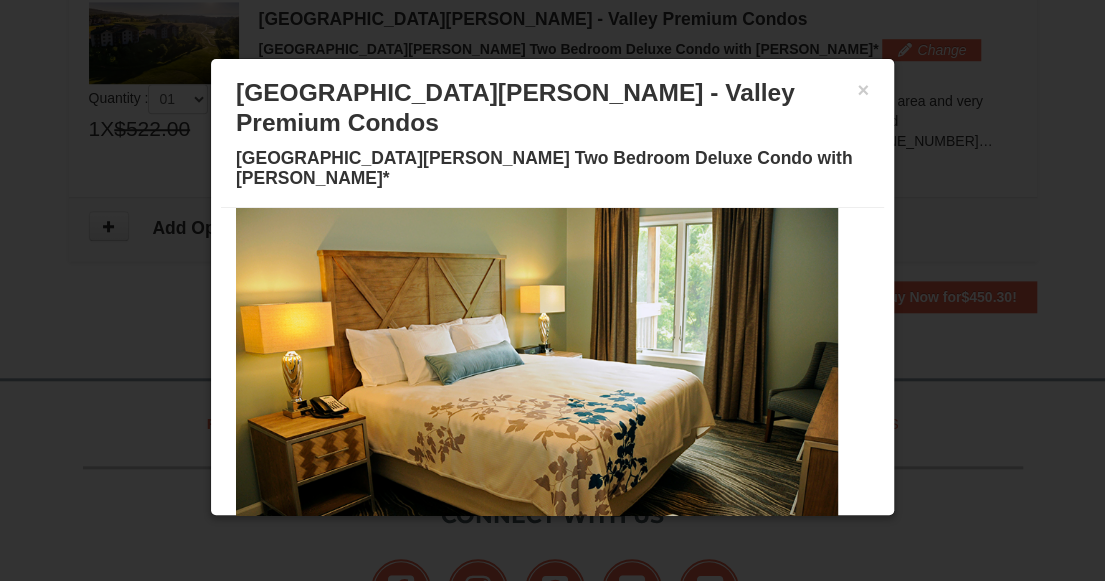 drag, startPoint x: 733, startPoint y: 391, endPoint x: 482, endPoint y: 387, distance: 251.03188 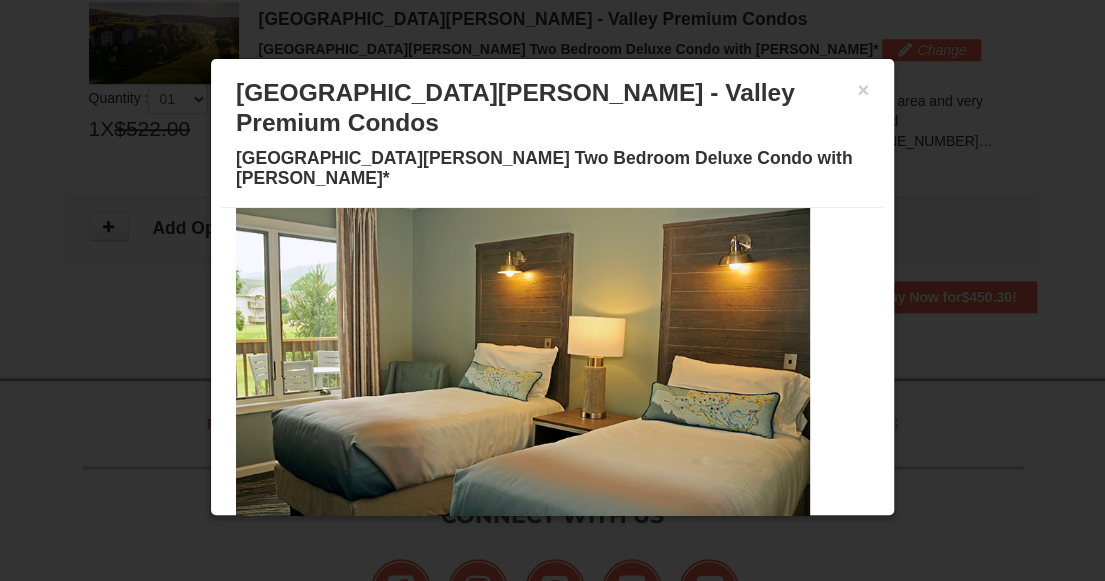 drag, startPoint x: 643, startPoint y: 374, endPoint x: 540, endPoint y: 369, distance: 103.121284 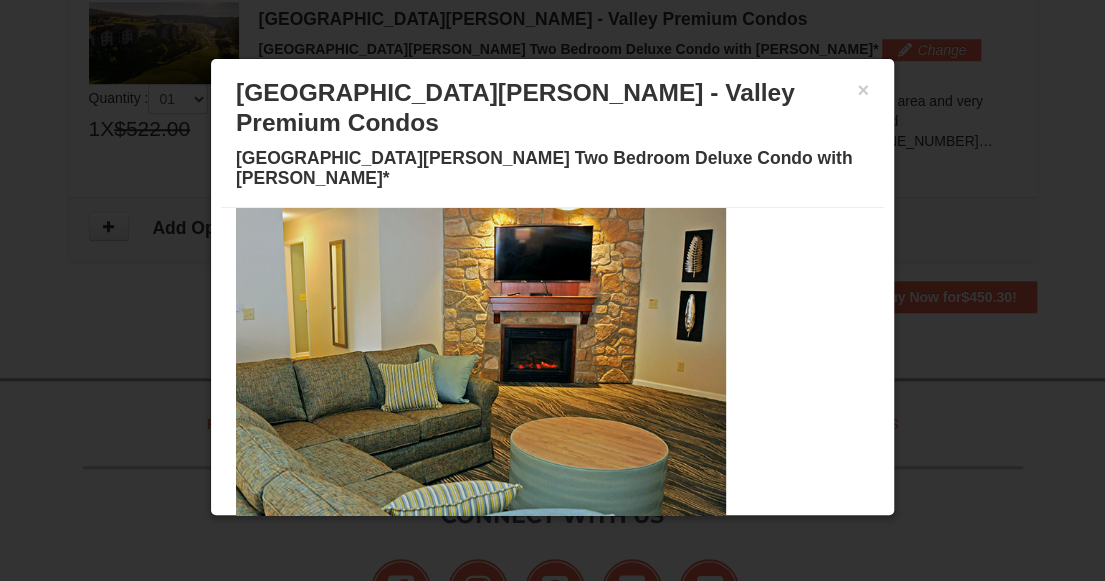 drag, startPoint x: 718, startPoint y: 360, endPoint x: 587, endPoint y: 360, distance: 131 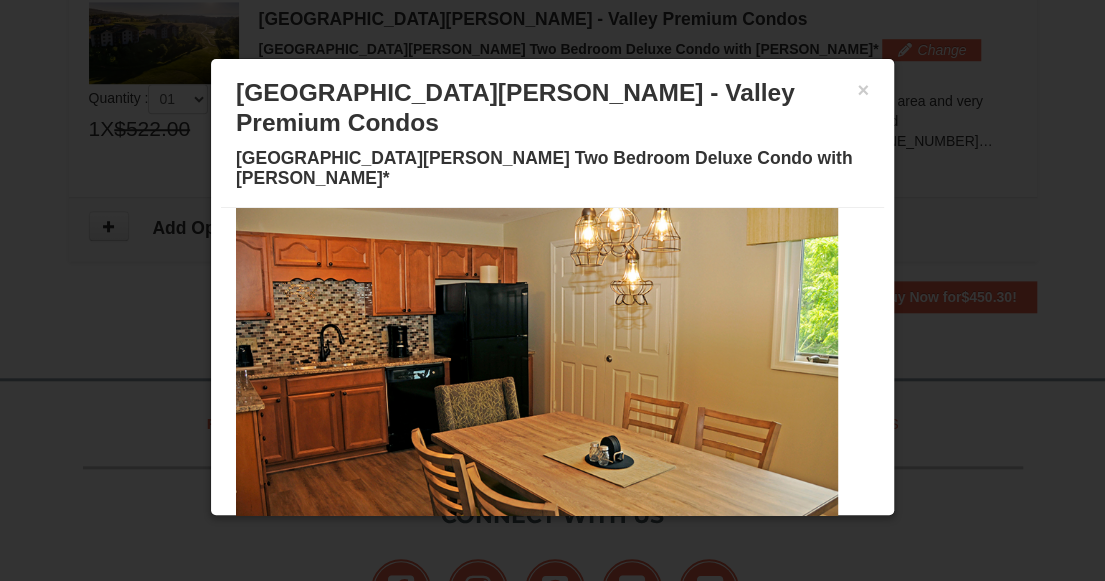 drag, startPoint x: 718, startPoint y: 360, endPoint x: 595, endPoint y: 360, distance: 123 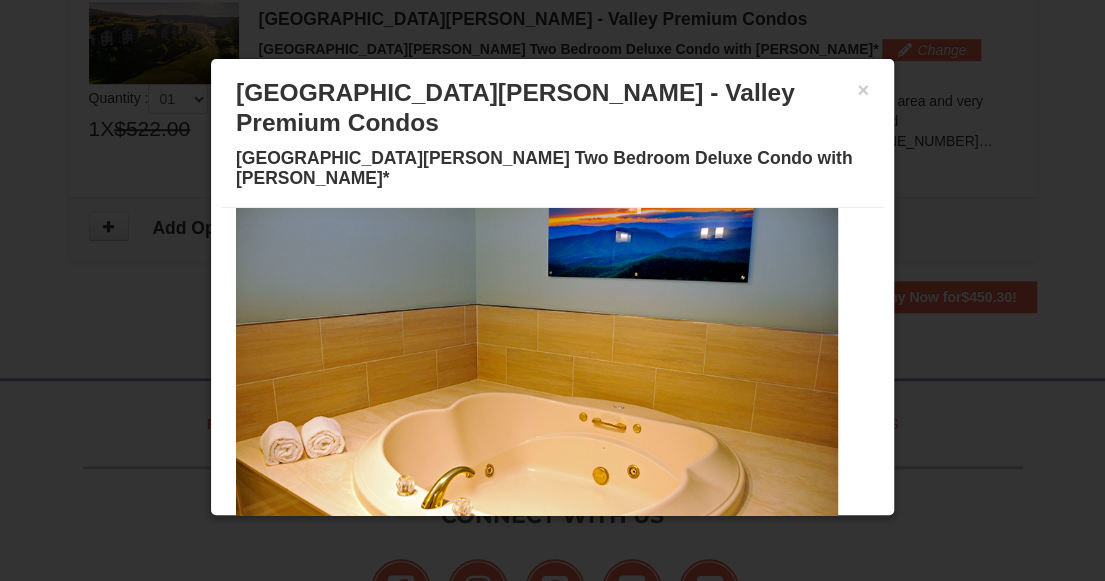 drag, startPoint x: 728, startPoint y: 353, endPoint x: 583, endPoint y: 352, distance: 145.00345 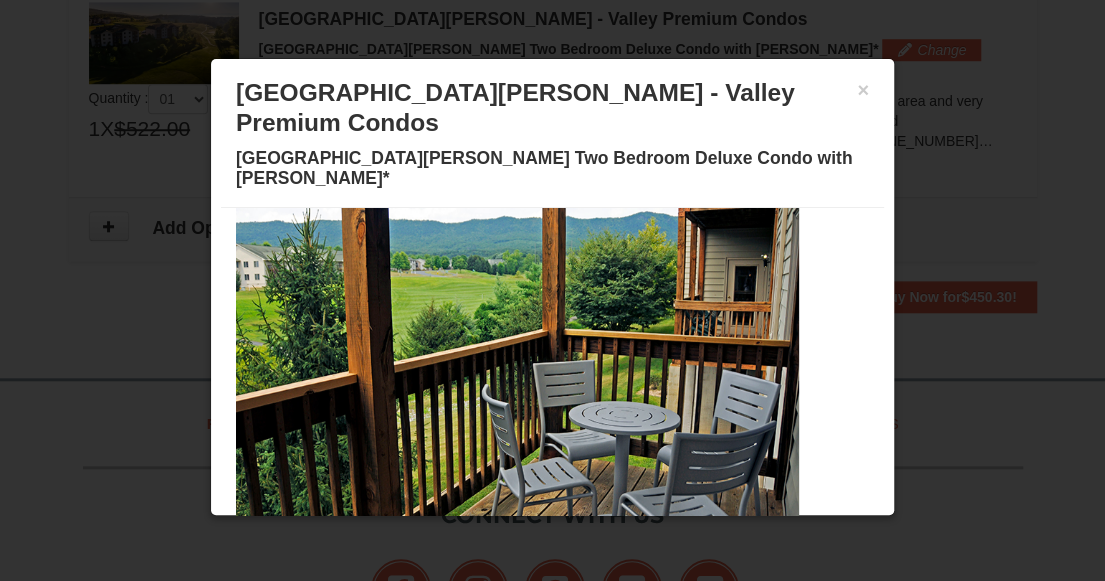 drag, startPoint x: 727, startPoint y: 338, endPoint x: 496, endPoint y: 337, distance: 231.00217 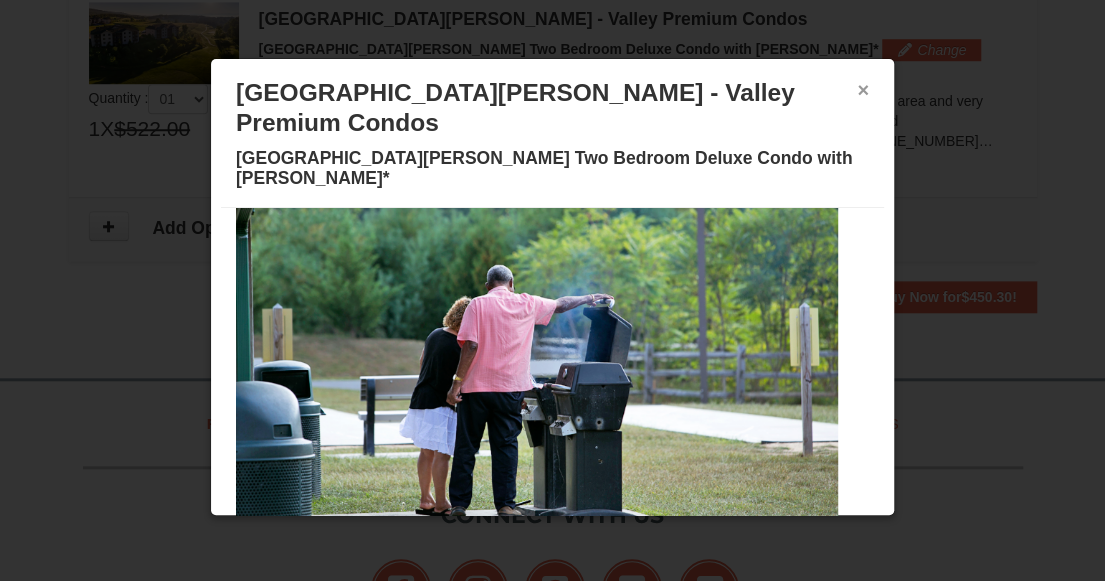 click on "×" at bounding box center [863, 90] 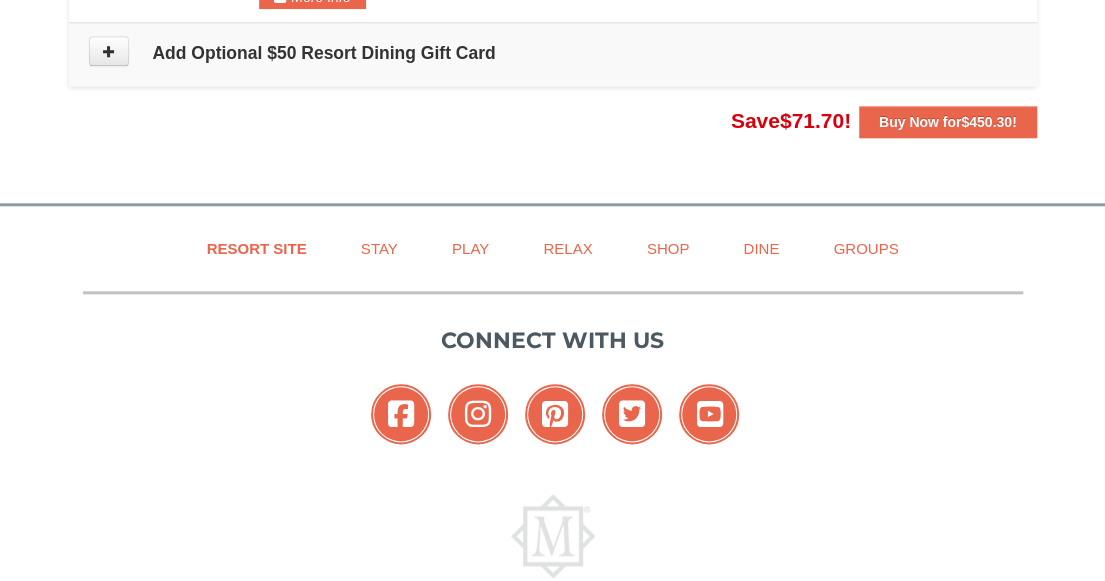 scroll, scrollTop: 874, scrollLeft: 0, axis: vertical 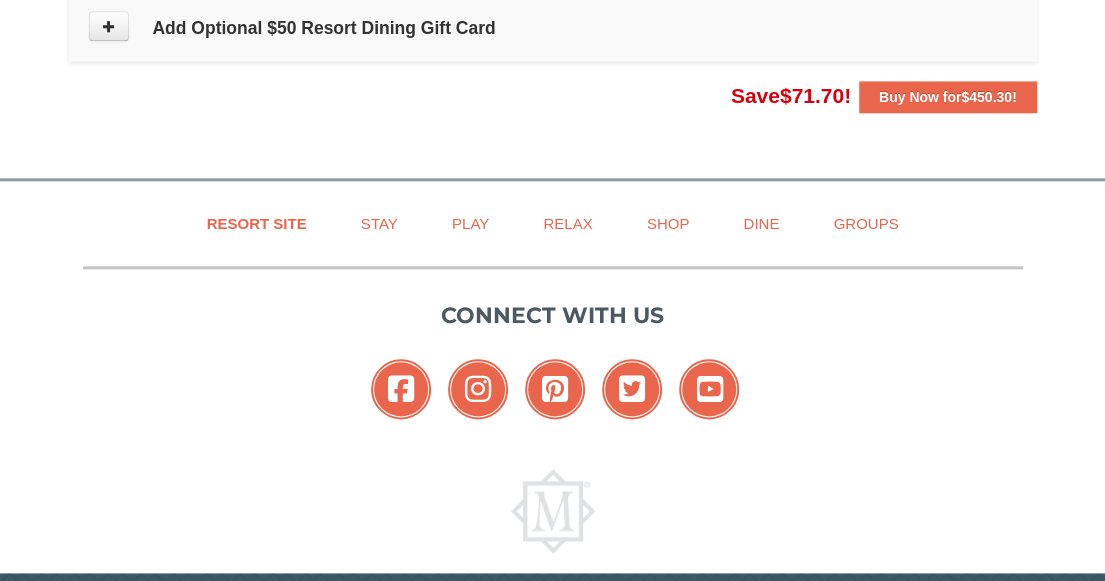 click on "×
From:
To:
Adults:
2
Children:
0
Change
Arrival Please format dates MM/DD/YYYY Please format dates MM/DD/YYYY
08/06/2025
Departure Please format dates MM/DD/YYYY Please format dates MM/DD/YYYY
08/08/2025
Adults
2" at bounding box center [553, -323] 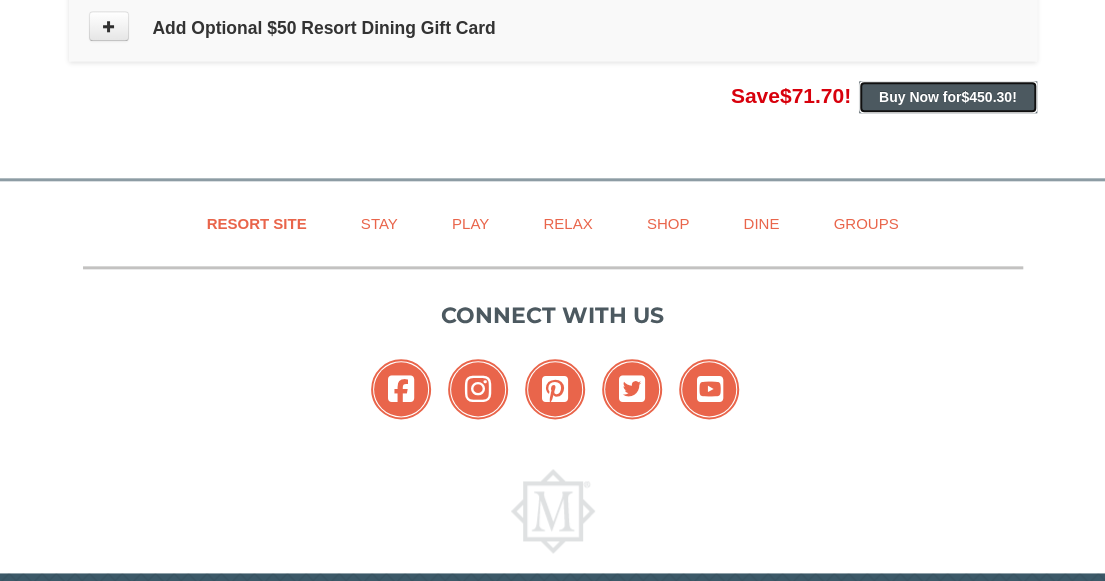 click on "Buy Now for
$450.30 !" at bounding box center [948, 97] 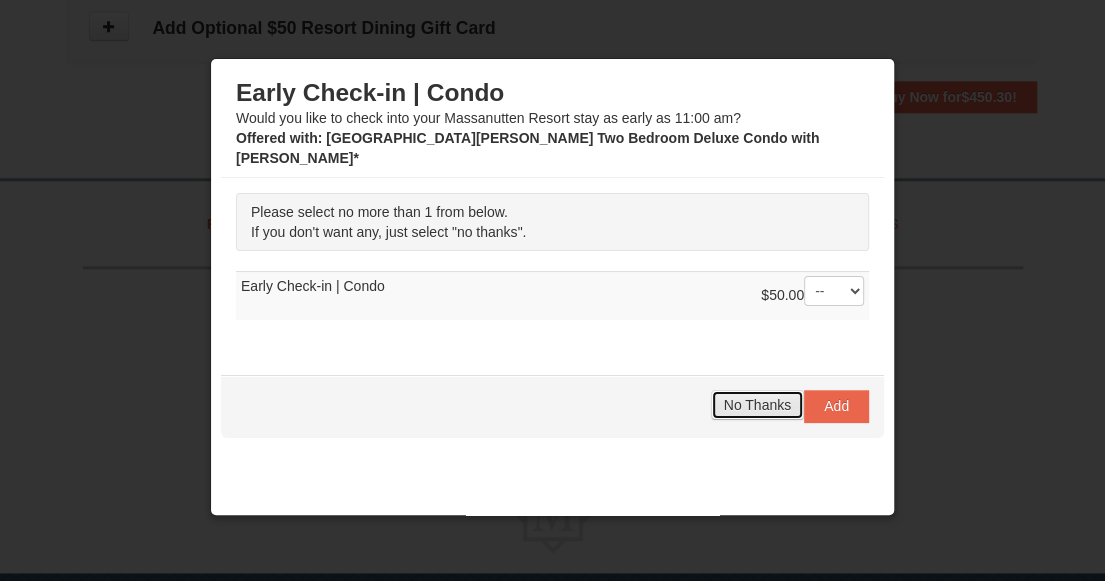 click on "No Thanks" at bounding box center (757, 405) 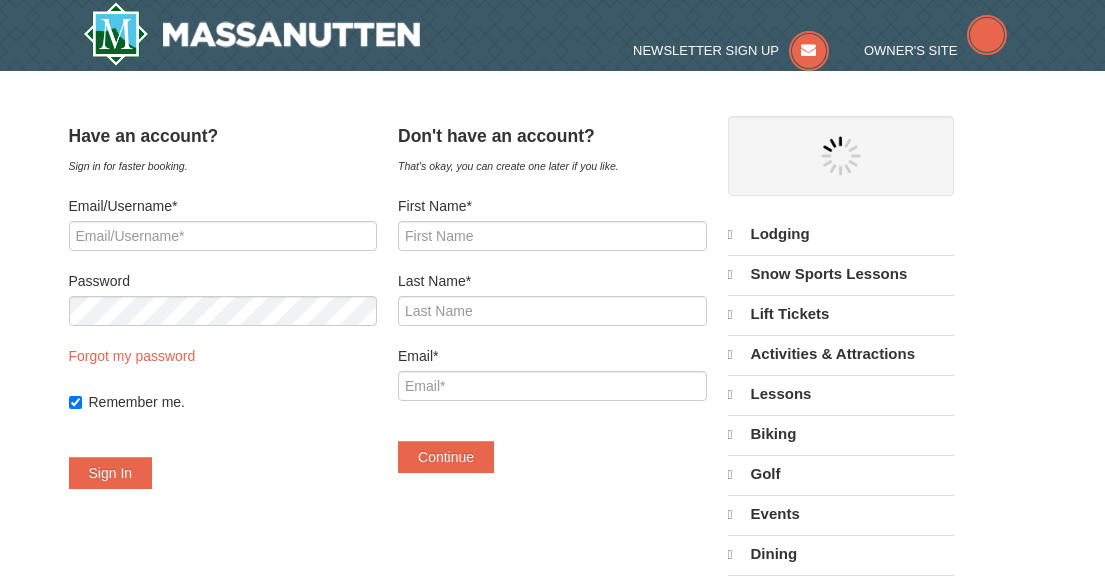 scroll, scrollTop: 0, scrollLeft: 0, axis: both 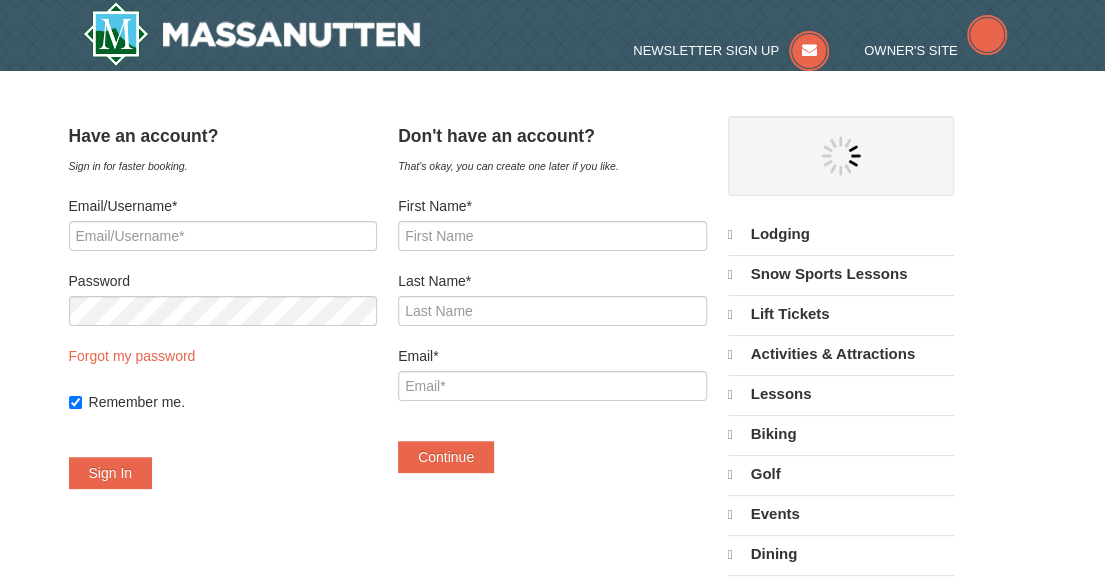 select on "7" 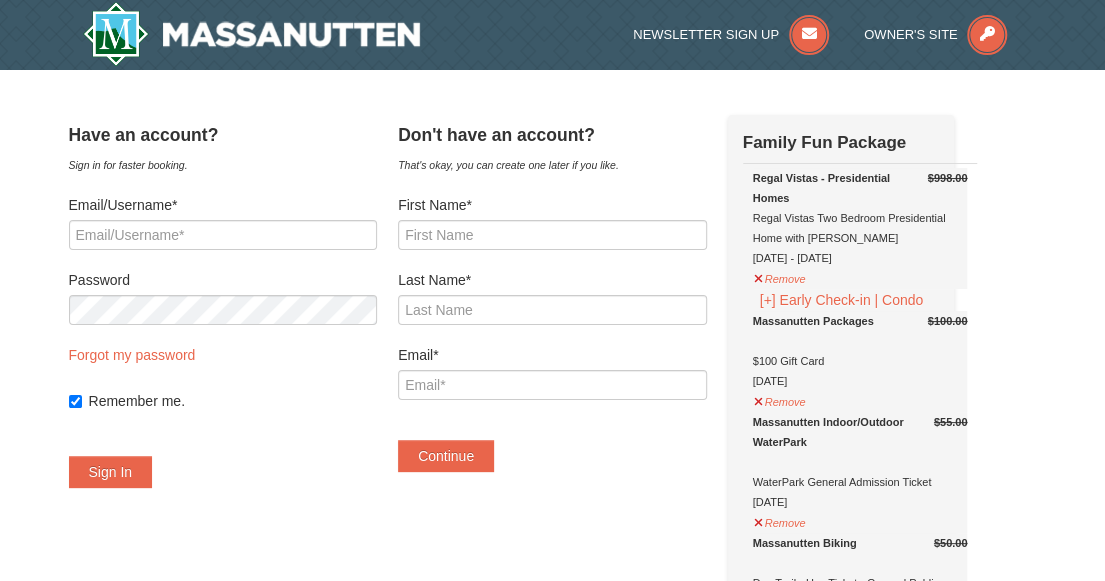 scroll, scrollTop: 100, scrollLeft: 0, axis: vertical 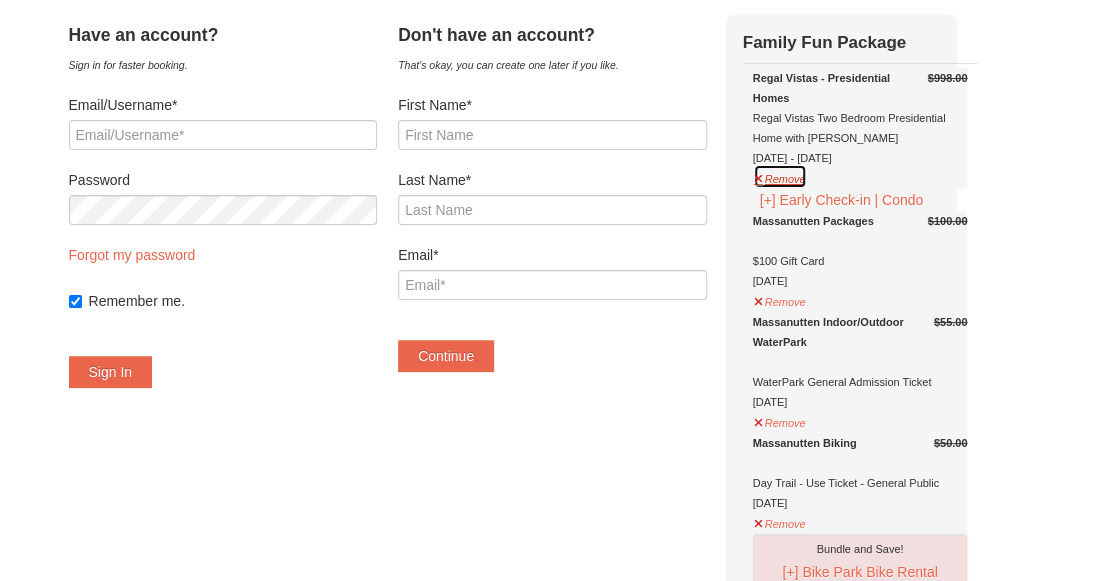 click on "Remove" at bounding box center [780, 176] 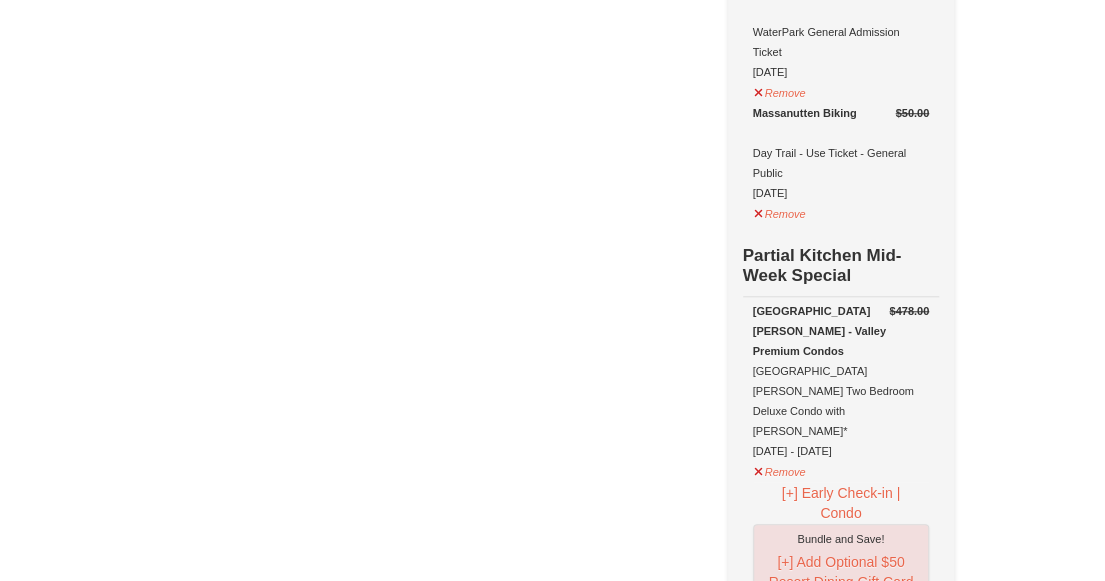 scroll, scrollTop: 700, scrollLeft: 0, axis: vertical 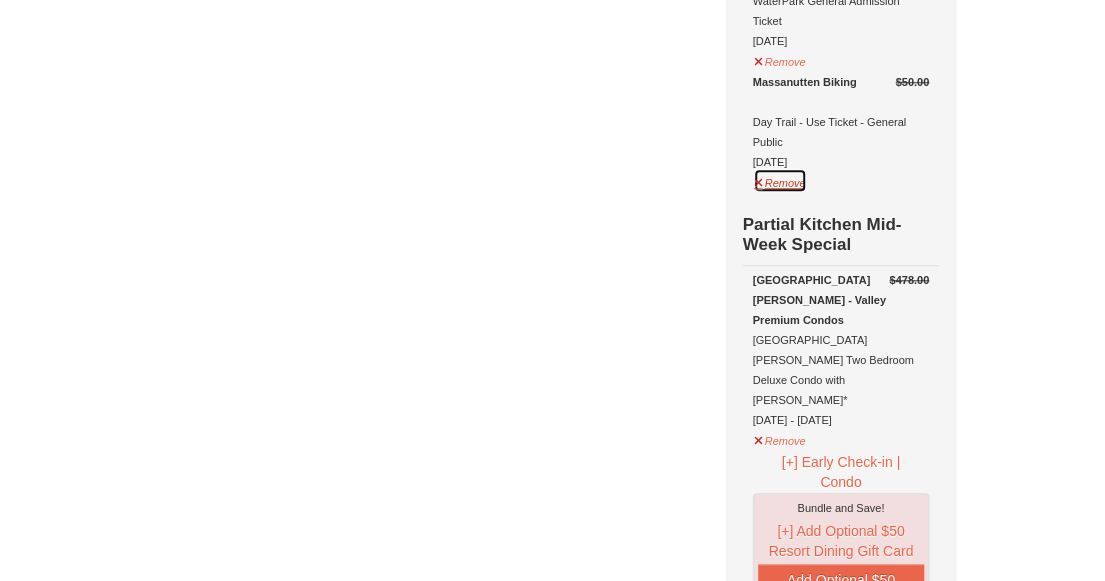 click on "Remove" at bounding box center [780, 180] 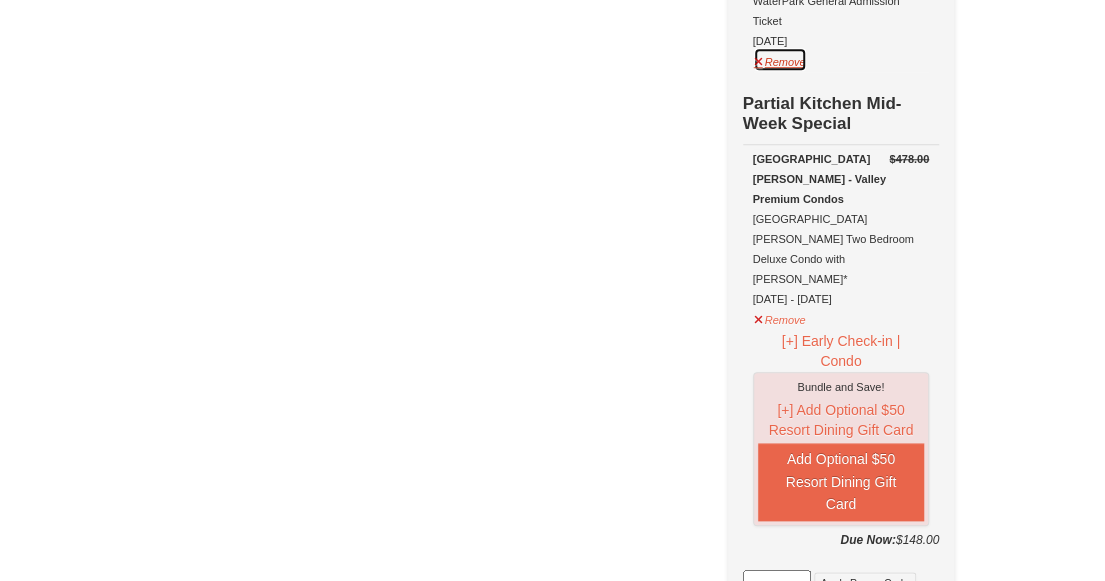 click on "Remove" at bounding box center (780, 59) 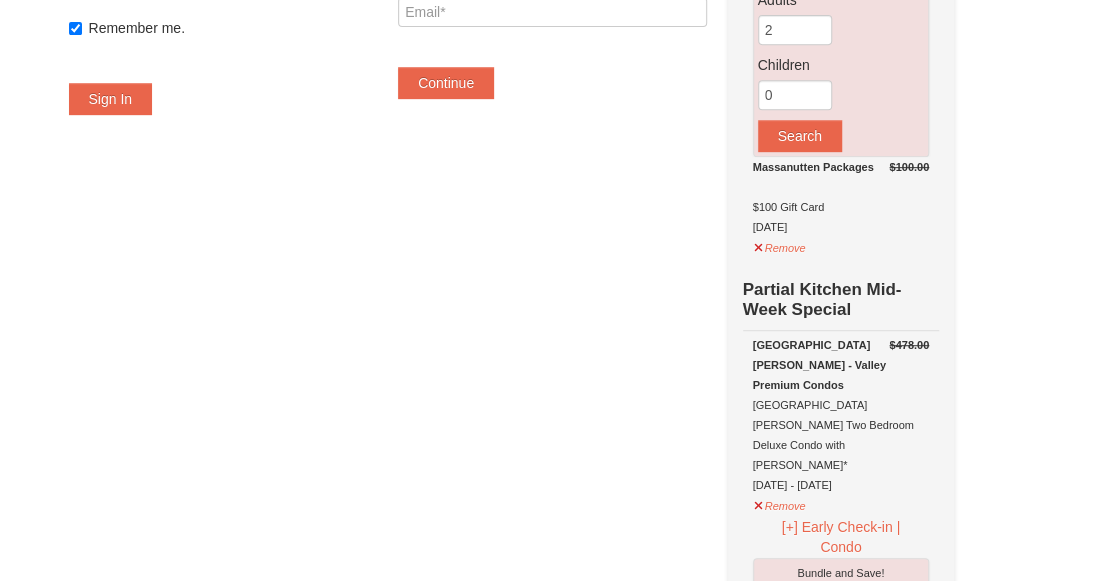 scroll, scrollTop: 300, scrollLeft: 0, axis: vertical 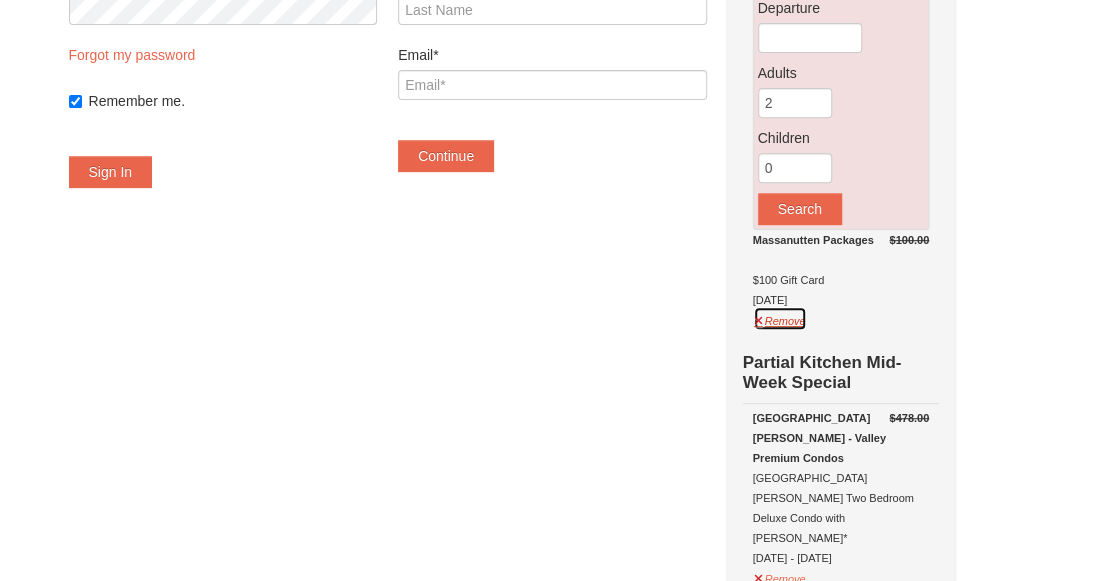 click on "Remove" at bounding box center [780, 318] 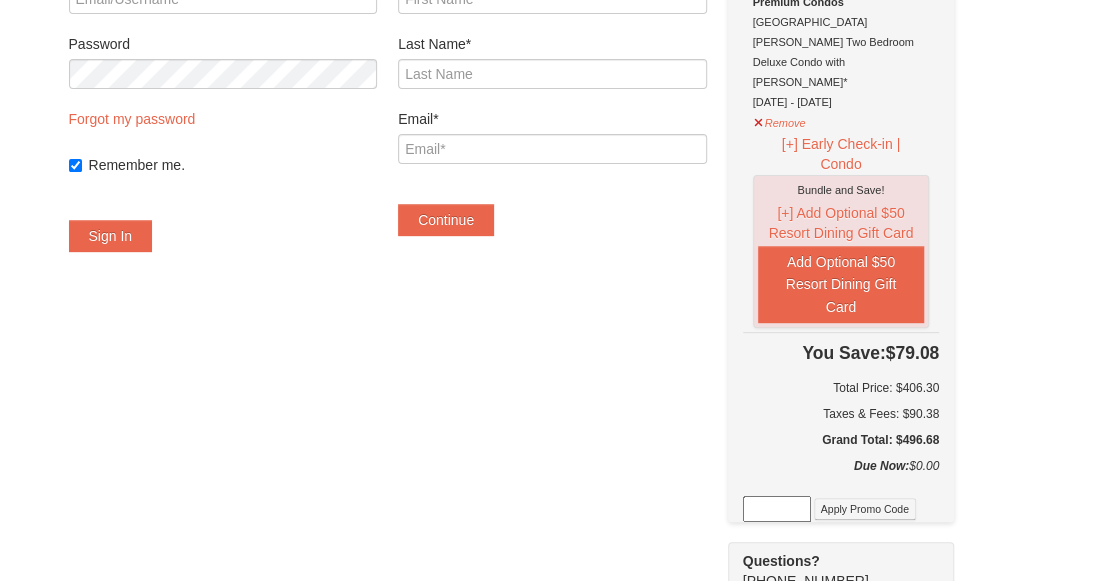 scroll, scrollTop: 0, scrollLeft: 0, axis: both 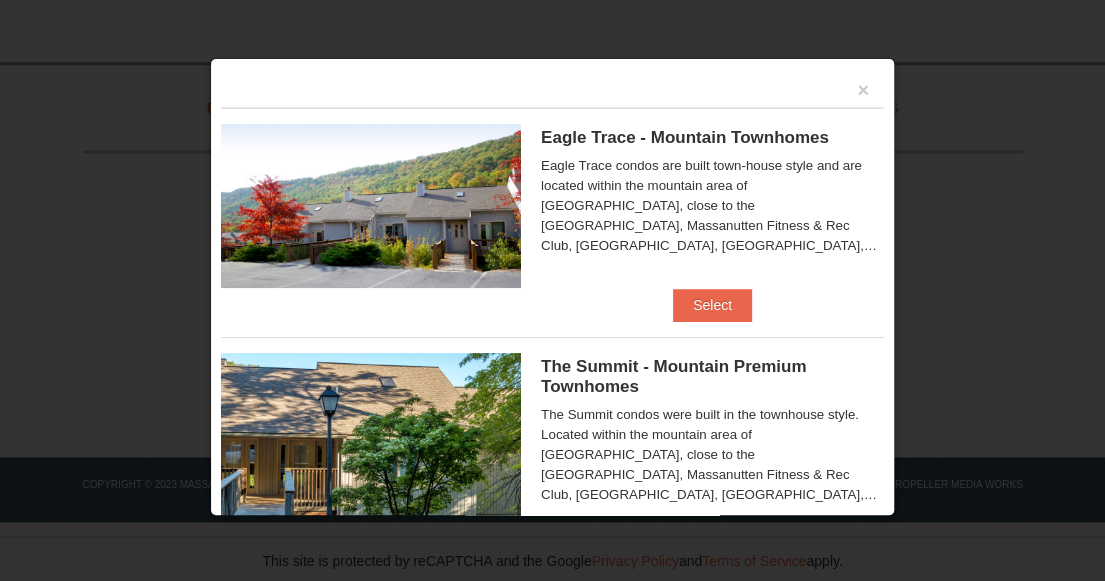 click at bounding box center (371, 206) 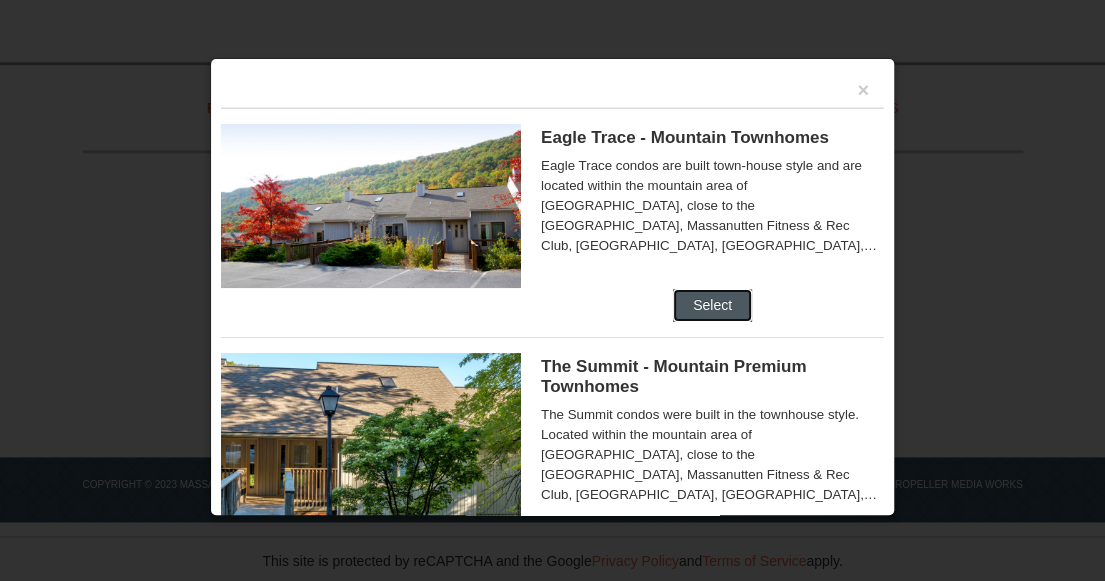 click on "Select" at bounding box center (712, 305) 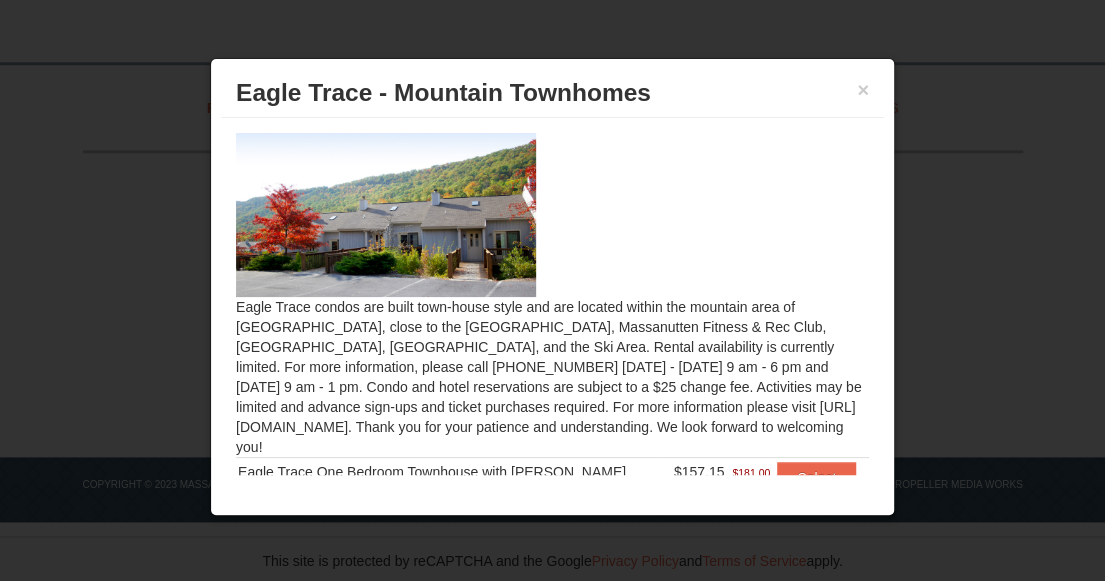 click at bounding box center (386, 215) 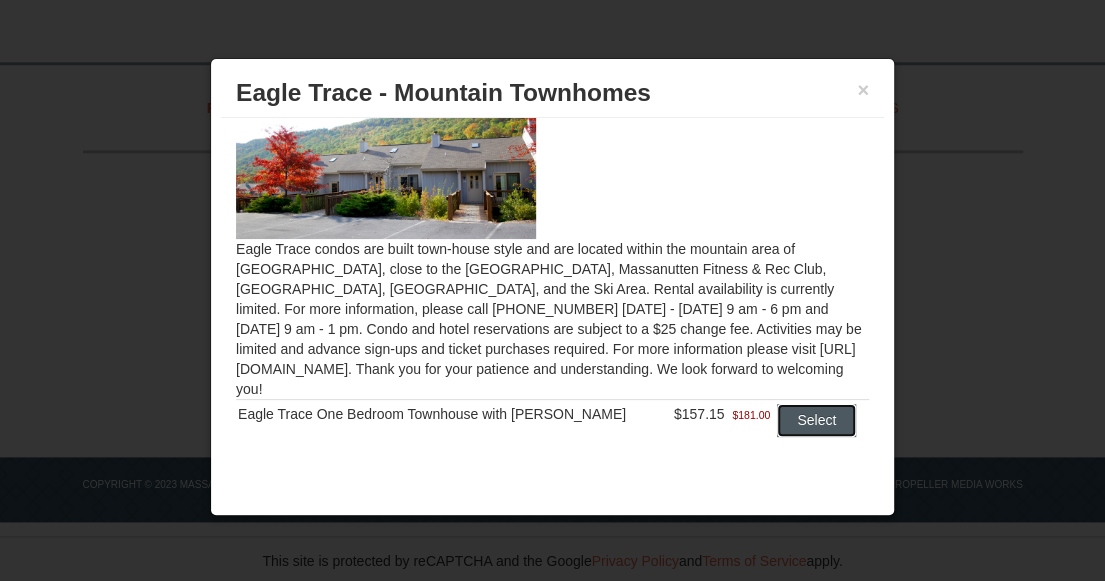 click on "Select" at bounding box center (816, 420) 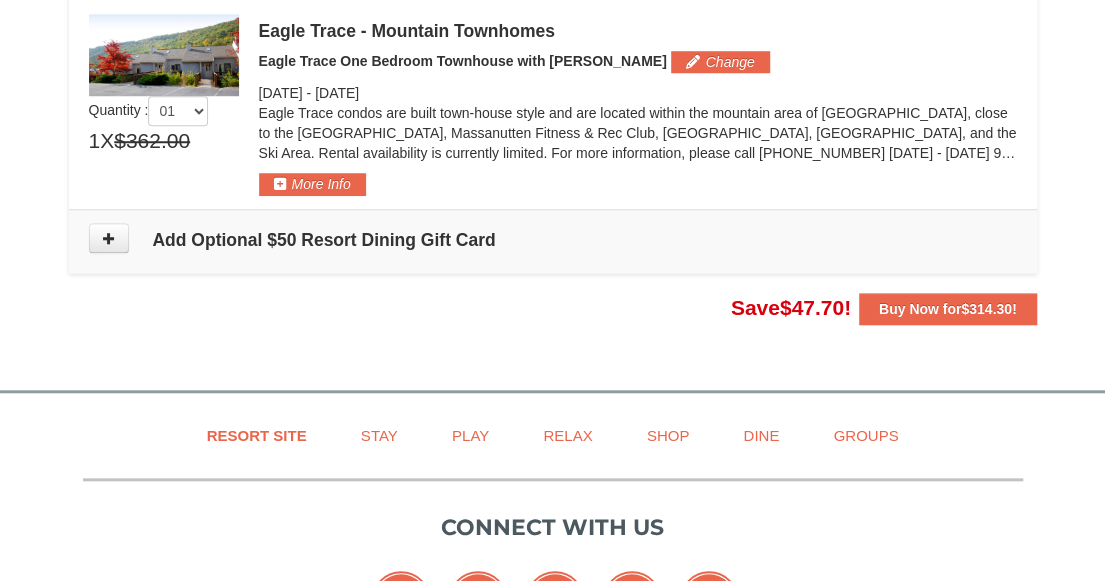 scroll, scrollTop: 471, scrollLeft: 0, axis: vertical 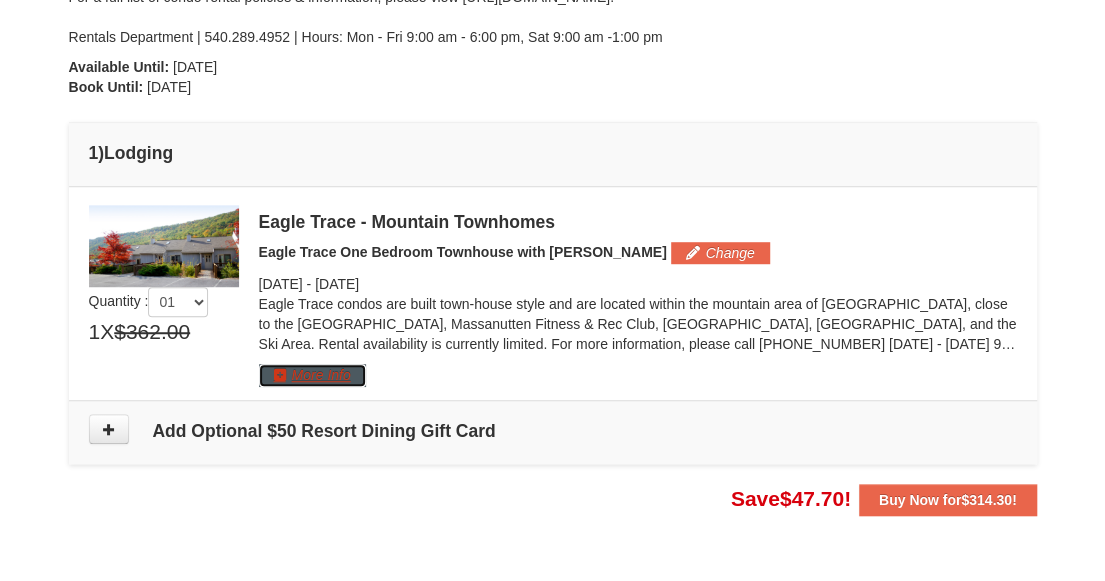 click on "More Info" at bounding box center [312, 375] 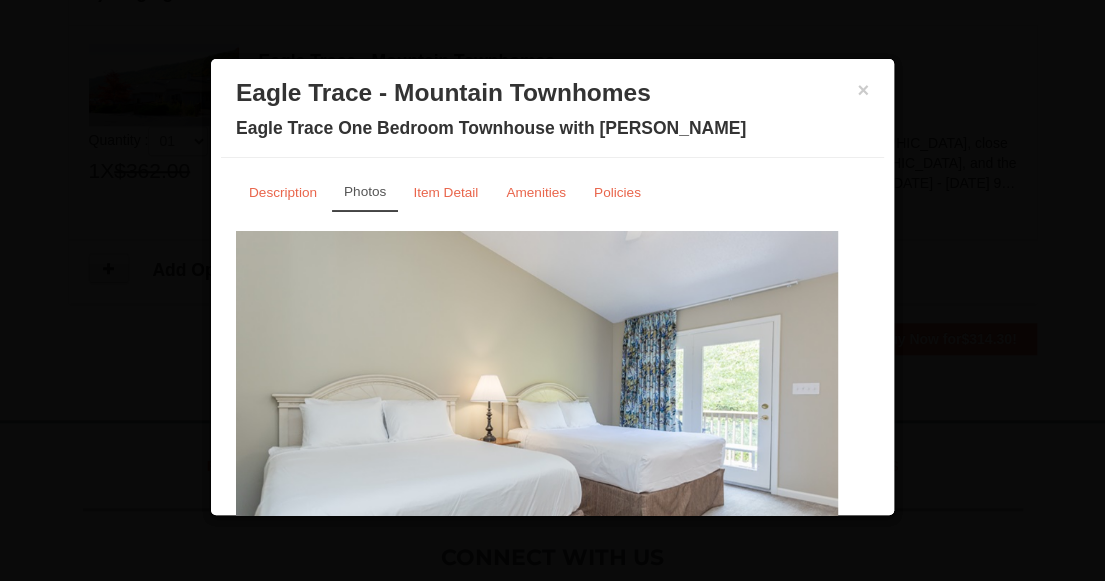 scroll, scrollTop: 674, scrollLeft: 0, axis: vertical 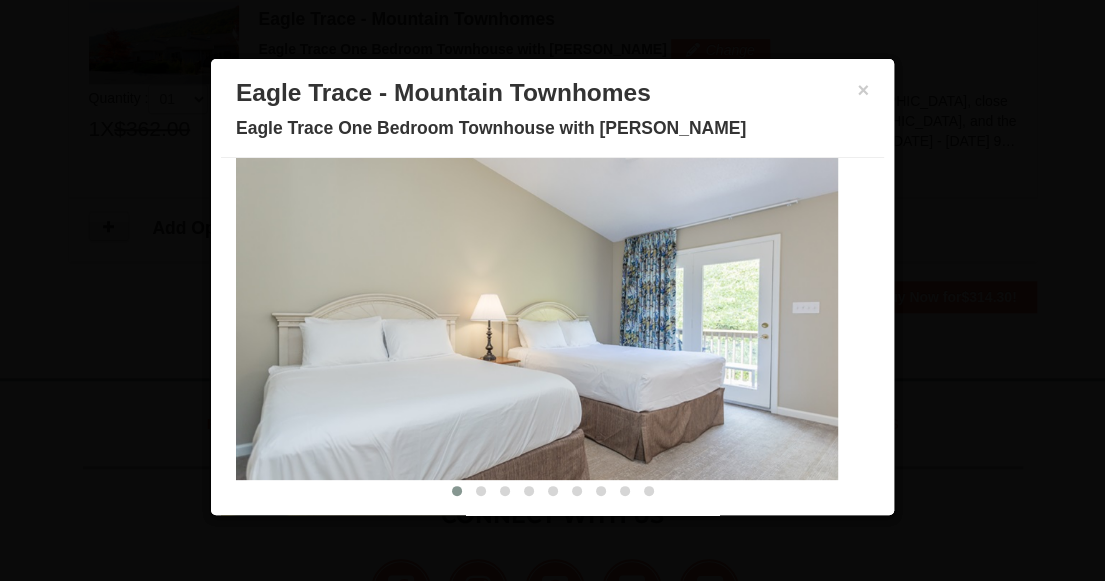 click at bounding box center (537, 315) 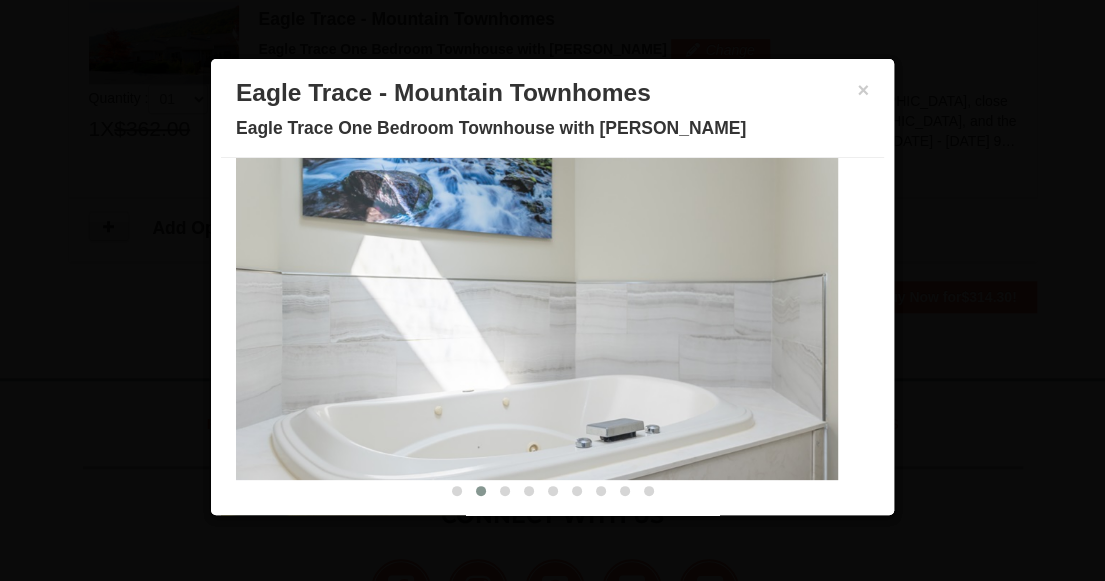 drag, startPoint x: 761, startPoint y: 339, endPoint x: 584, endPoint y: 339, distance: 177 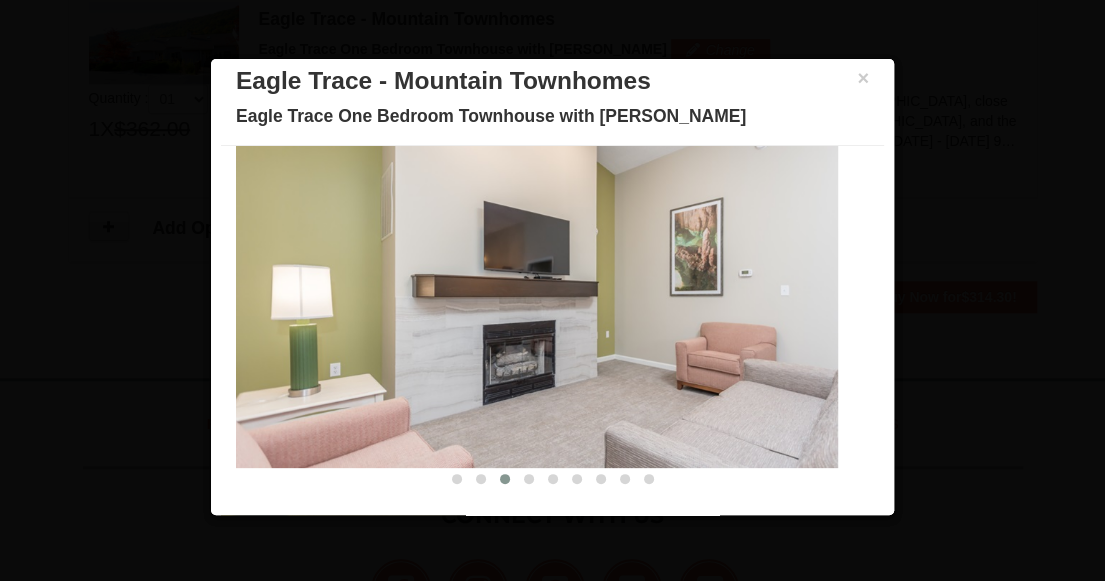 scroll, scrollTop: 30, scrollLeft: 0, axis: vertical 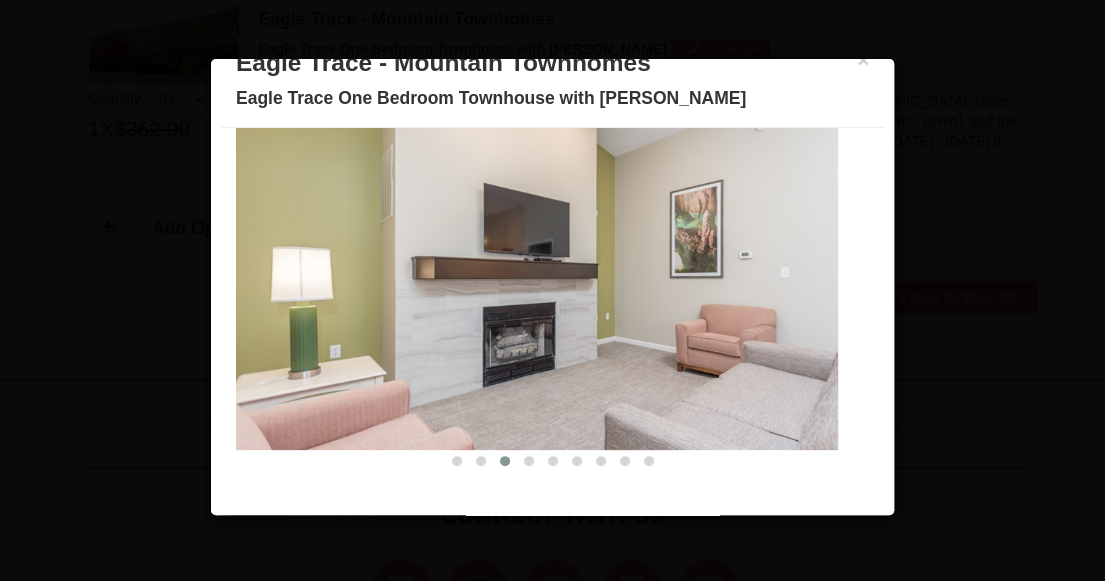 drag, startPoint x: 776, startPoint y: 323, endPoint x: 633, endPoint y: 332, distance: 143.28294 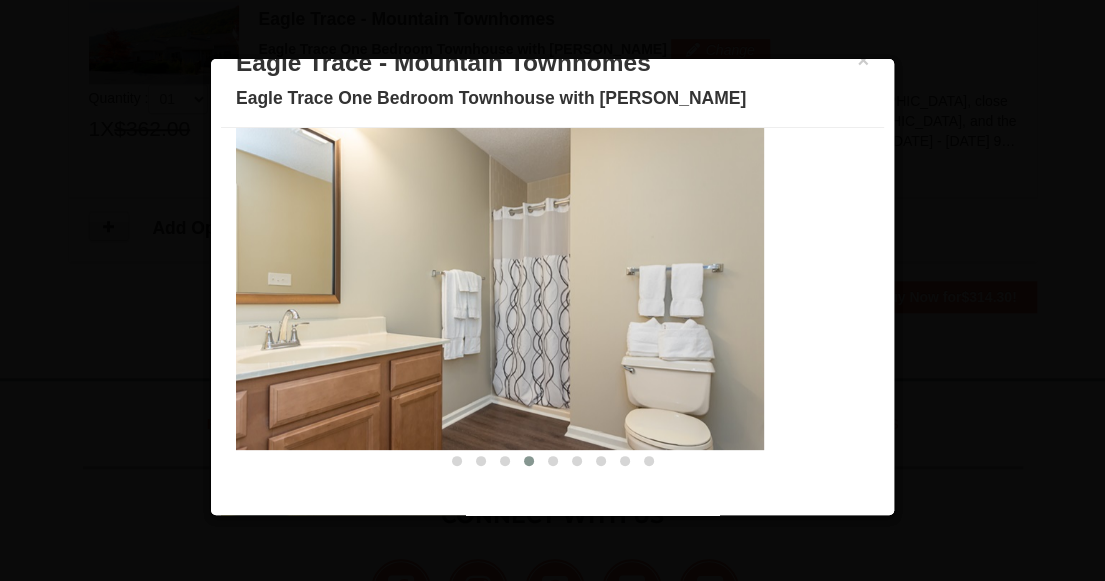 drag, startPoint x: 728, startPoint y: 325, endPoint x: 632, endPoint y: 325, distance: 96 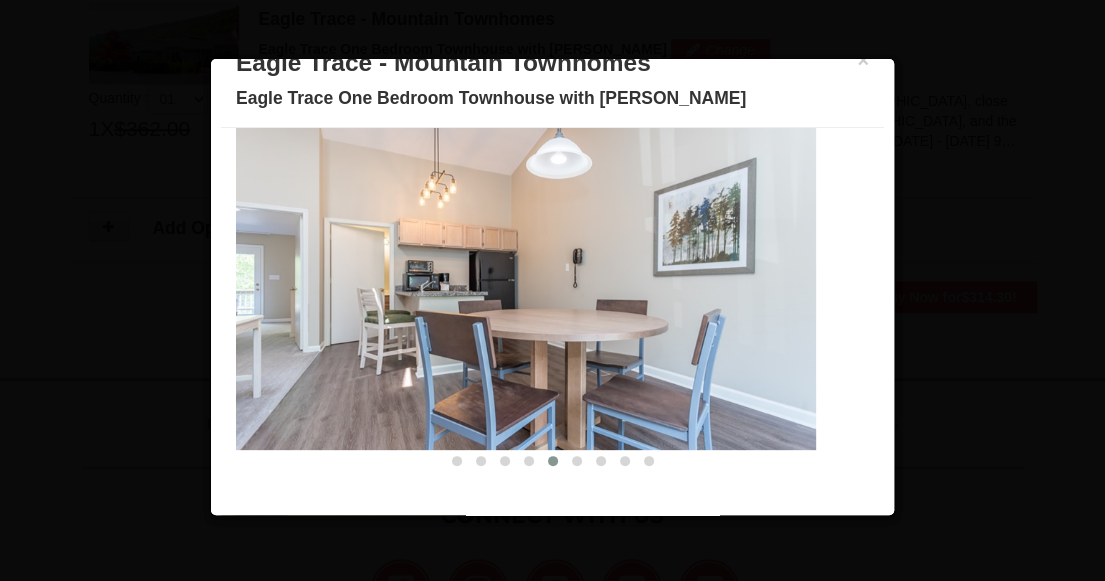 drag, startPoint x: 708, startPoint y: 325, endPoint x: 635, endPoint y: 325, distance: 73 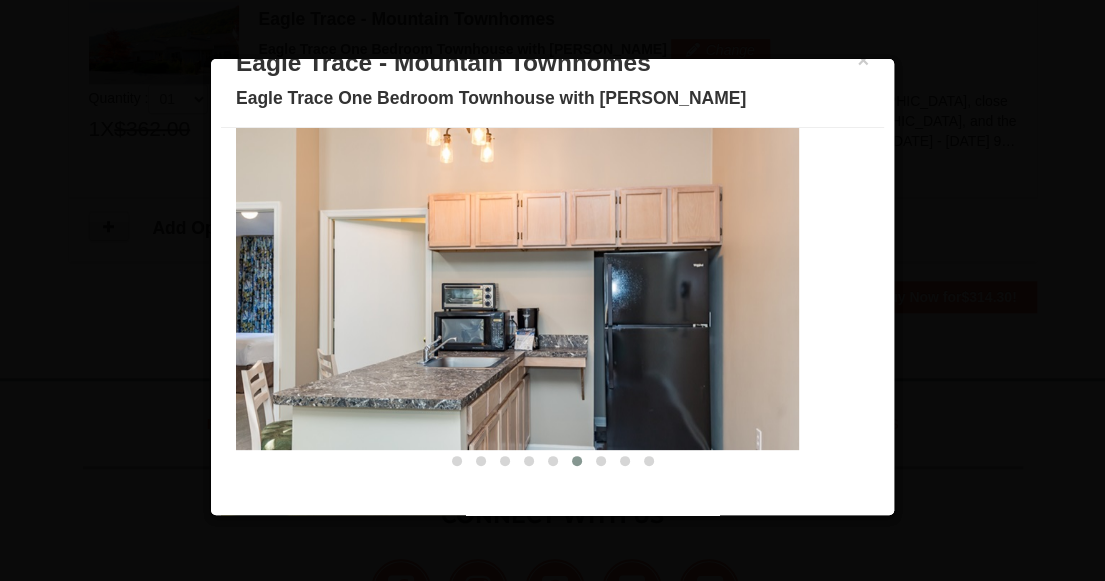 drag, startPoint x: 658, startPoint y: 325, endPoint x: 560, endPoint y: 333, distance: 98.32599 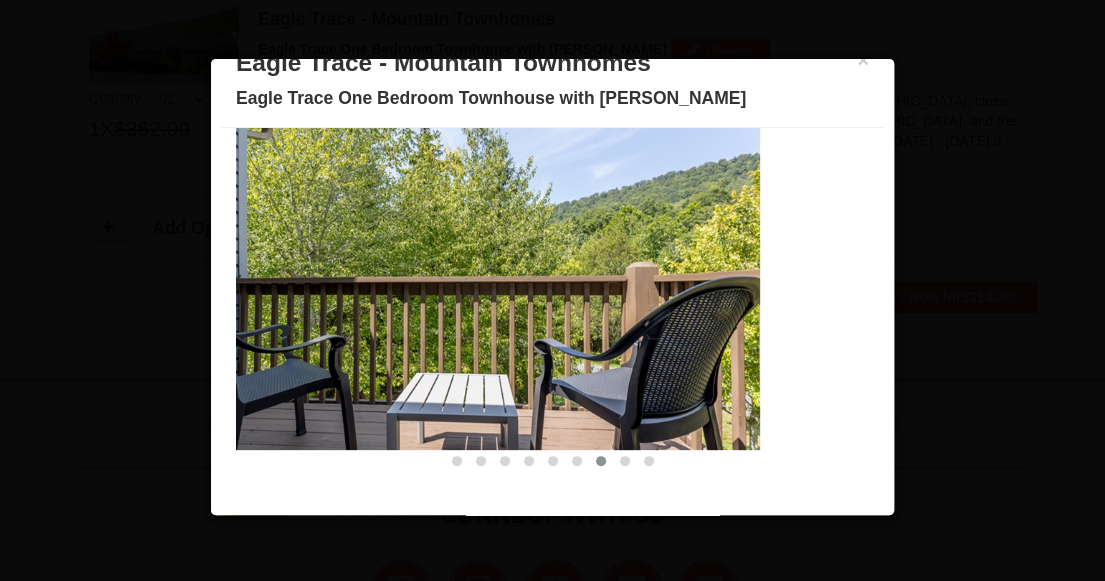 drag, startPoint x: 681, startPoint y: 321, endPoint x: 599, endPoint y: 325, distance: 82.0975 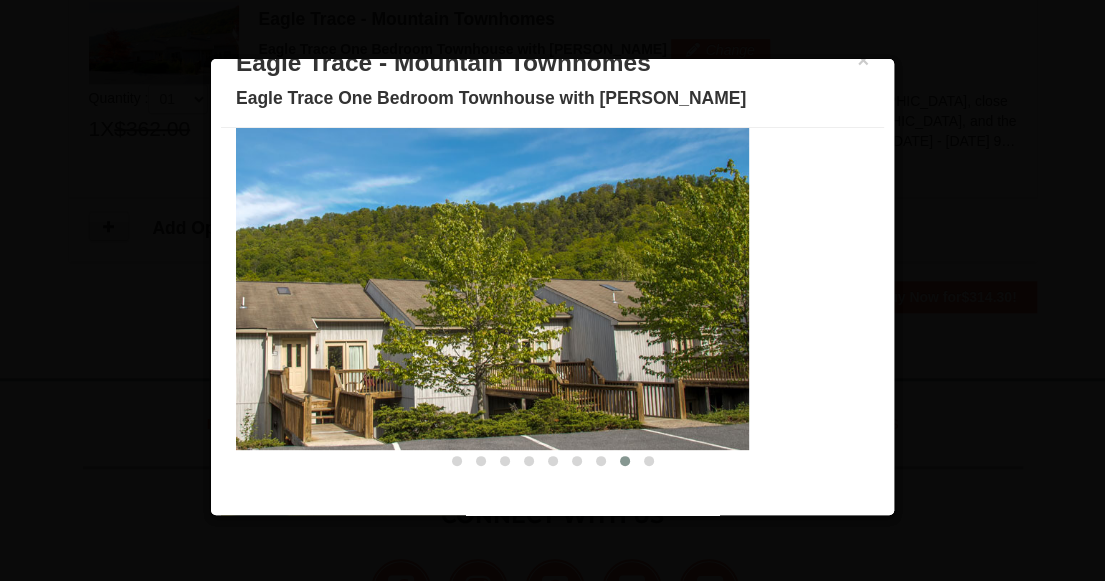 drag, startPoint x: 676, startPoint y: 321, endPoint x: 572, endPoint y: 333, distance: 104.69002 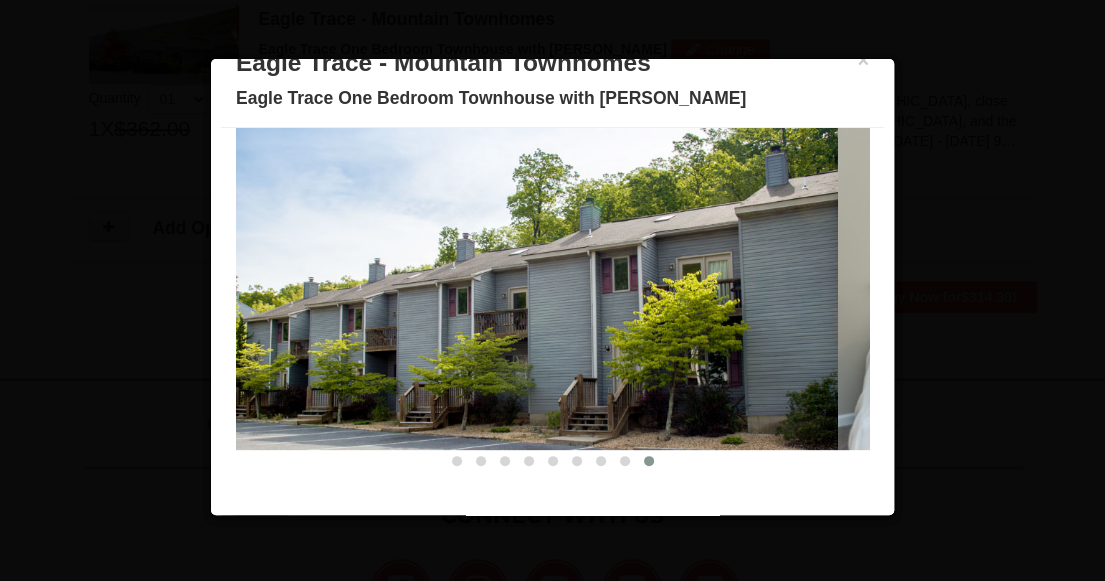 drag, startPoint x: 648, startPoint y: 327, endPoint x: 566, endPoint y: 335, distance: 82.38932 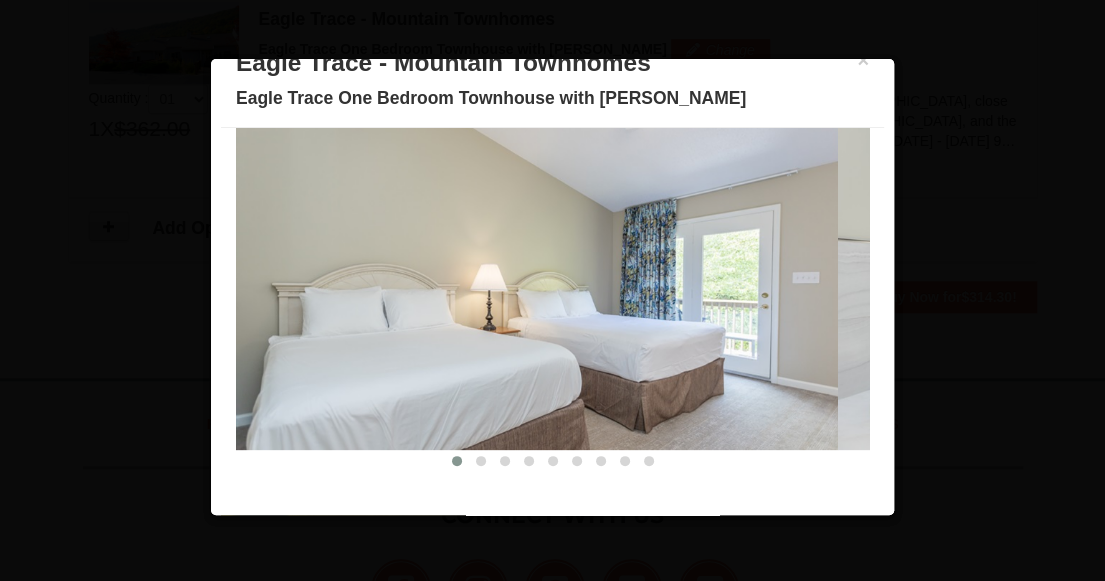 drag, startPoint x: 676, startPoint y: 322, endPoint x: 564, endPoint y: 322, distance: 112 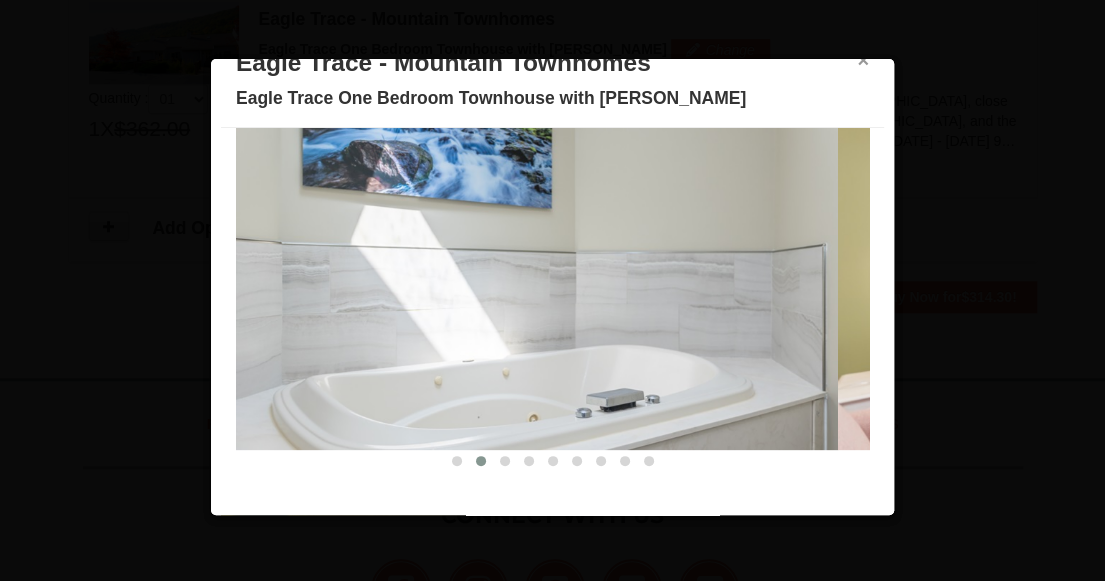 click on "×" at bounding box center [863, 60] 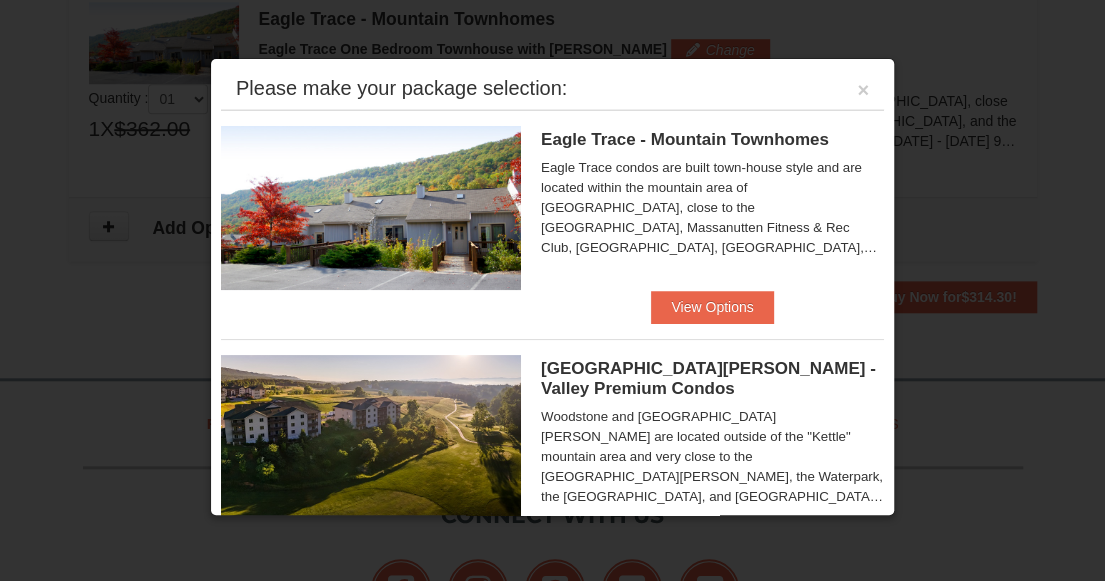 click at bounding box center [371, 208] 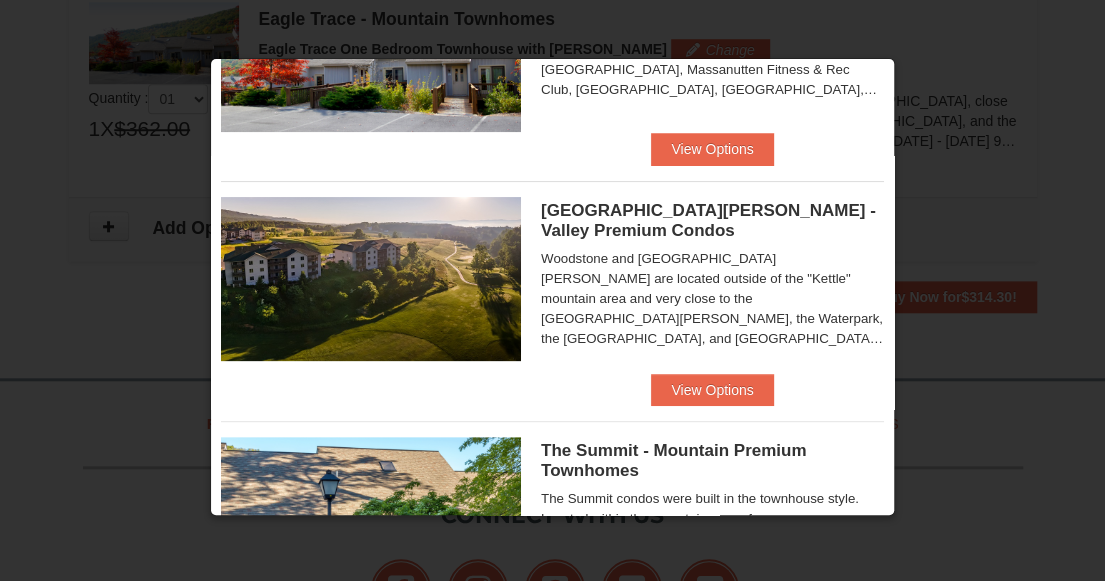 scroll, scrollTop: 0, scrollLeft: 0, axis: both 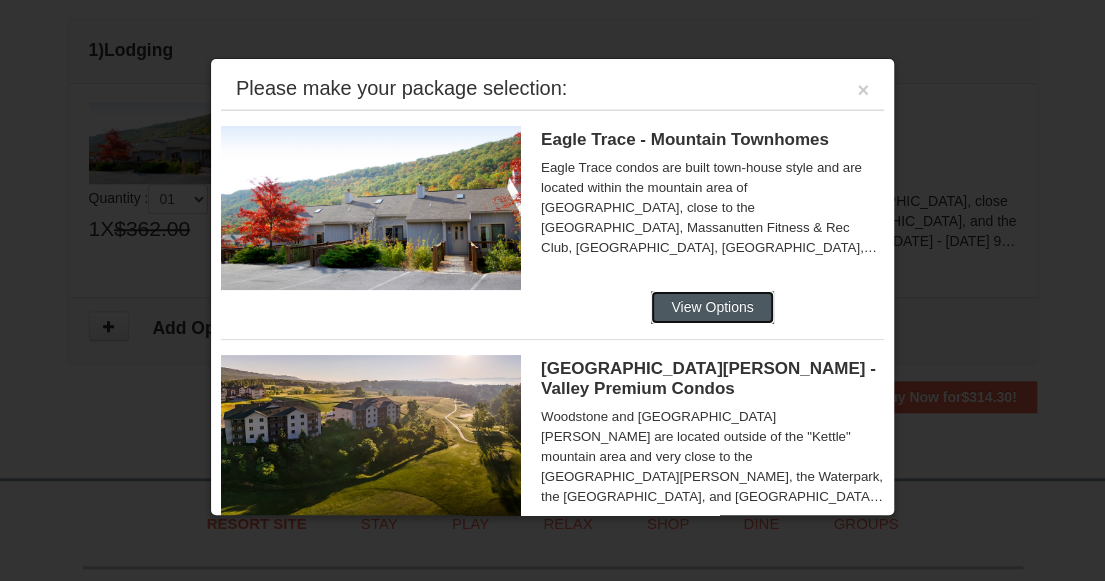 click on "View Options" at bounding box center [712, 307] 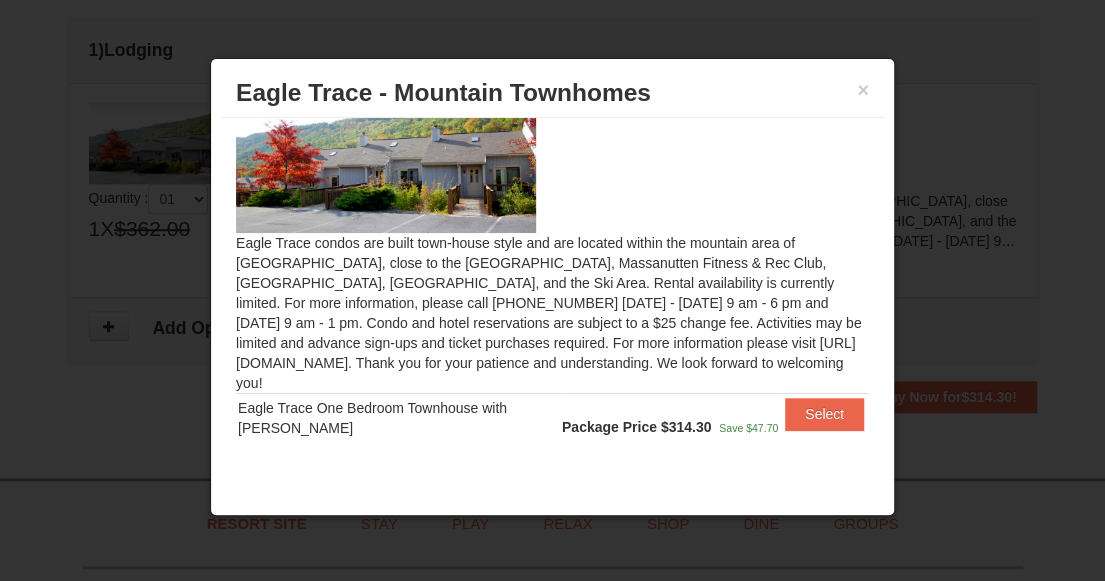 scroll, scrollTop: 65, scrollLeft: 0, axis: vertical 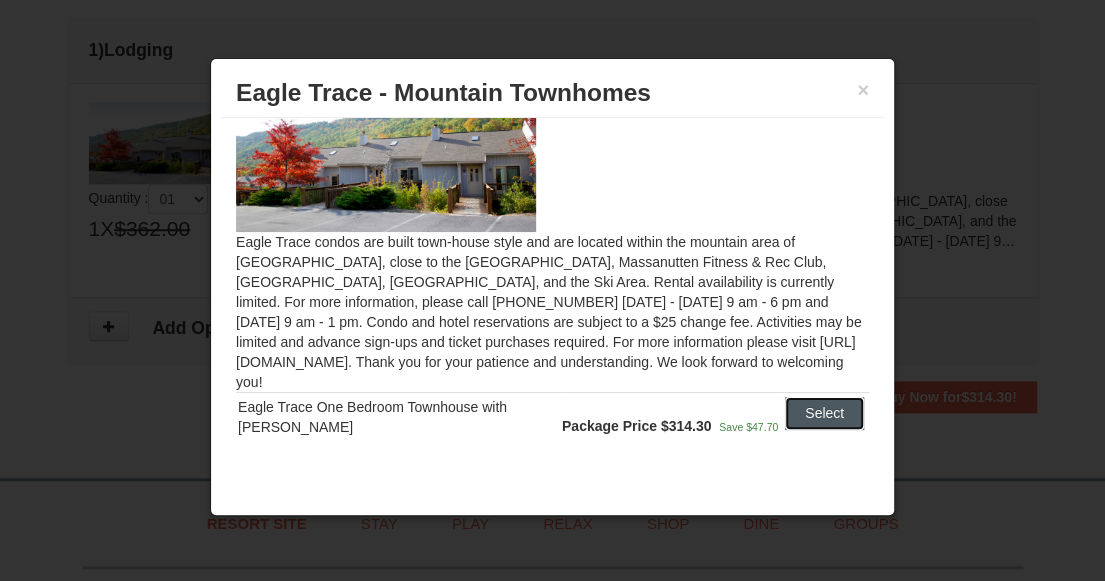 click on "Select" at bounding box center [824, 413] 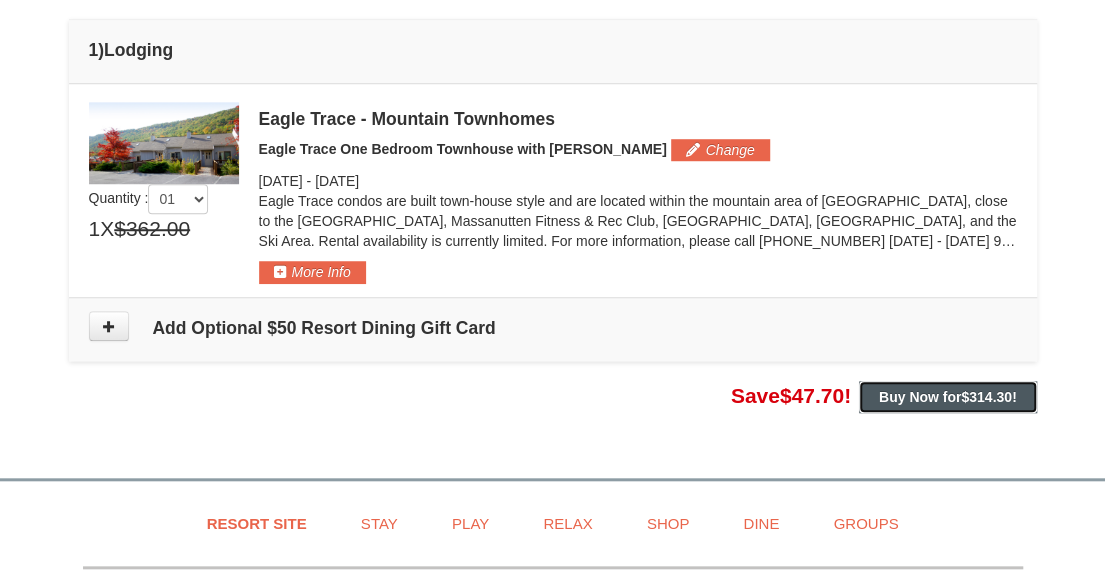 click on "Buy Now for
$314.30 !" at bounding box center [948, 397] 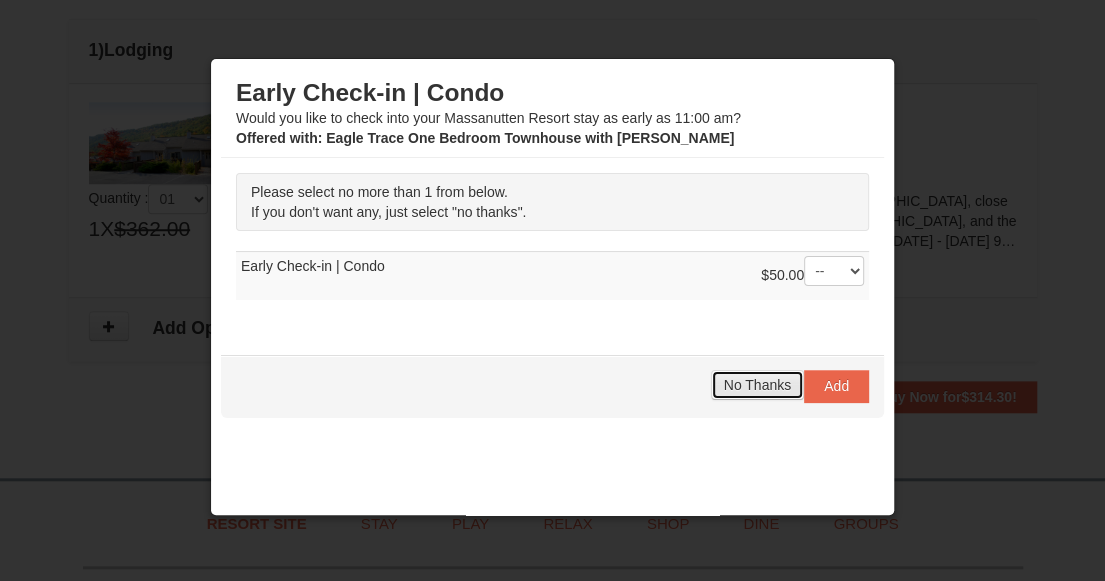 click on "No Thanks" at bounding box center (757, 385) 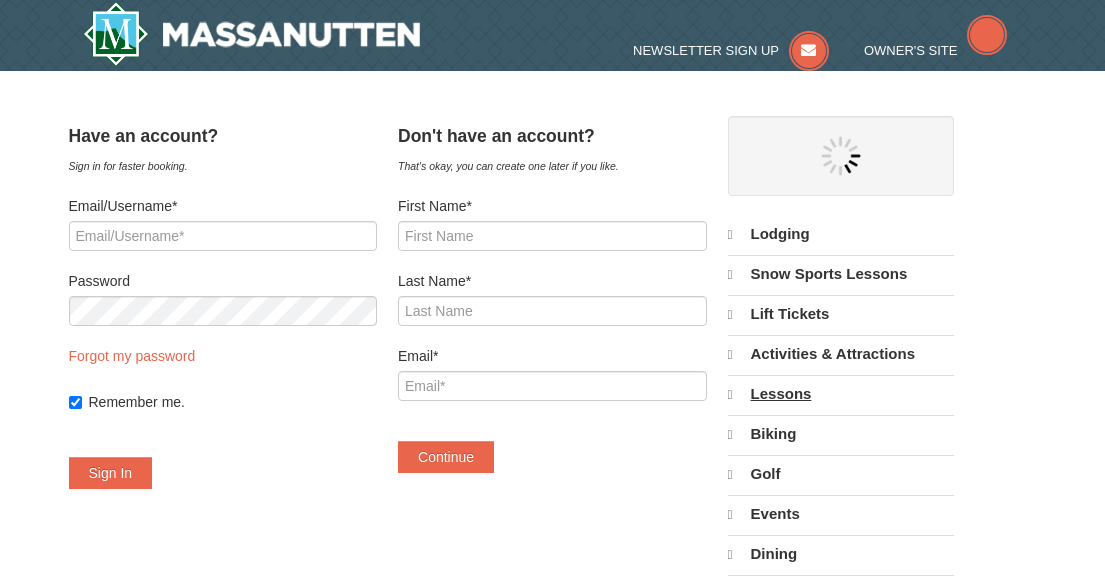 scroll, scrollTop: 0, scrollLeft: 0, axis: both 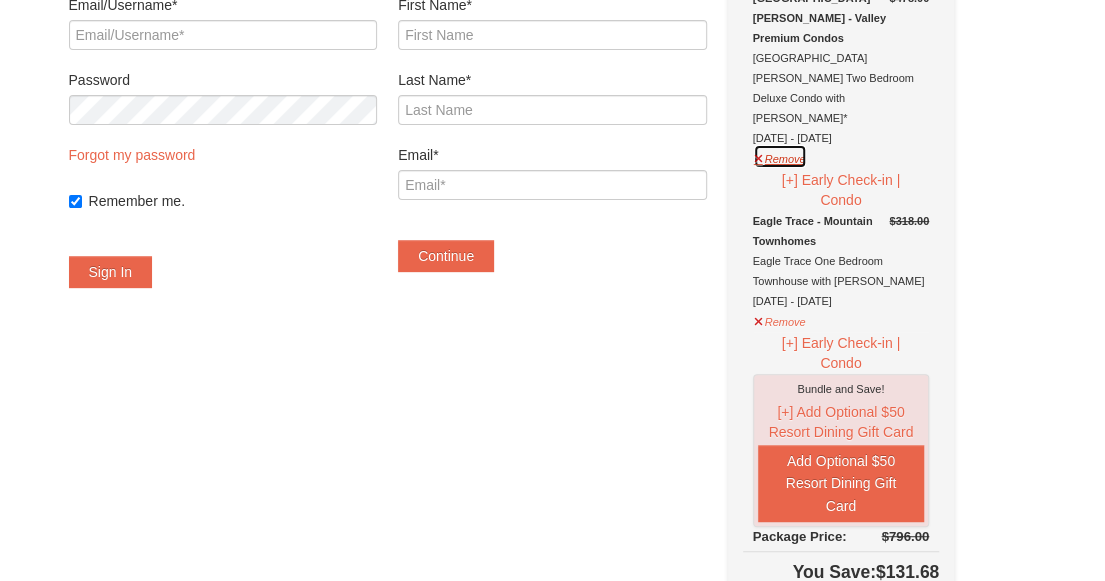 click on "Remove" at bounding box center (780, 156) 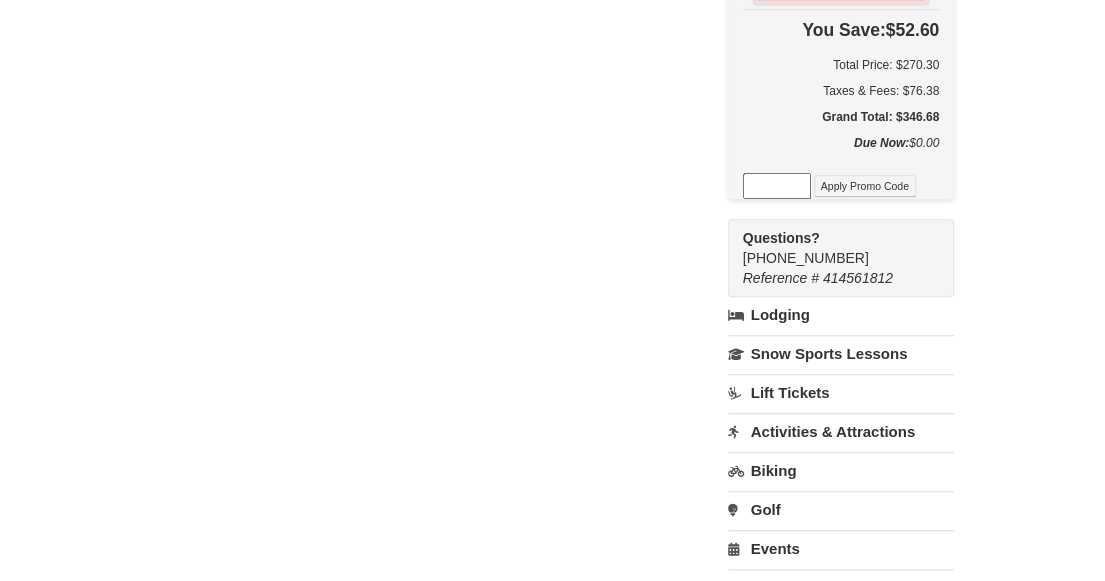 scroll, scrollTop: 500, scrollLeft: 0, axis: vertical 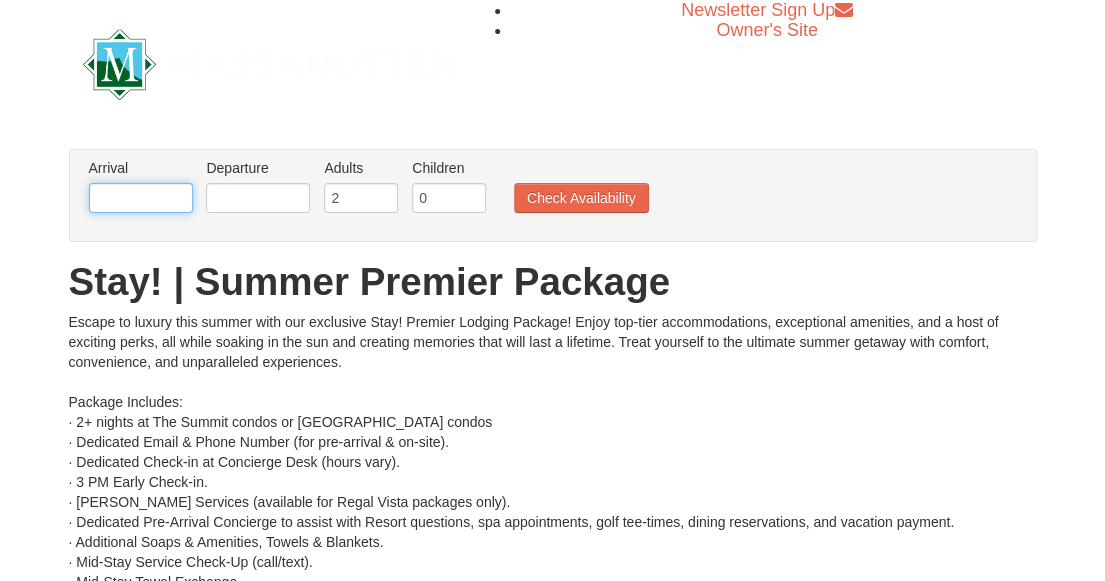 click at bounding box center [141, 198] 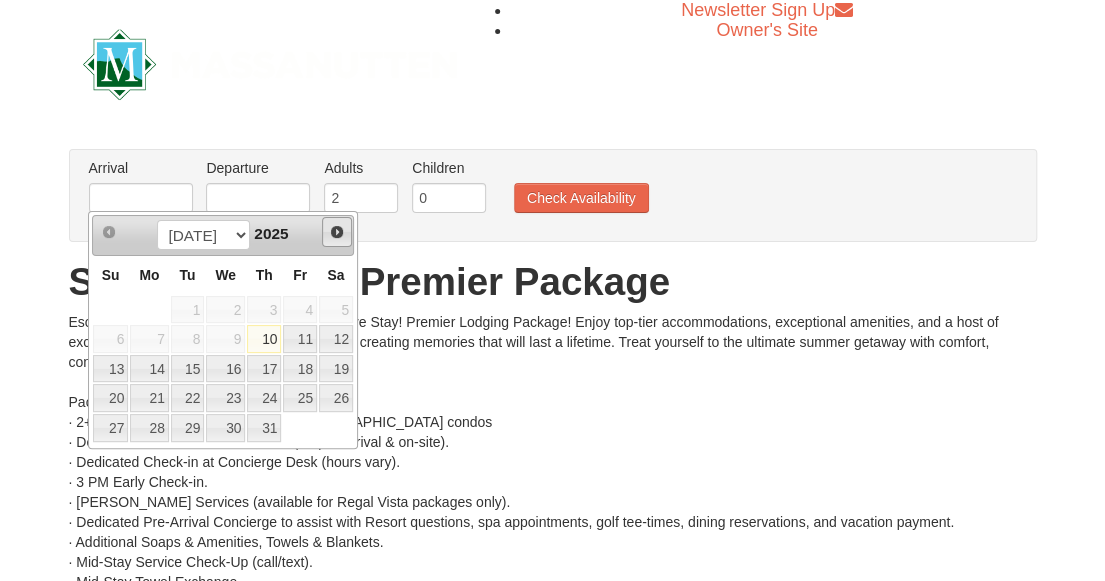 click on "Next" at bounding box center [337, 232] 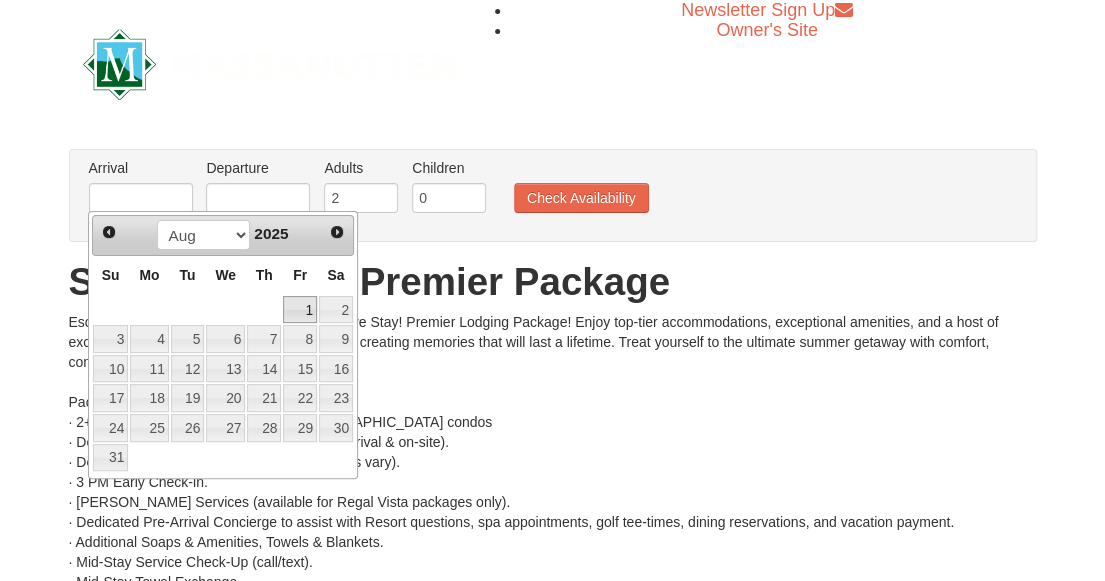click on "1" at bounding box center [300, 310] 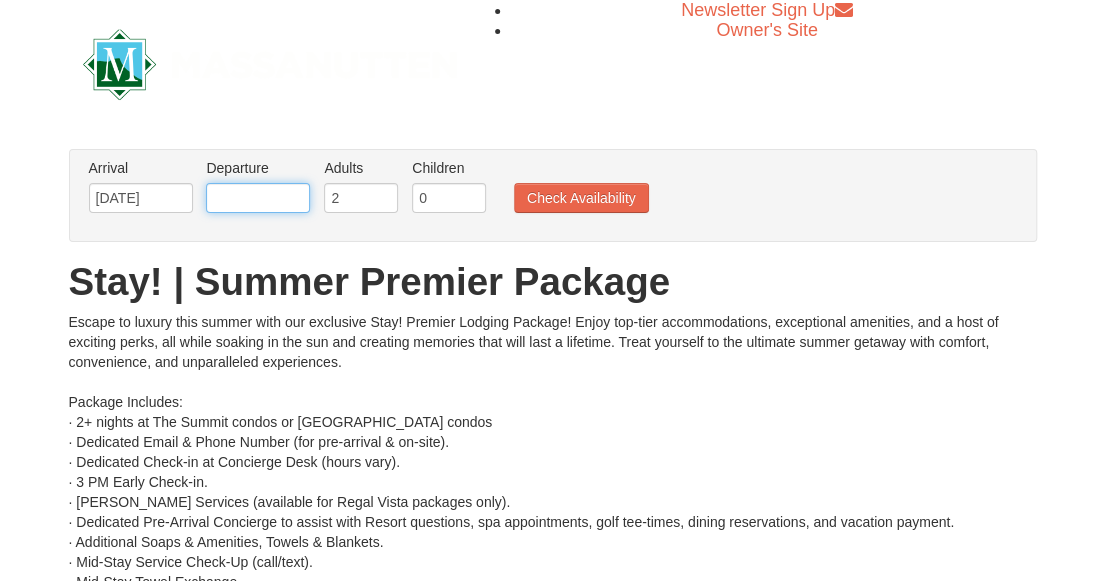click at bounding box center [258, 198] 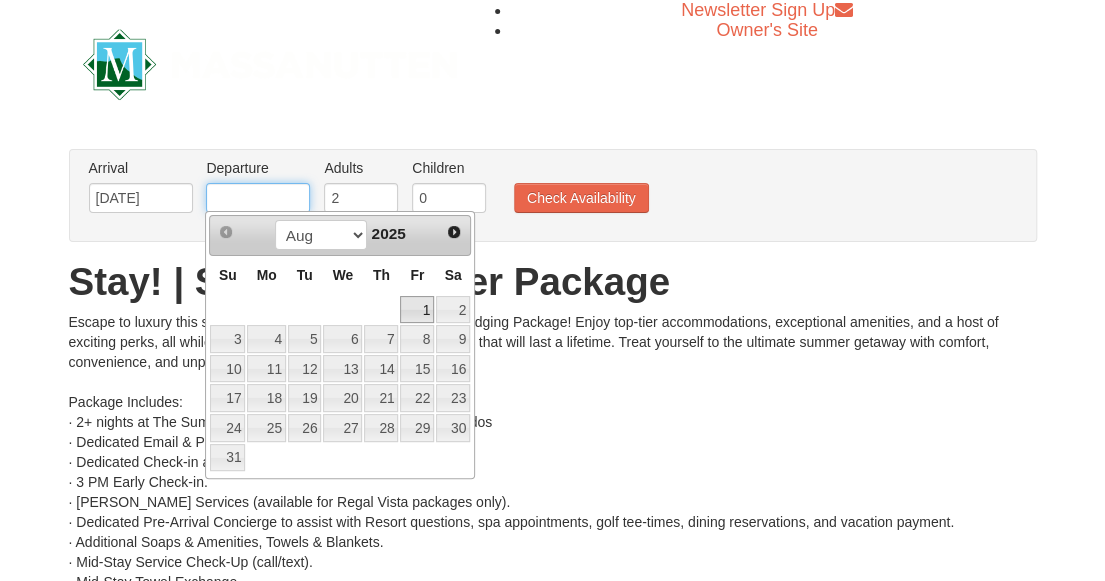 type on "[DATE]" 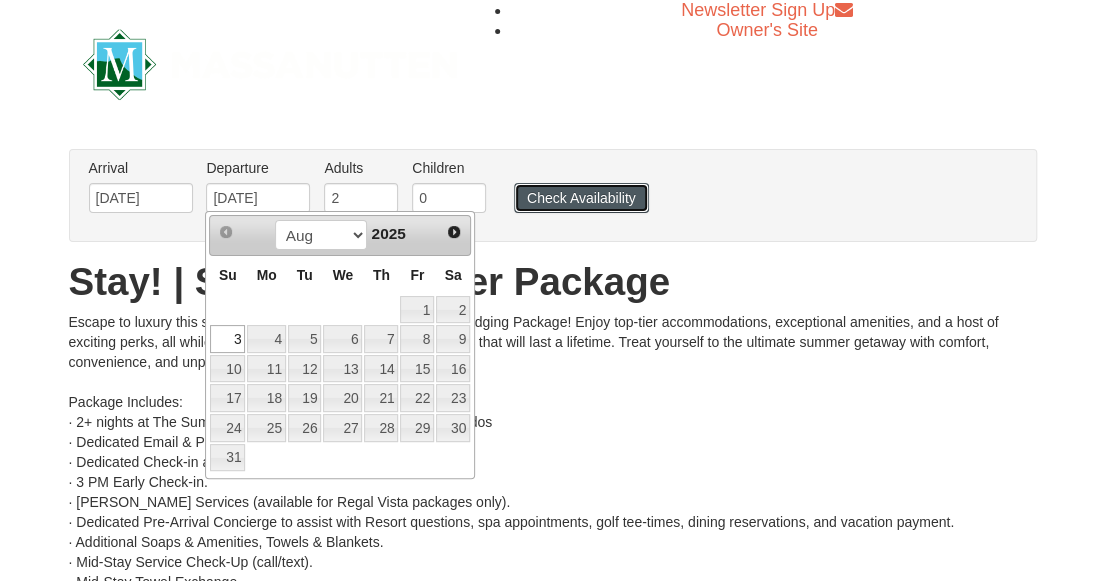 click on "Check Availability" at bounding box center (581, 198) 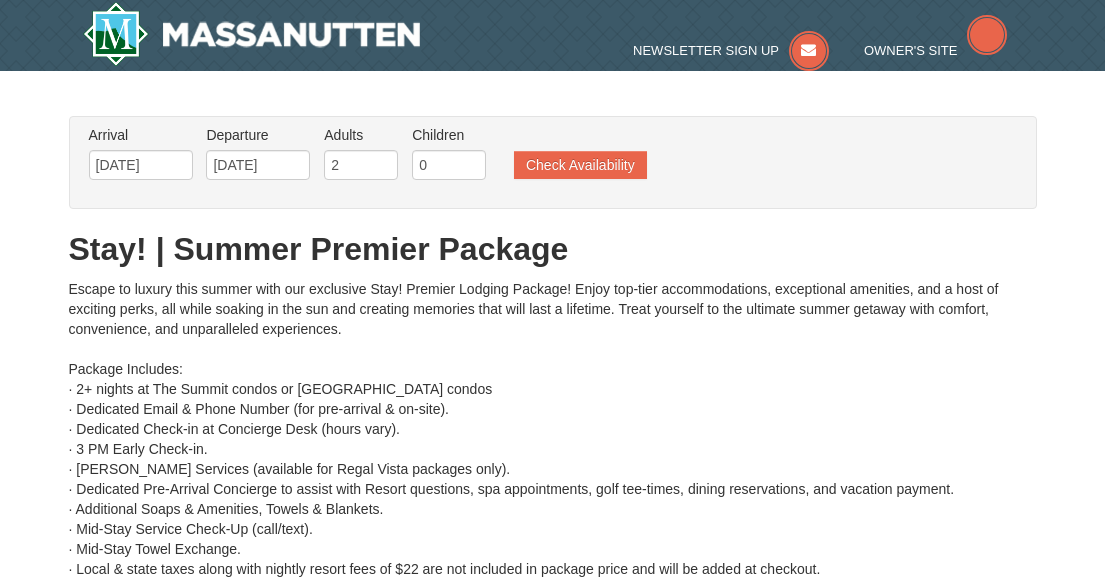 scroll, scrollTop: 0, scrollLeft: 0, axis: both 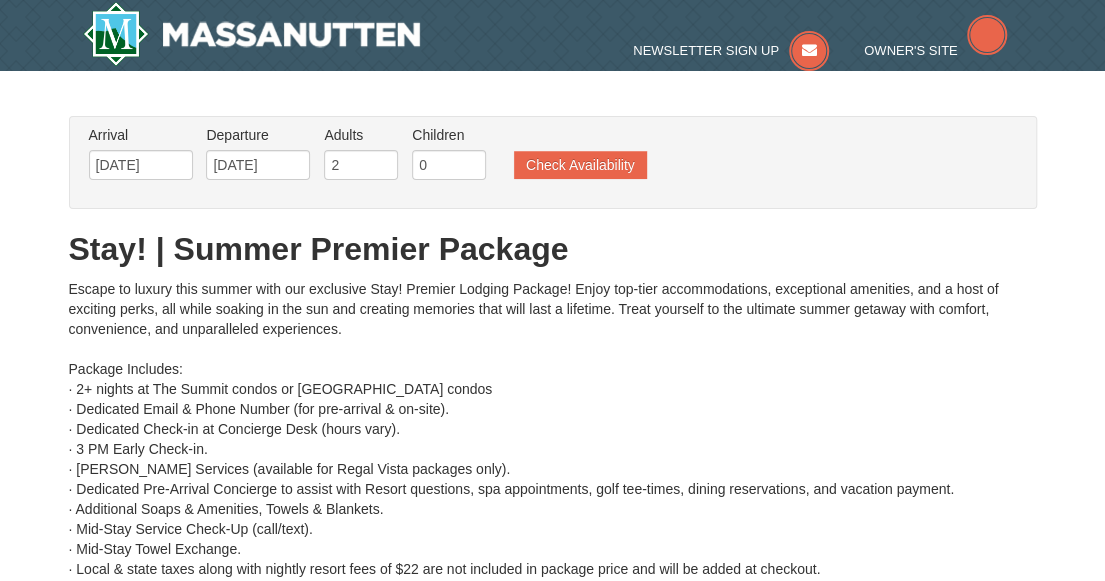 type on "[DATE]" 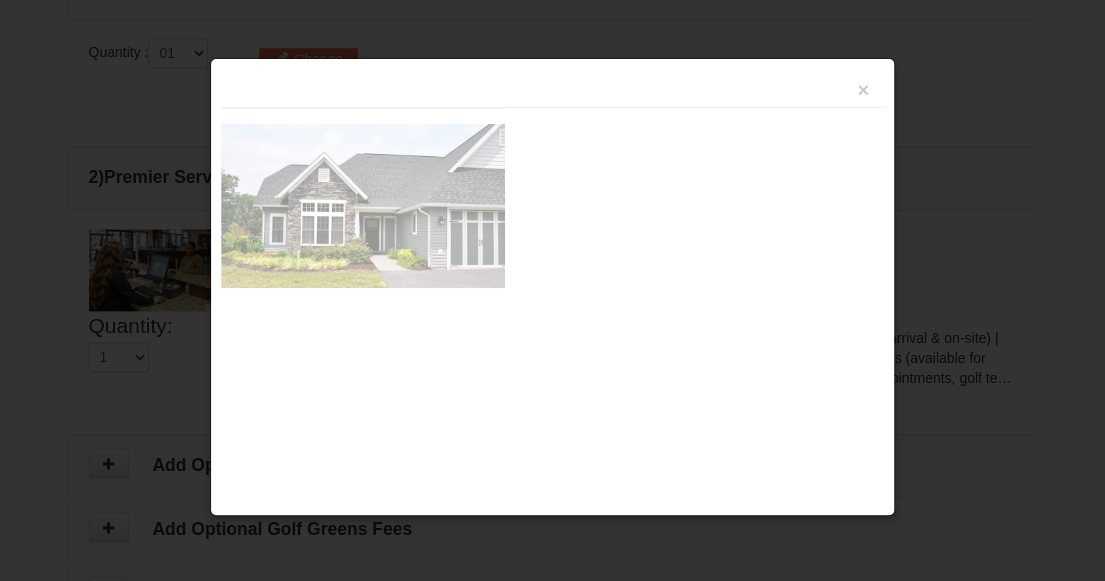 scroll, scrollTop: 890, scrollLeft: 0, axis: vertical 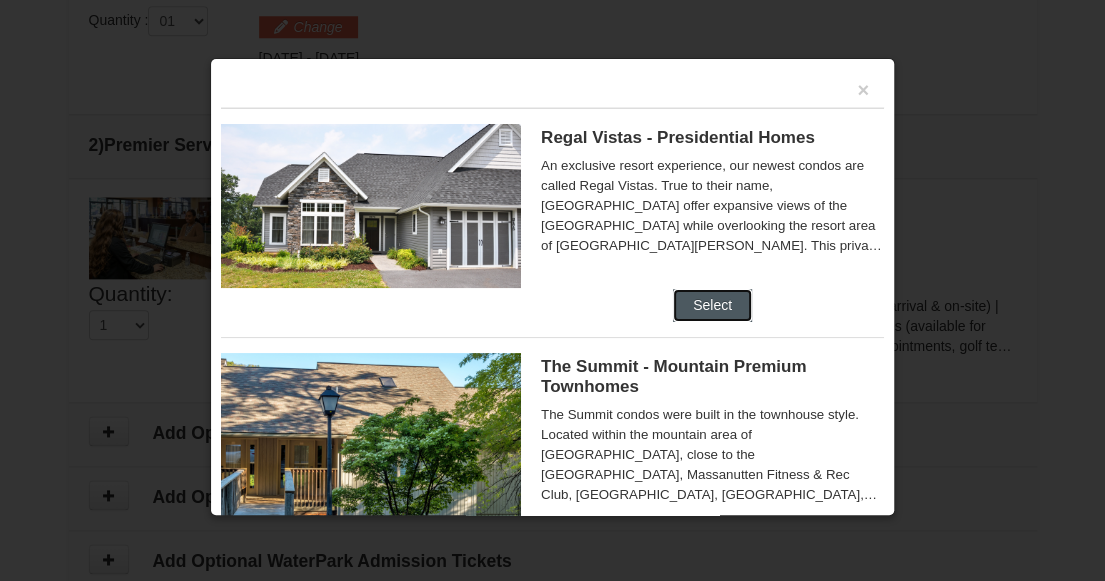 click on "Select" at bounding box center [712, 305] 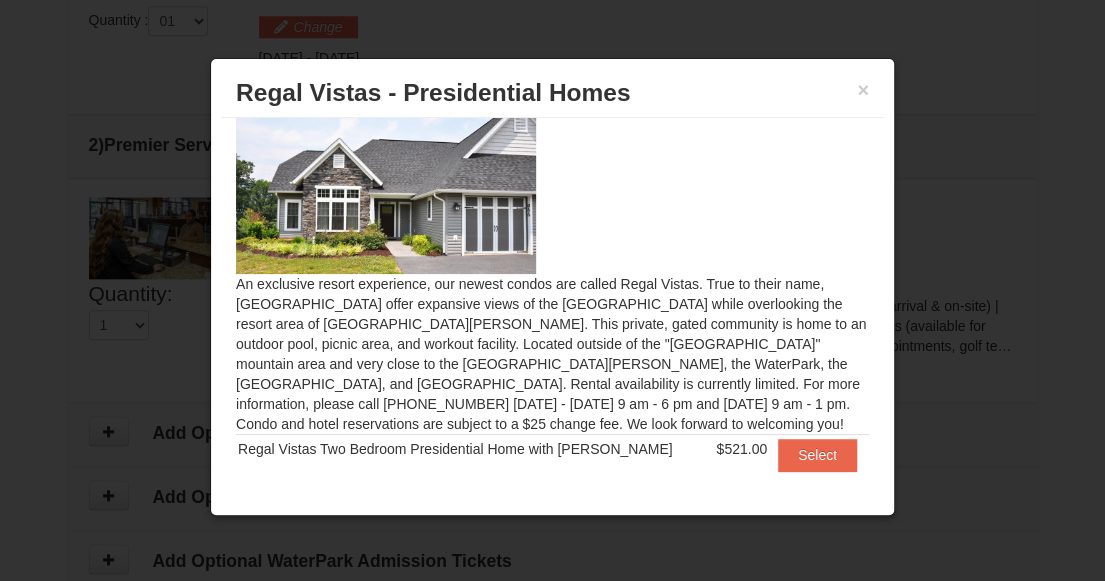 scroll, scrollTop: 58, scrollLeft: 0, axis: vertical 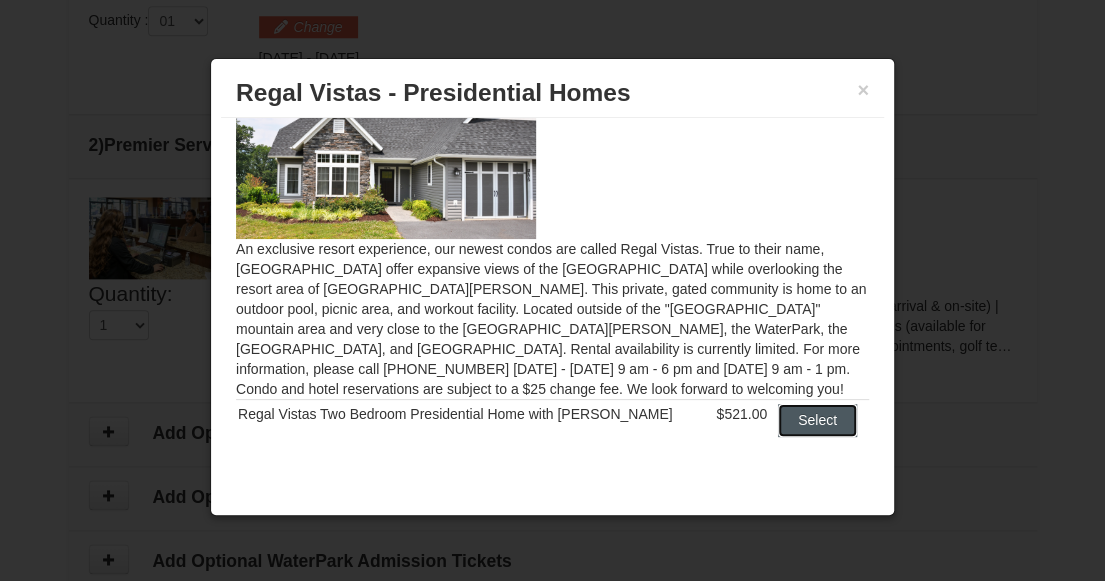 click on "Select" at bounding box center [817, 420] 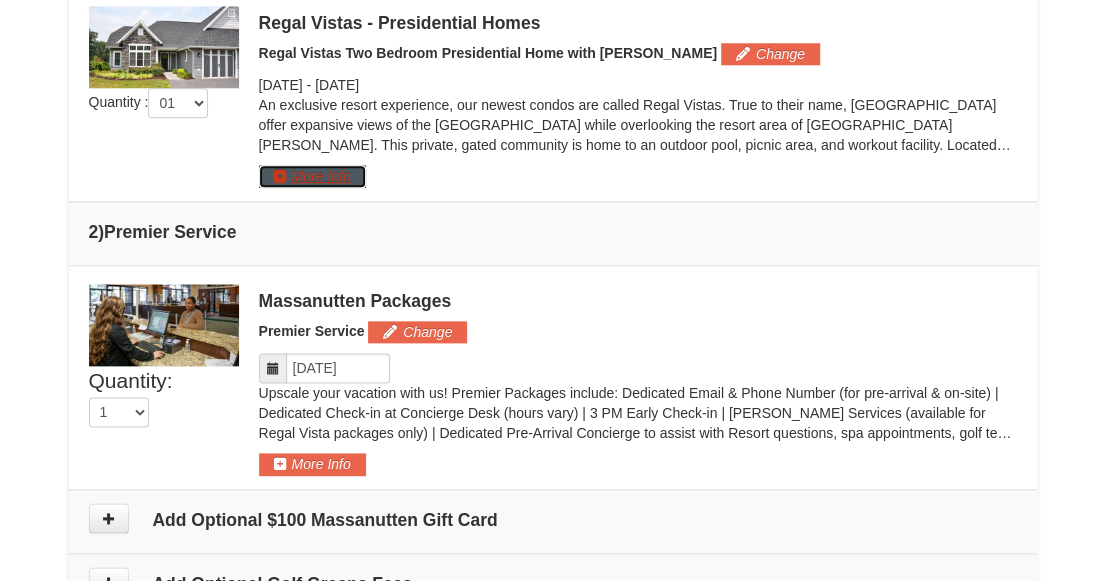 click on "More Info" at bounding box center (312, 176) 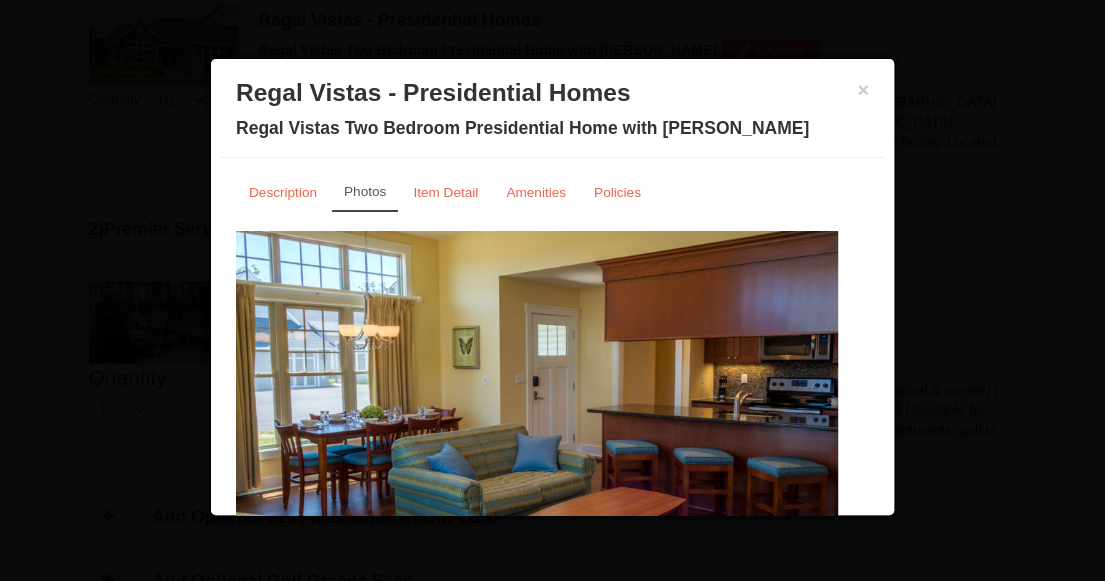 scroll, scrollTop: 894, scrollLeft: 0, axis: vertical 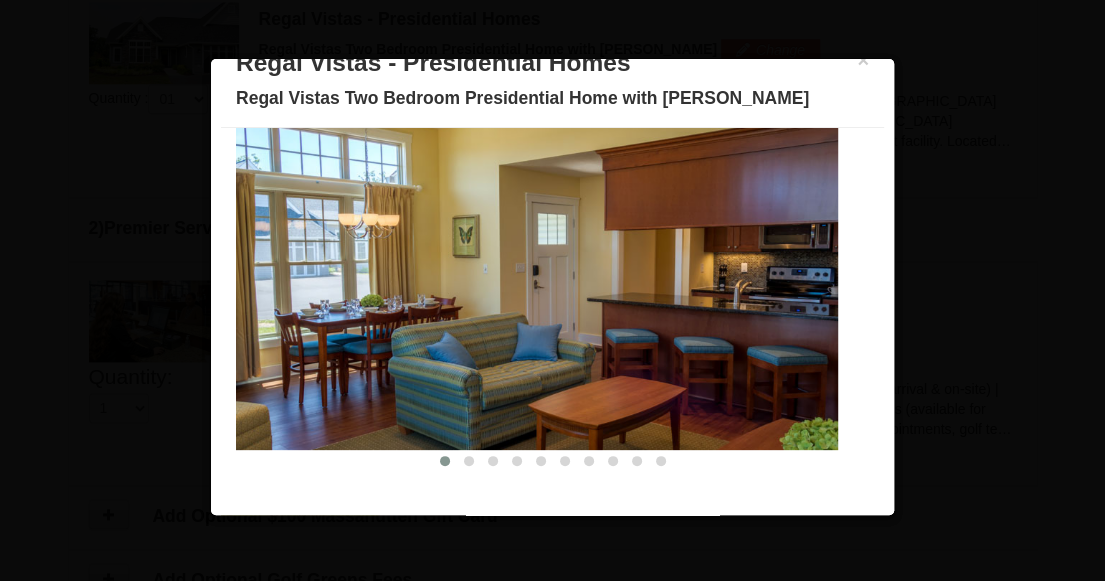 click at bounding box center (537, 285) 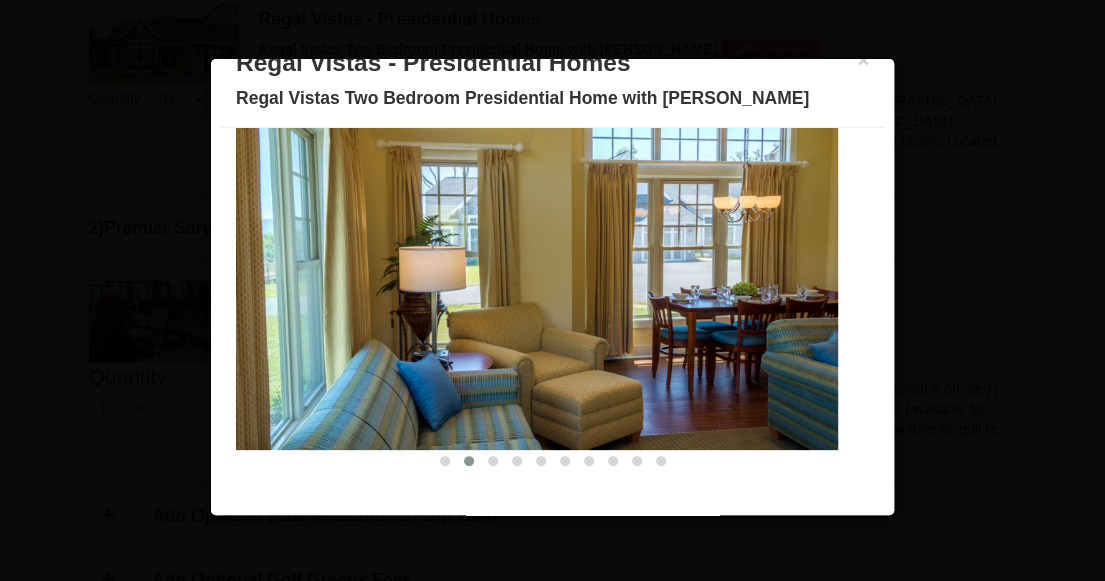 drag, startPoint x: 521, startPoint y: 329, endPoint x: 700, endPoint y: 325, distance: 179.0447 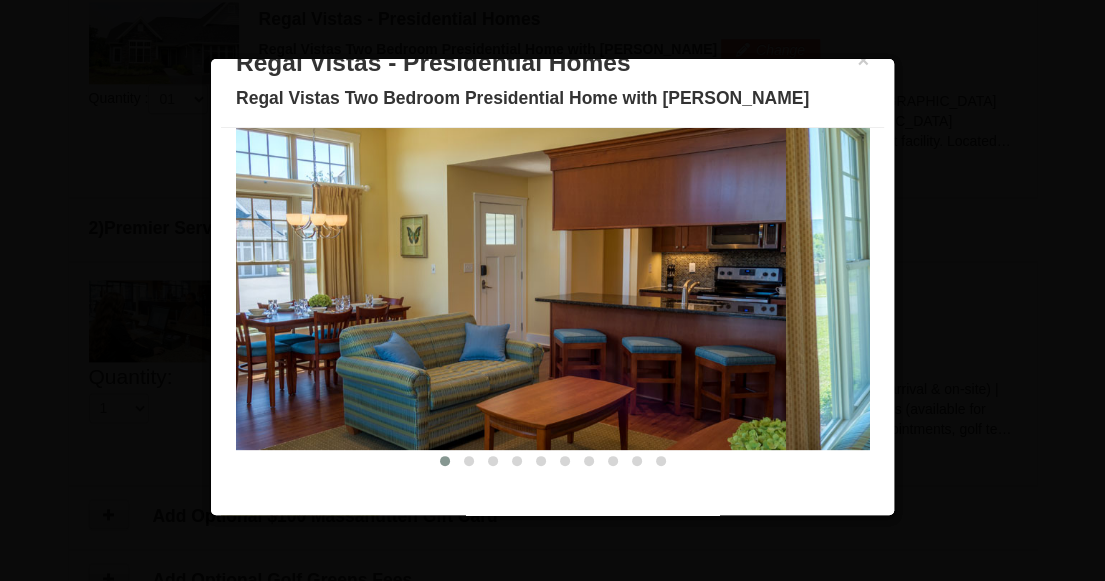 drag, startPoint x: 776, startPoint y: 331, endPoint x: 668, endPoint y: 339, distance: 108.29589 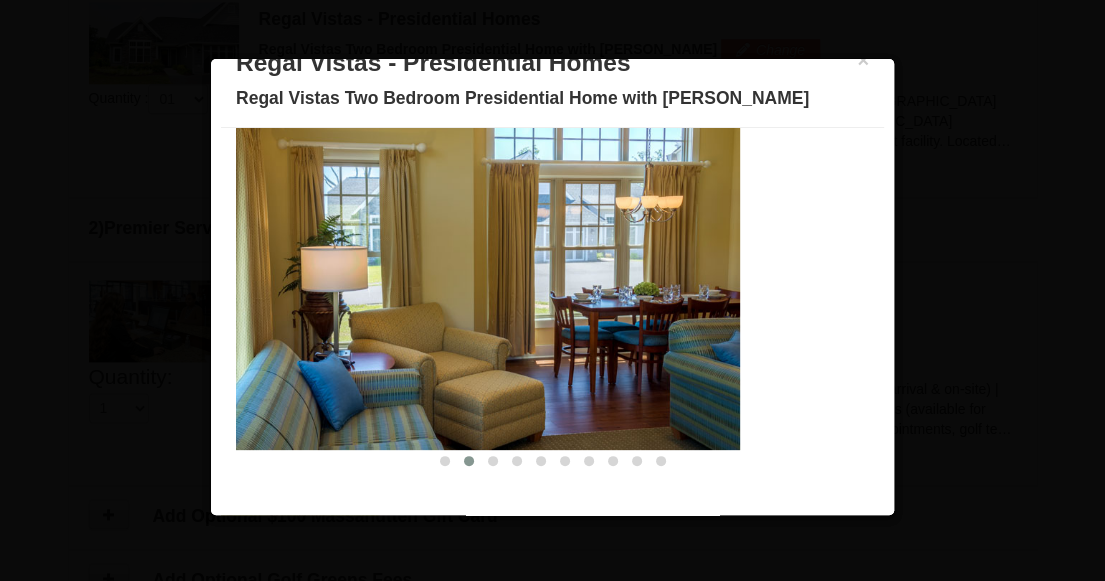 drag, startPoint x: 584, startPoint y: 336, endPoint x: 538, endPoint y: 345, distance: 46.872166 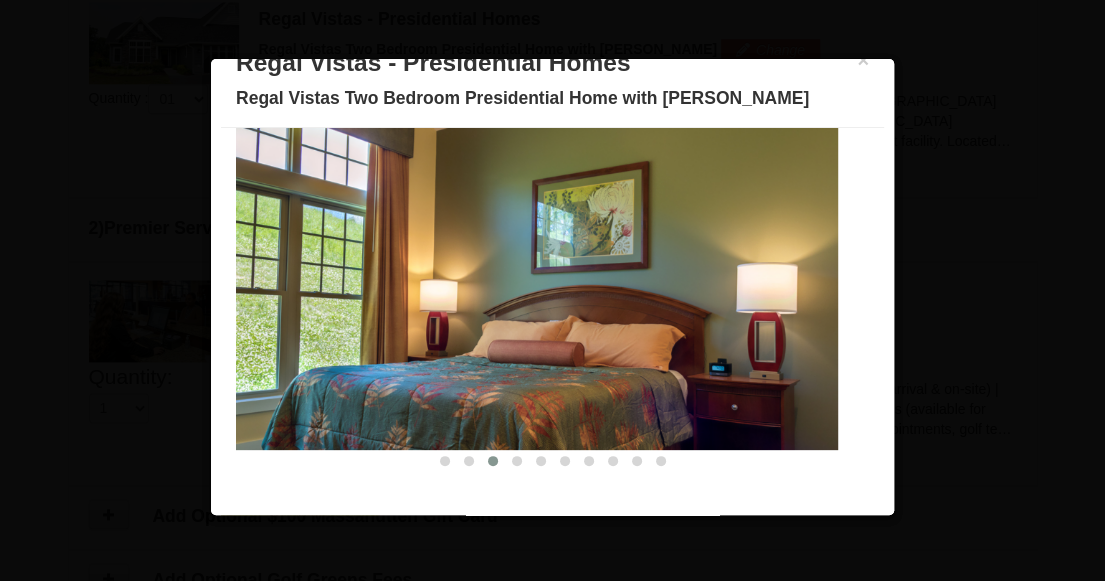 drag, startPoint x: 645, startPoint y: 334, endPoint x: 498, endPoint y: 344, distance: 147.33974 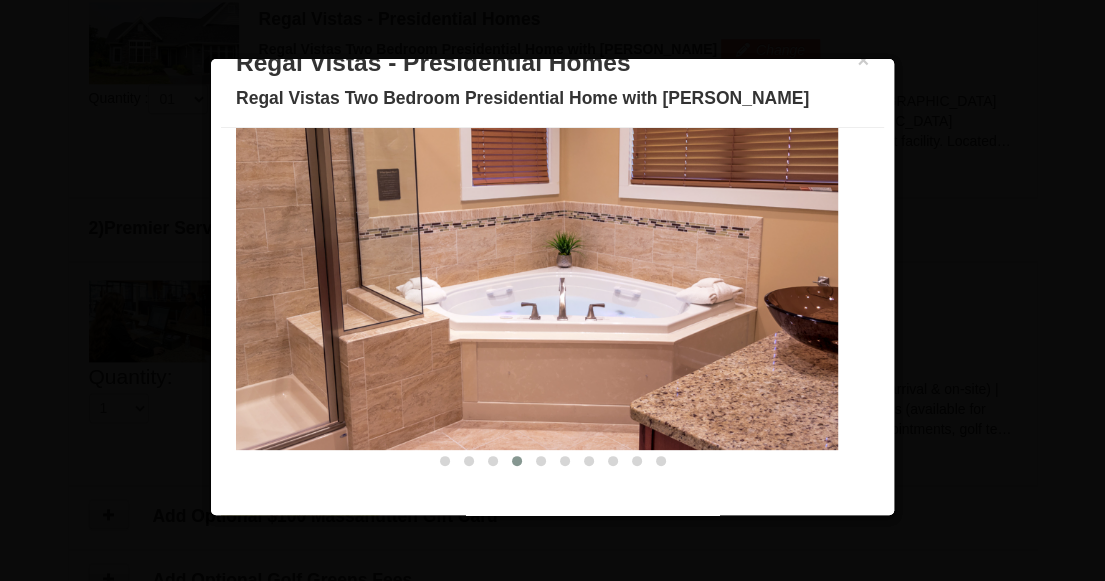 drag, startPoint x: 544, startPoint y: 352, endPoint x: 675, endPoint y: 346, distance: 131.13733 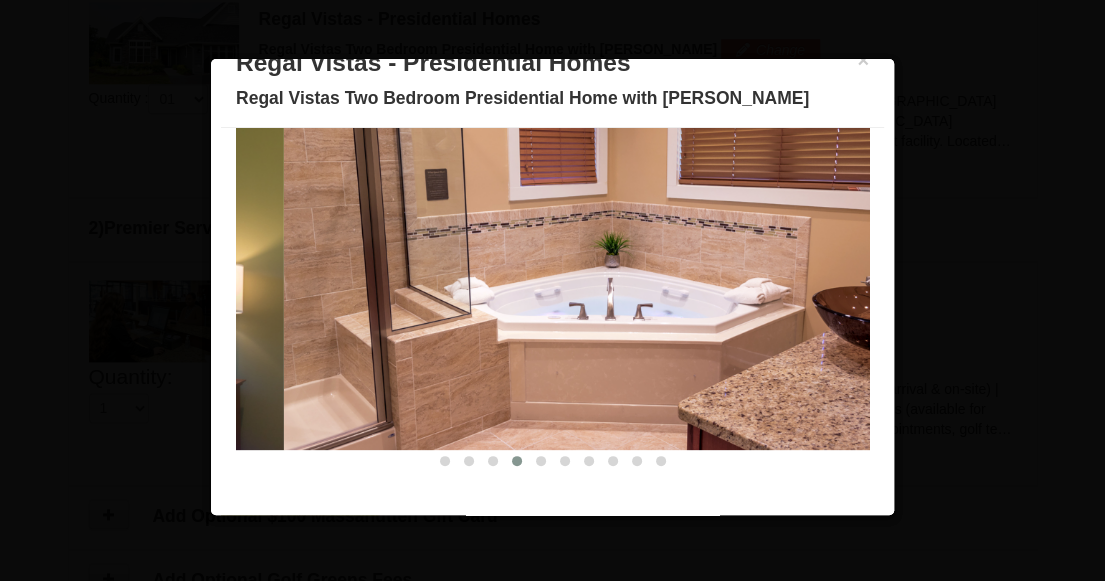 drag, startPoint x: 461, startPoint y: 329, endPoint x: 612, endPoint y: 327, distance: 151.01324 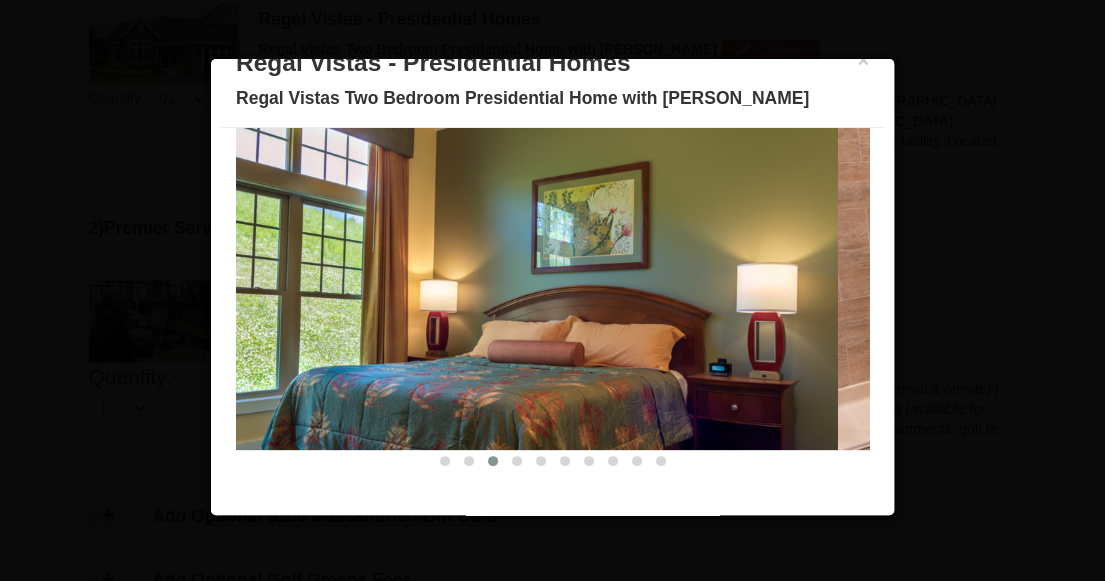drag, startPoint x: 694, startPoint y: 327, endPoint x: 444, endPoint y: 327, distance: 250 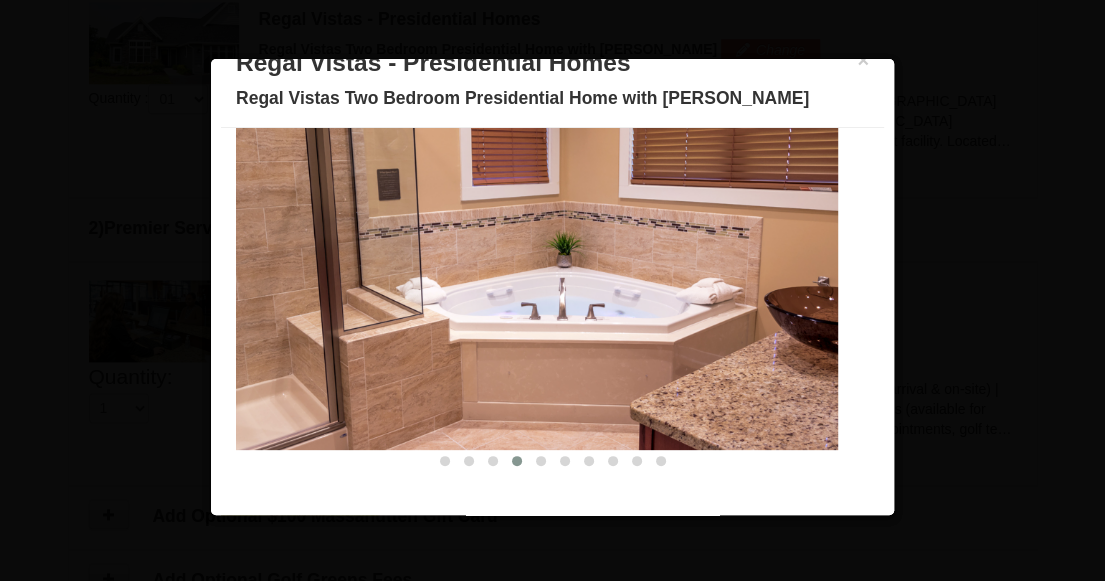 drag, startPoint x: 592, startPoint y: 312, endPoint x: 418, endPoint y: 314, distance: 174.01149 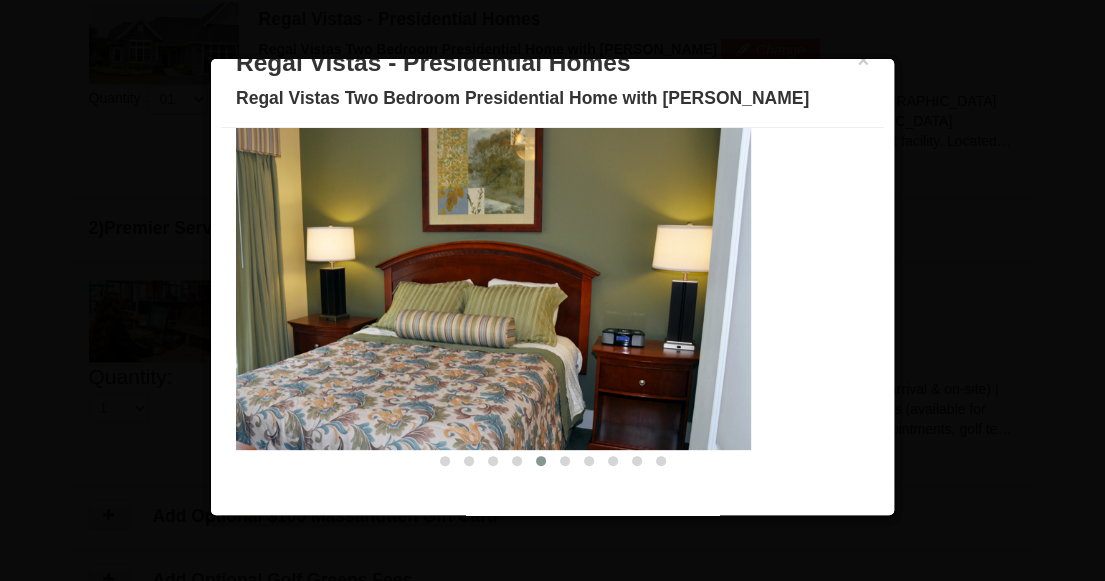 drag, startPoint x: 605, startPoint y: 314, endPoint x: 447, endPoint y: 321, distance: 158.15498 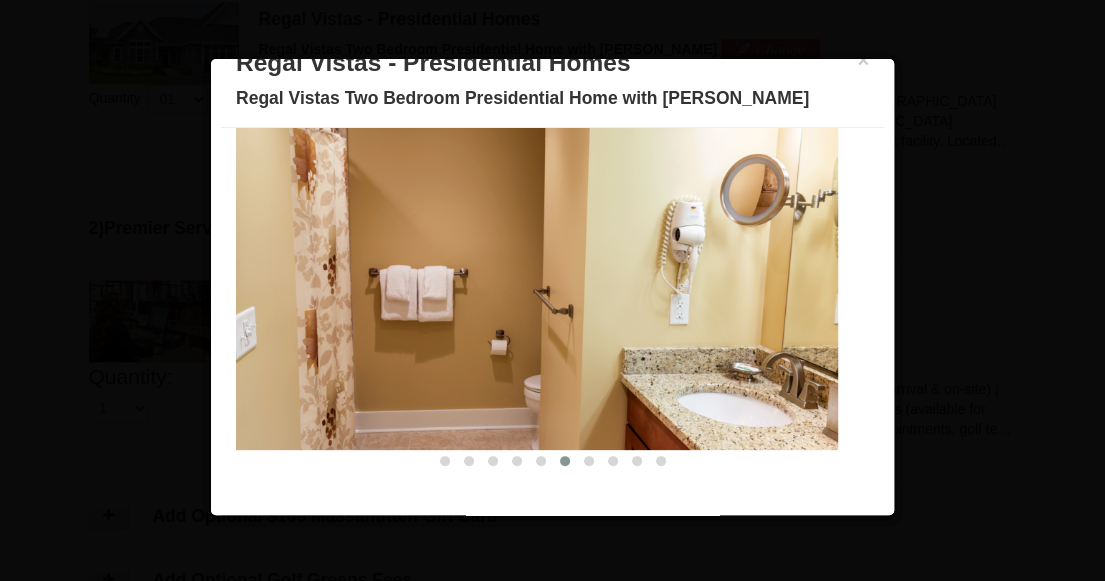 drag, startPoint x: 666, startPoint y: 319, endPoint x: 413, endPoint y: 317, distance: 253.0079 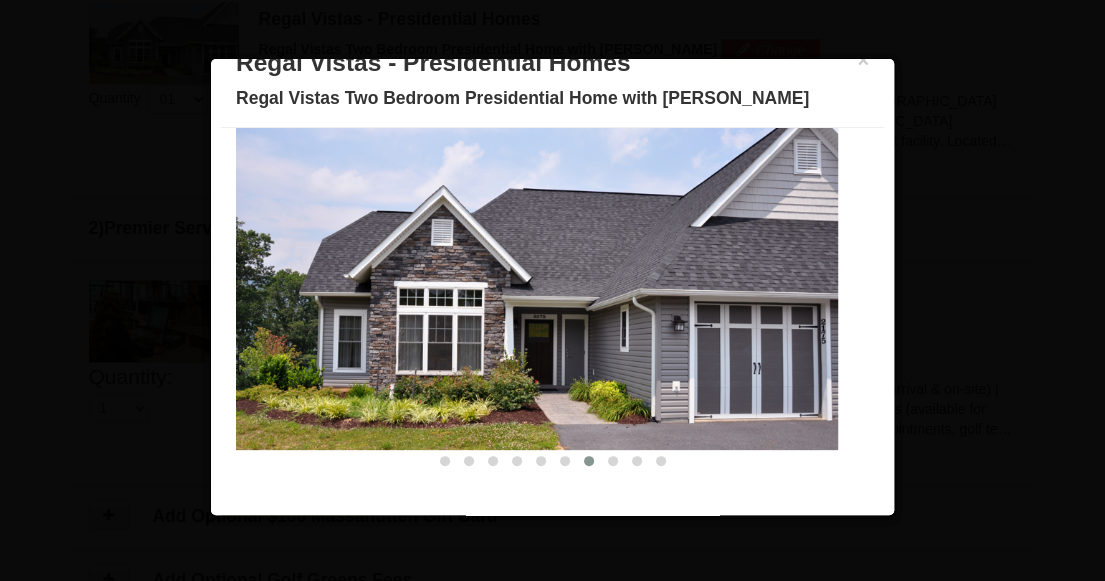 drag, startPoint x: 642, startPoint y: 305, endPoint x: 475, endPoint y: 309, distance: 167.0479 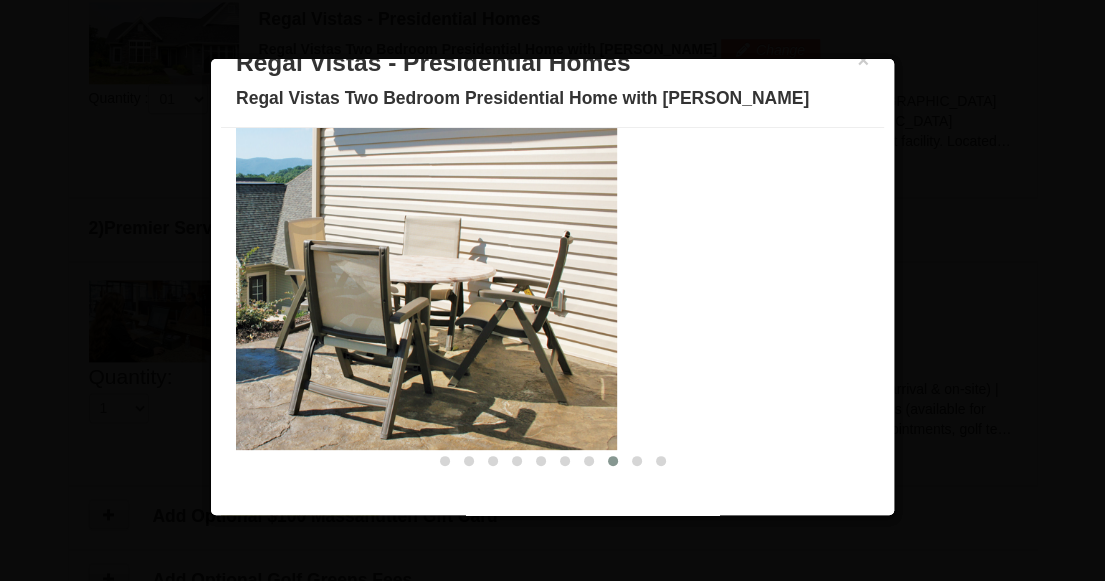 drag, startPoint x: 774, startPoint y: 255, endPoint x: 518, endPoint y: 274, distance: 256.7041 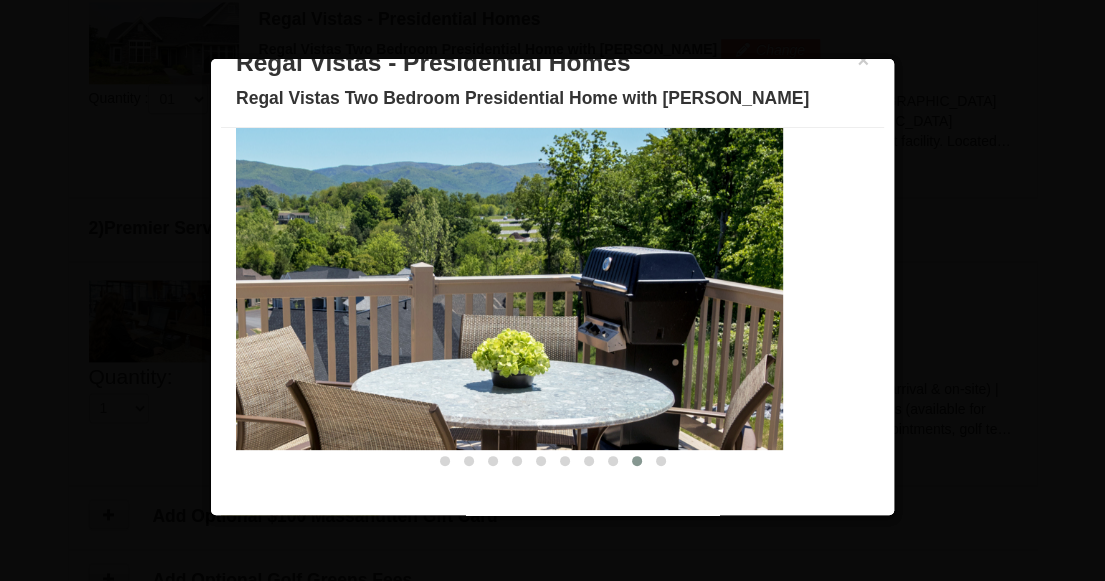 drag, startPoint x: 567, startPoint y: 267, endPoint x: 462, endPoint y: 253, distance: 105.92922 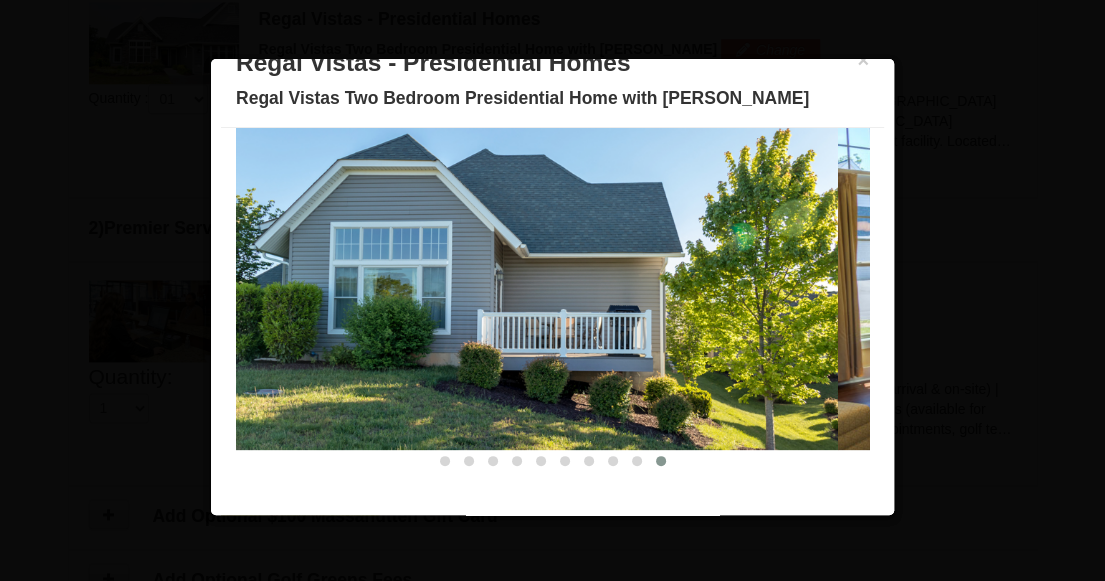 click at bounding box center (552, 290) 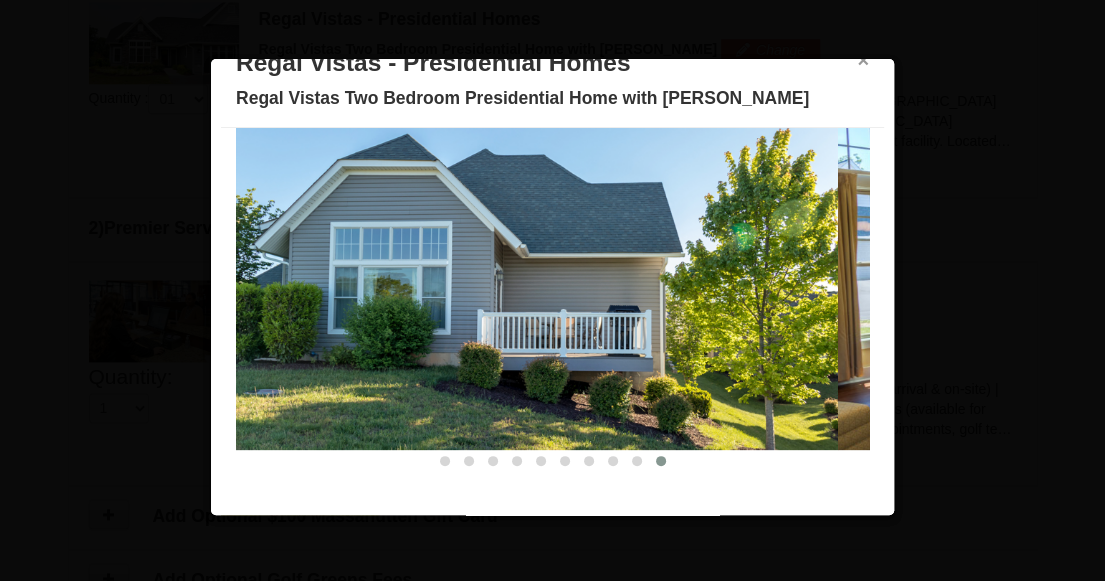 click on "×" at bounding box center [863, 60] 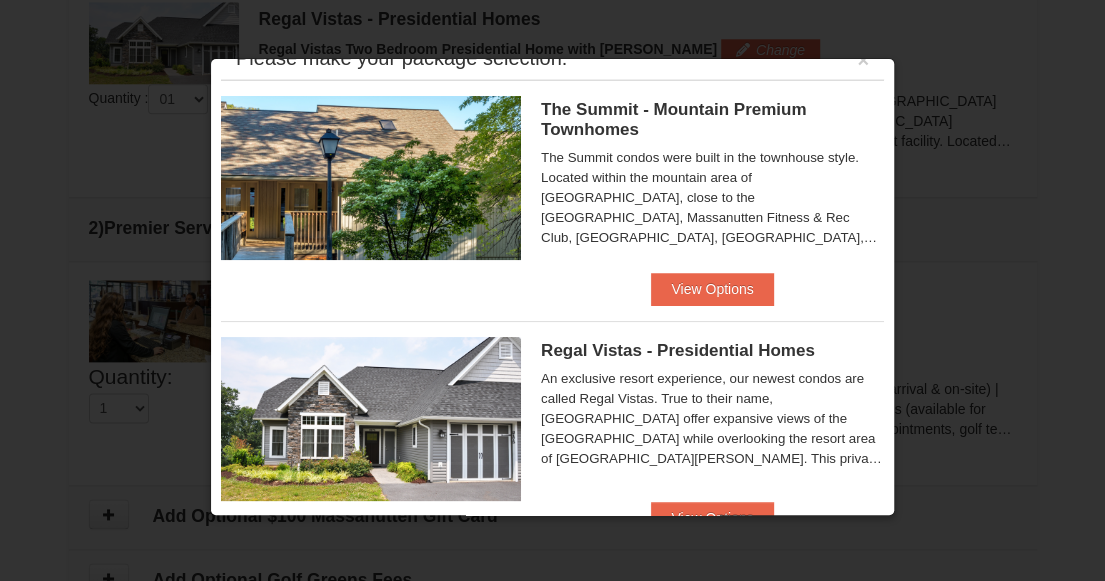 scroll, scrollTop: 0, scrollLeft: 0, axis: both 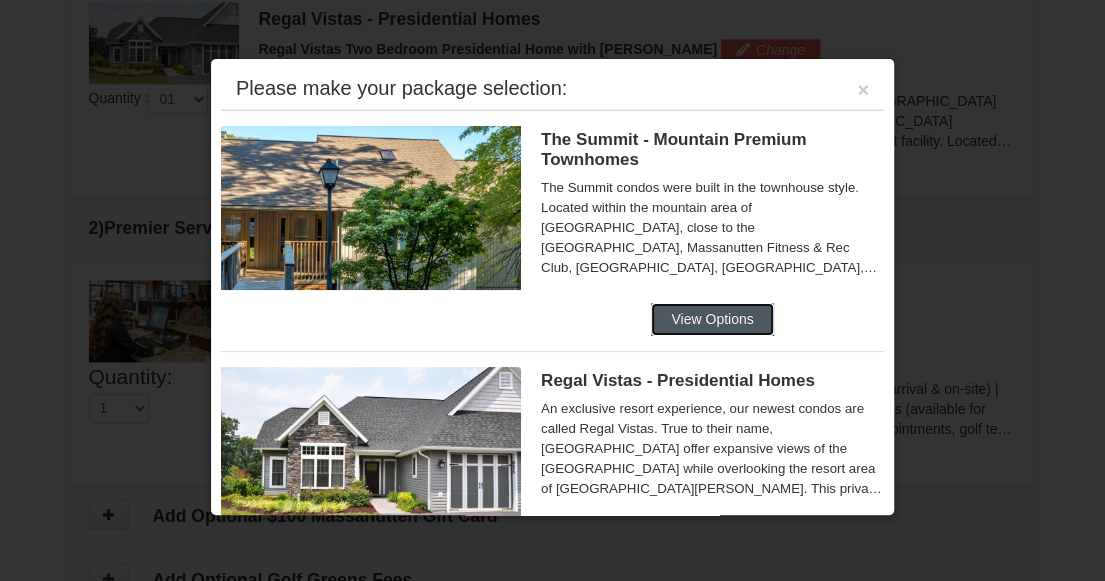 click on "View Options" at bounding box center [712, 319] 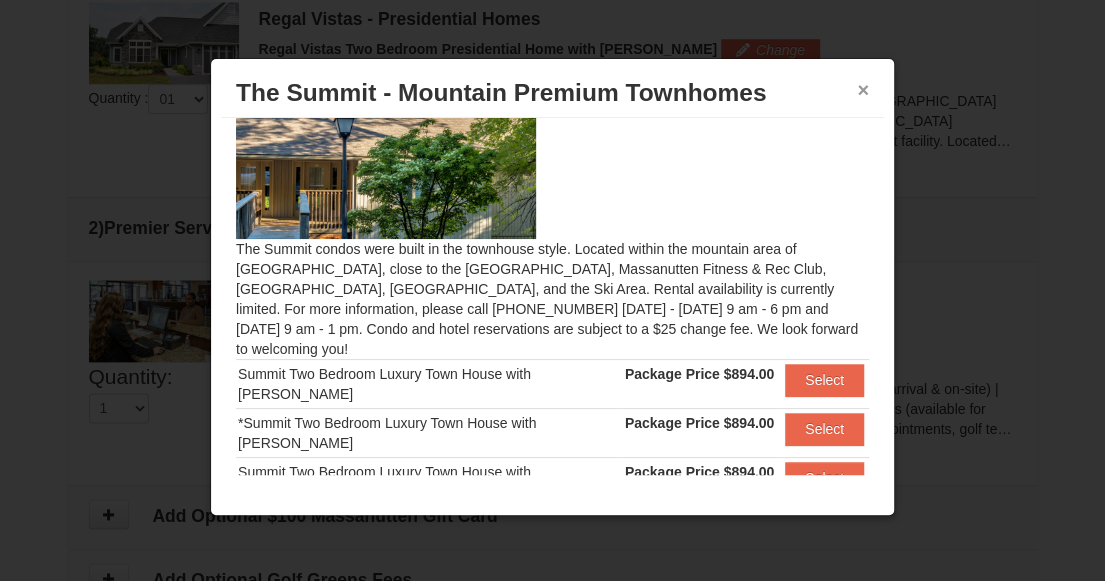 click on "×" at bounding box center [863, 90] 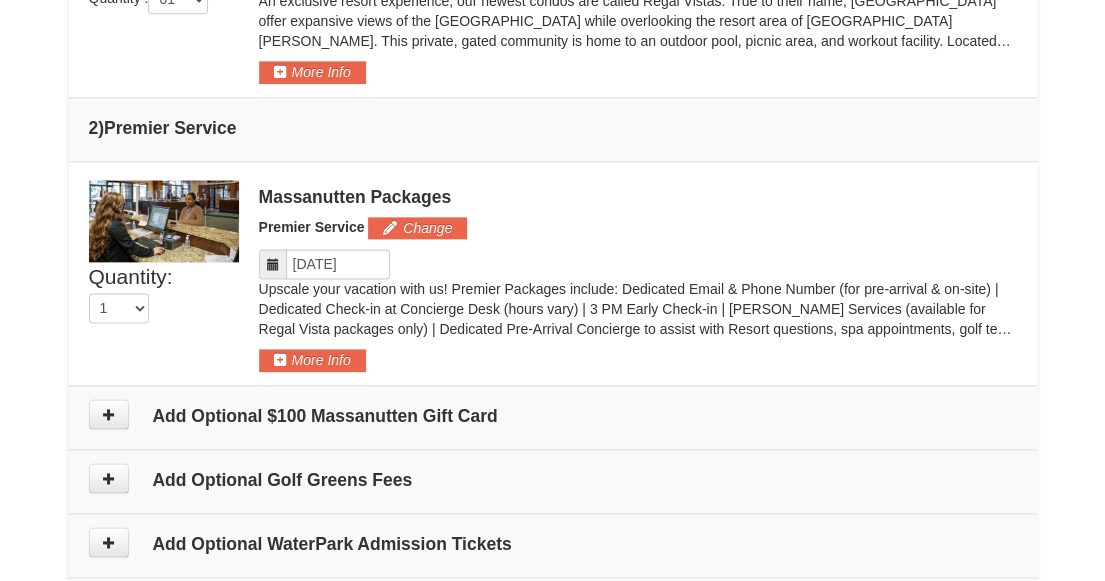 scroll, scrollTop: 1094, scrollLeft: 0, axis: vertical 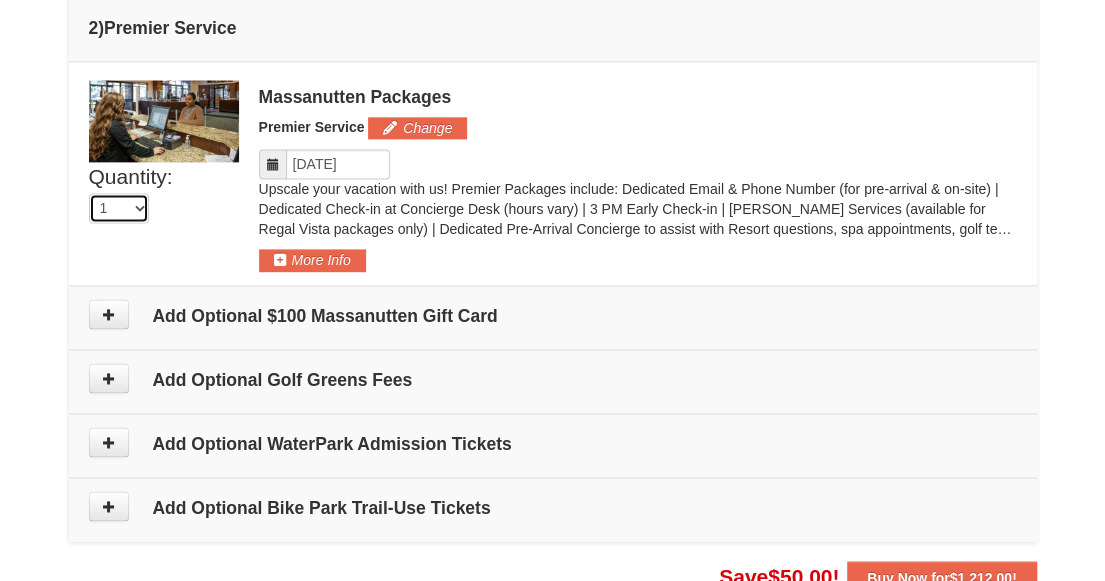 click on "1" at bounding box center (119, 208) 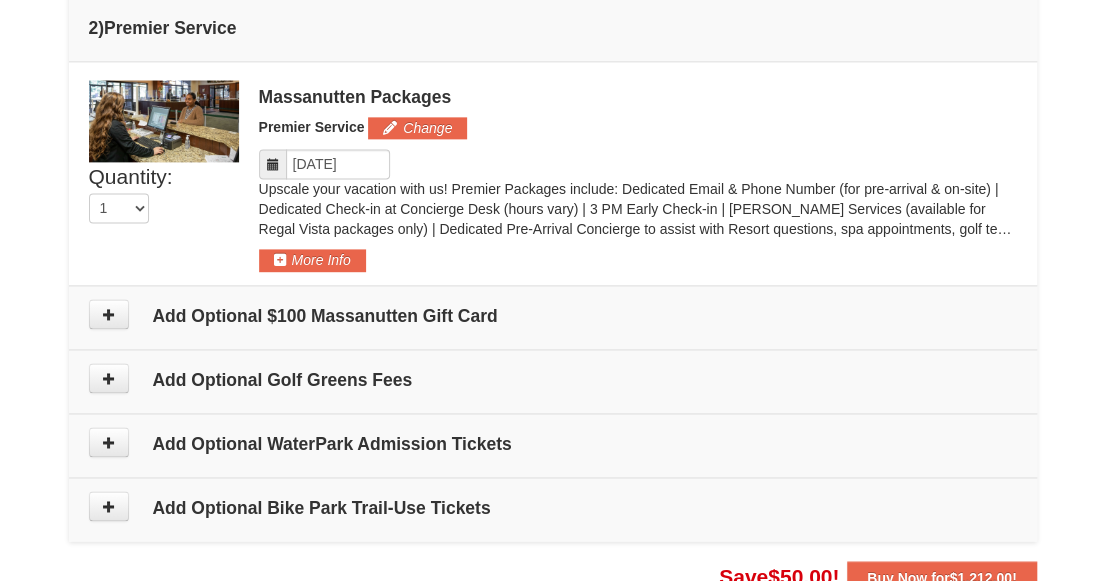 click on "Quantity:   1
1" at bounding box center (164, 192) 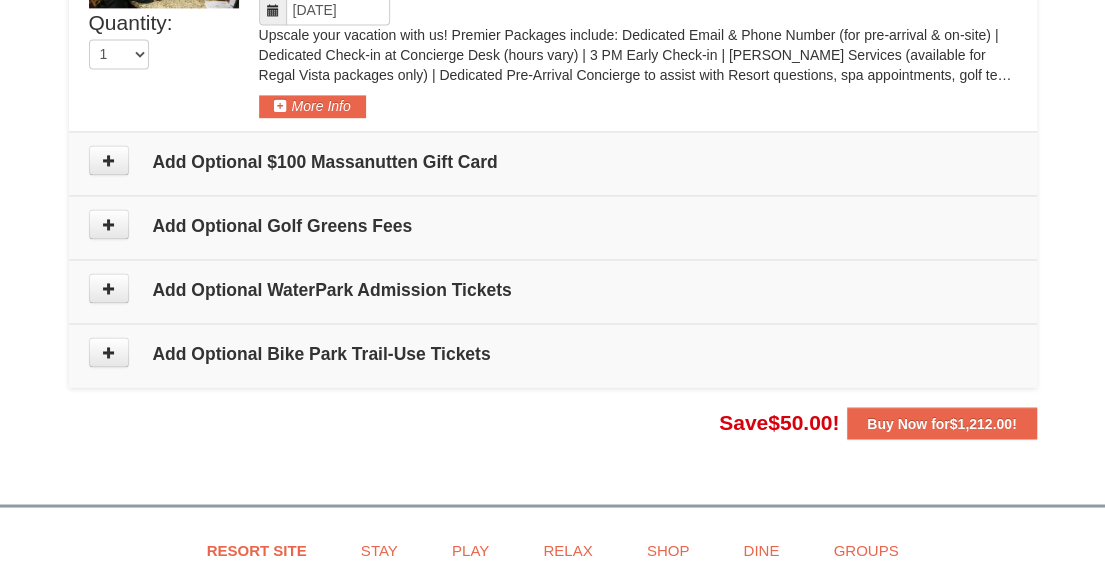 scroll, scrollTop: 1494, scrollLeft: 0, axis: vertical 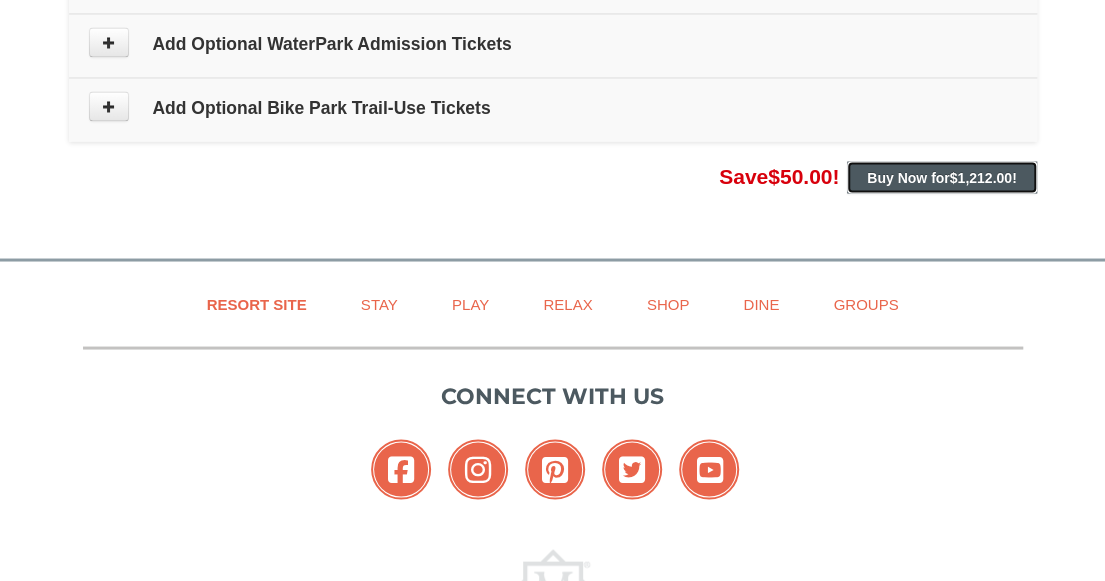 click on "$1,212.00" at bounding box center (981, 177) 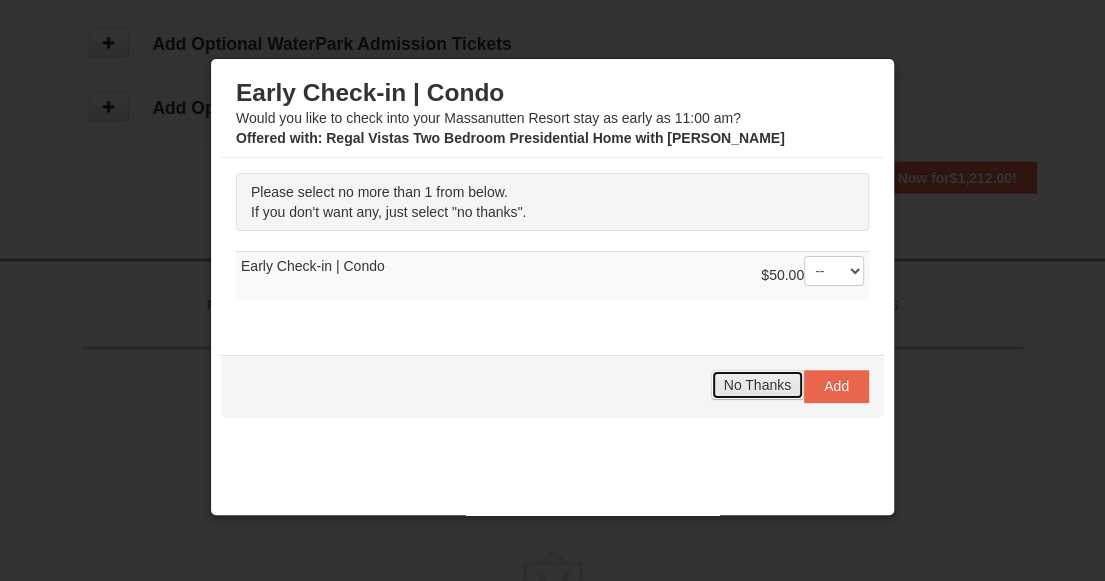 click on "No Thanks" at bounding box center (757, 385) 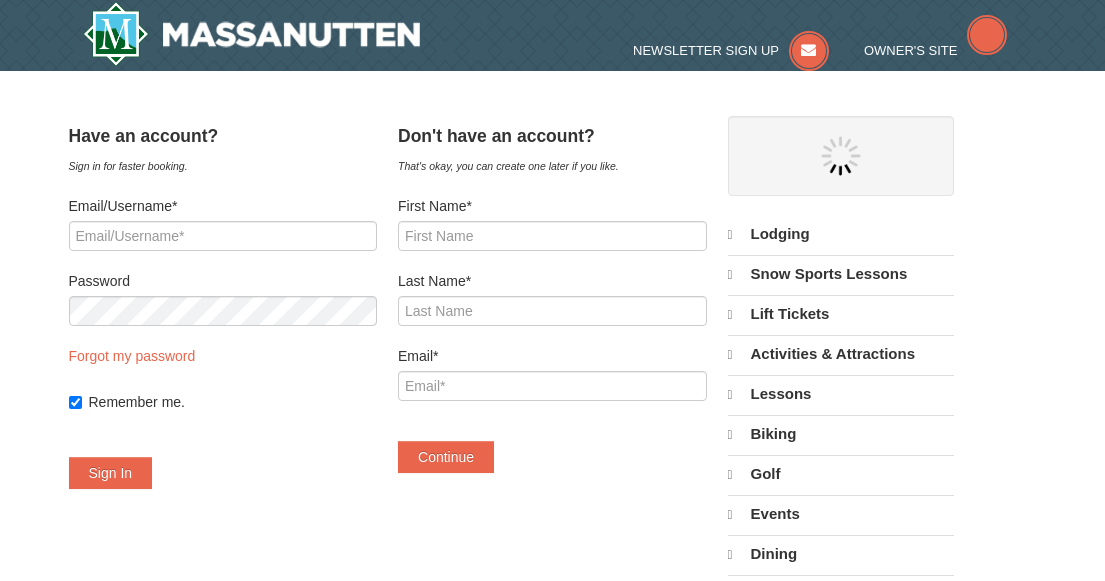 scroll, scrollTop: 0, scrollLeft: 0, axis: both 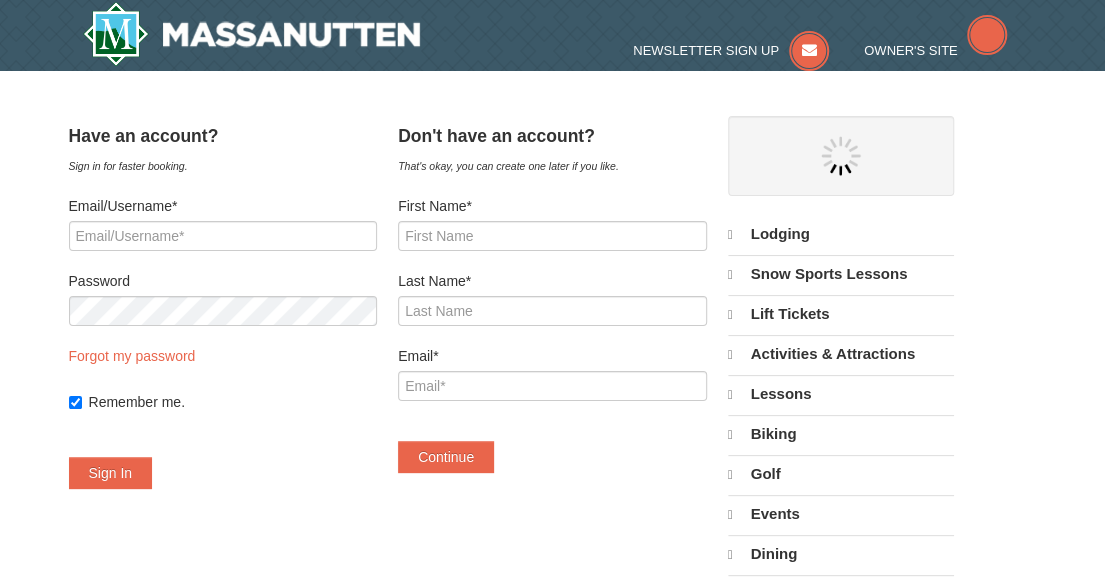 select on "7" 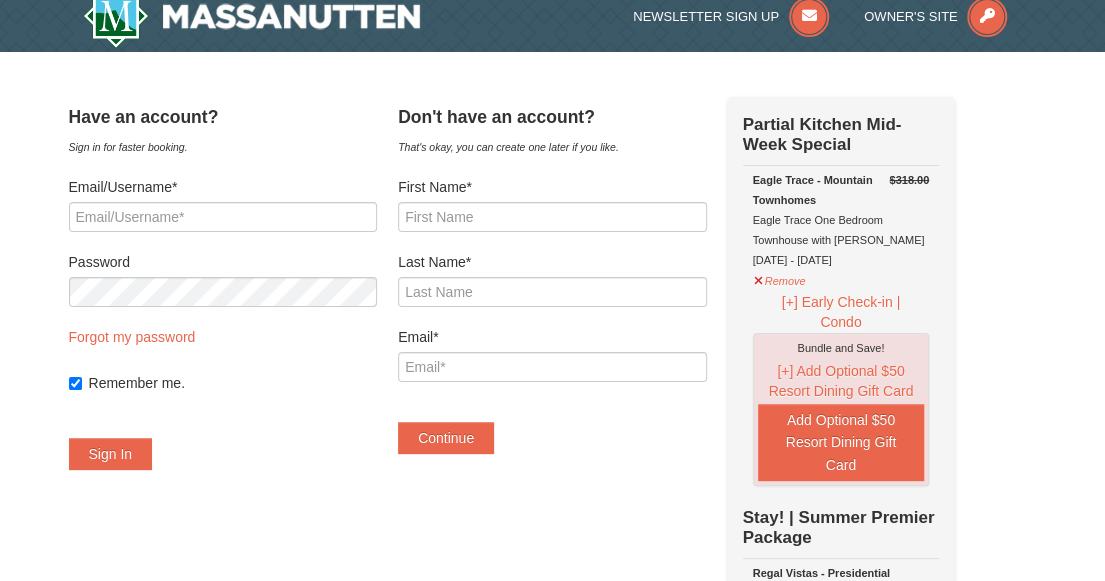 scroll, scrollTop: 0, scrollLeft: 0, axis: both 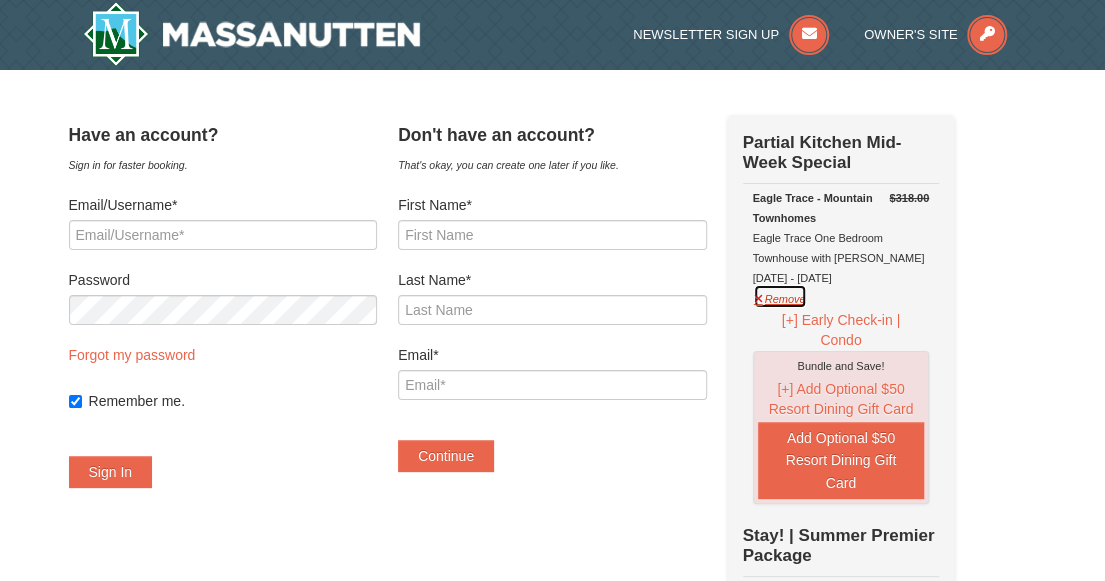 click on "Remove" at bounding box center [780, 296] 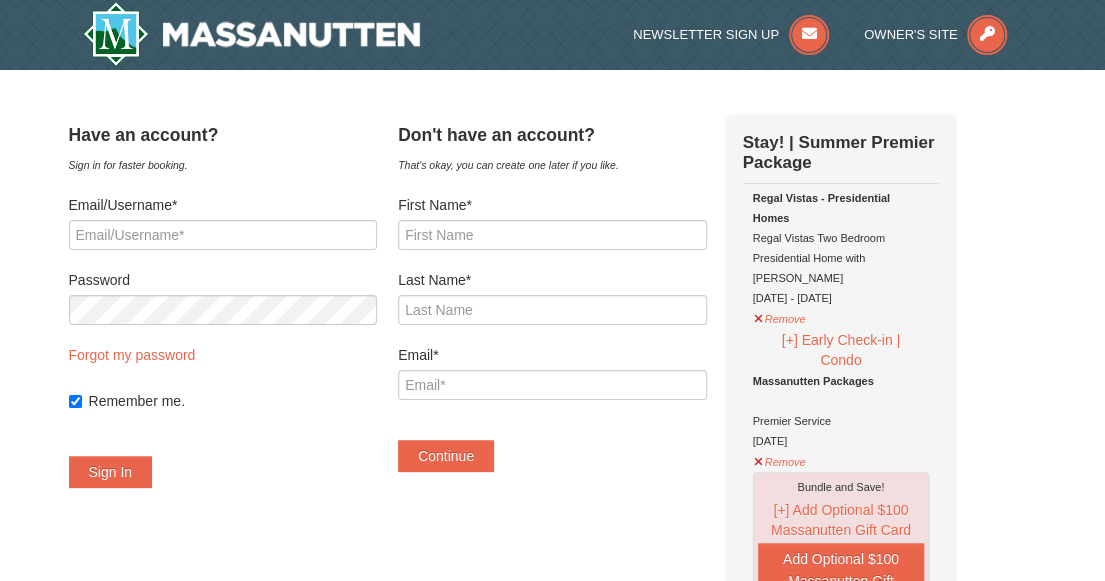 scroll, scrollTop: 100, scrollLeft: 0, axis: vertical 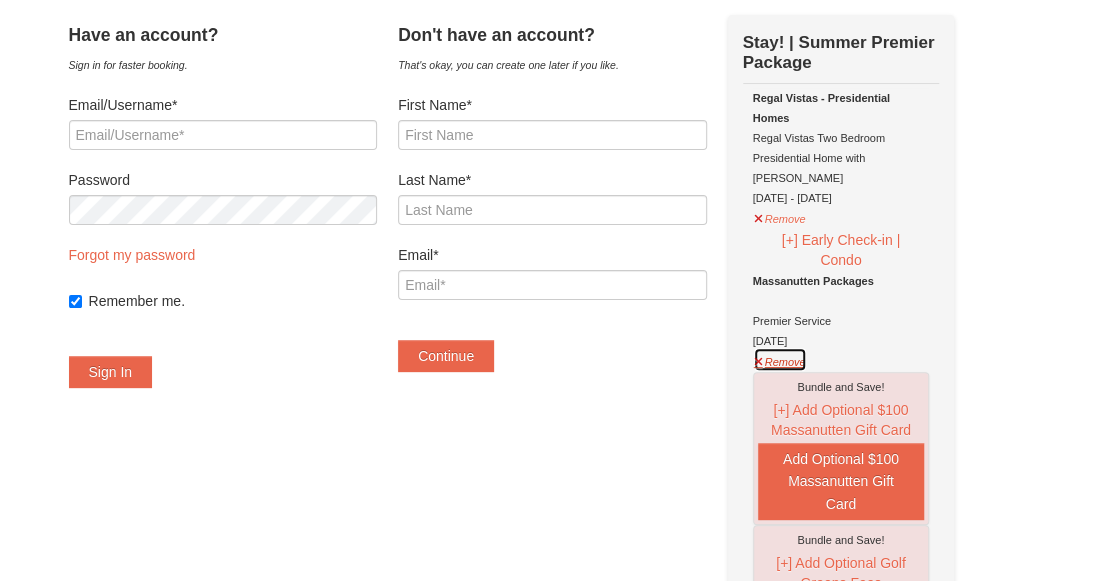 click on "Remove" at bounding box center (780, 359) 